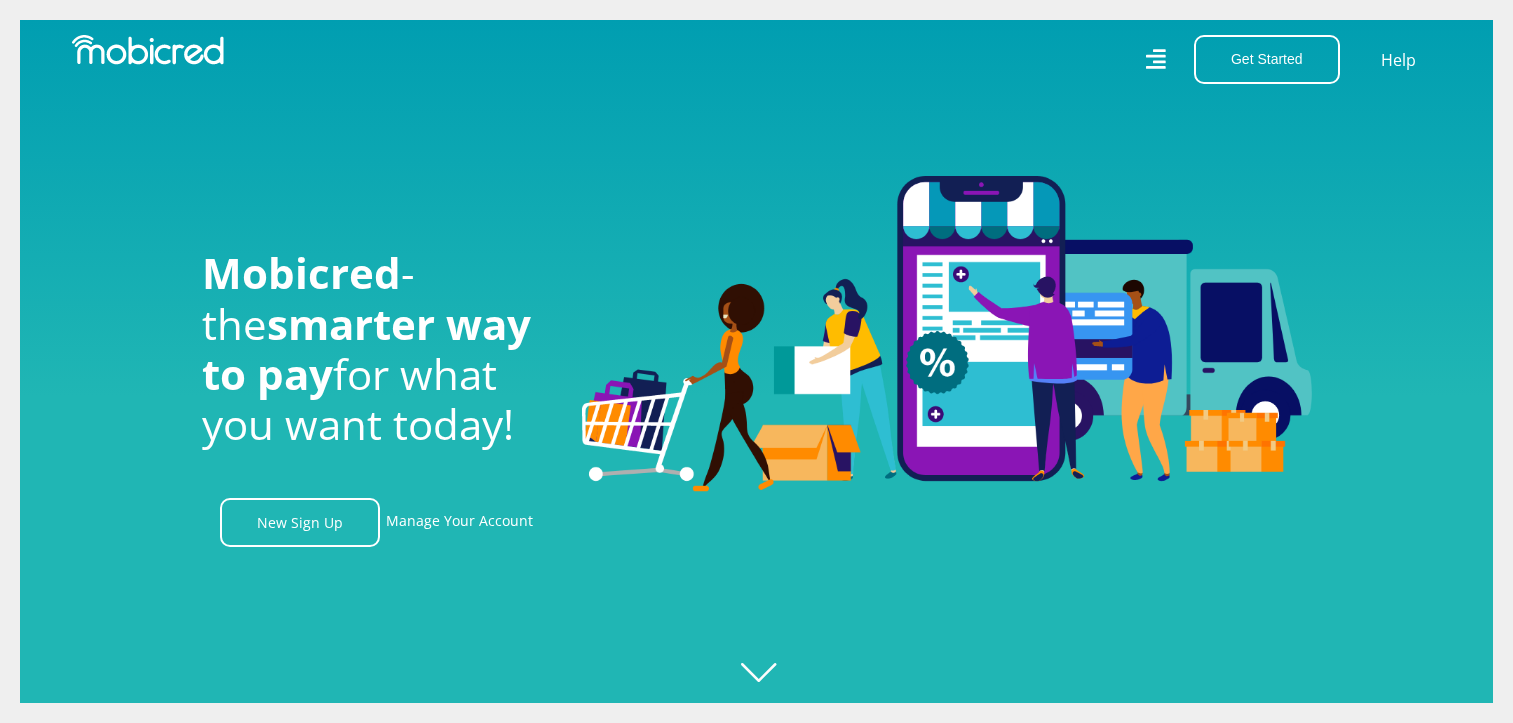 scroll, scrollTop: 0, scrollLeft: 0, axis: both 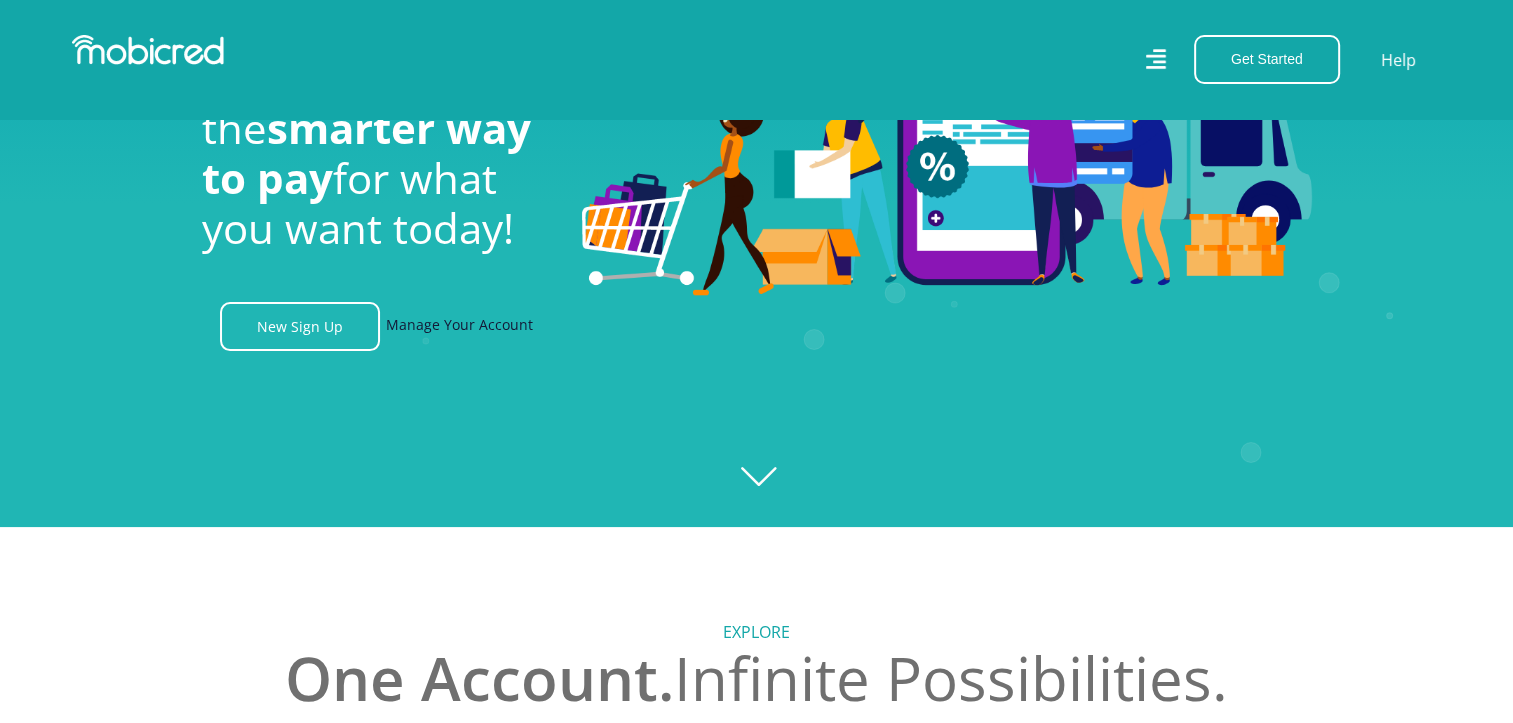 click on "Manage Your Account" at bounding box center [459, 326] 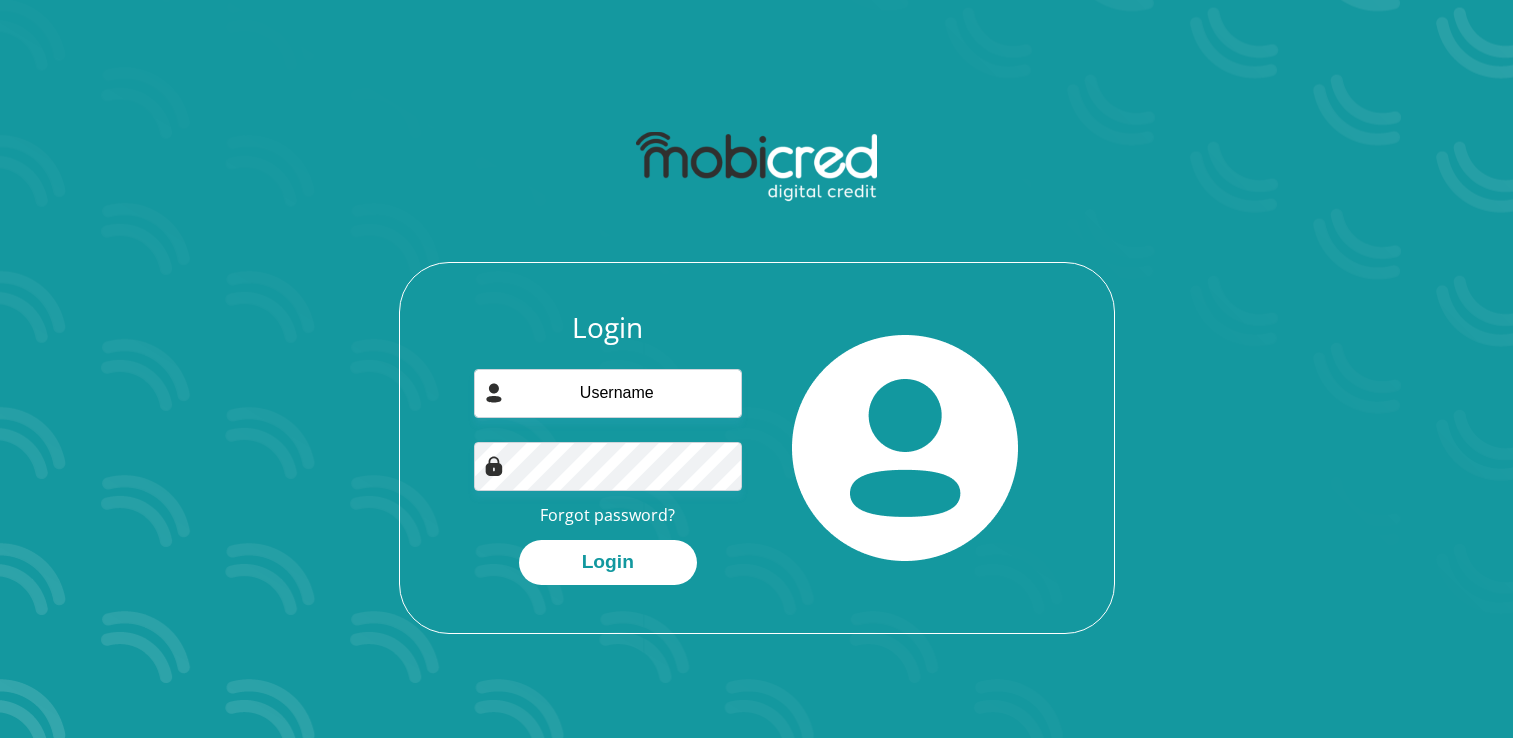 scroll, scrollTop: 0, scrollLeft: 0, axis: both 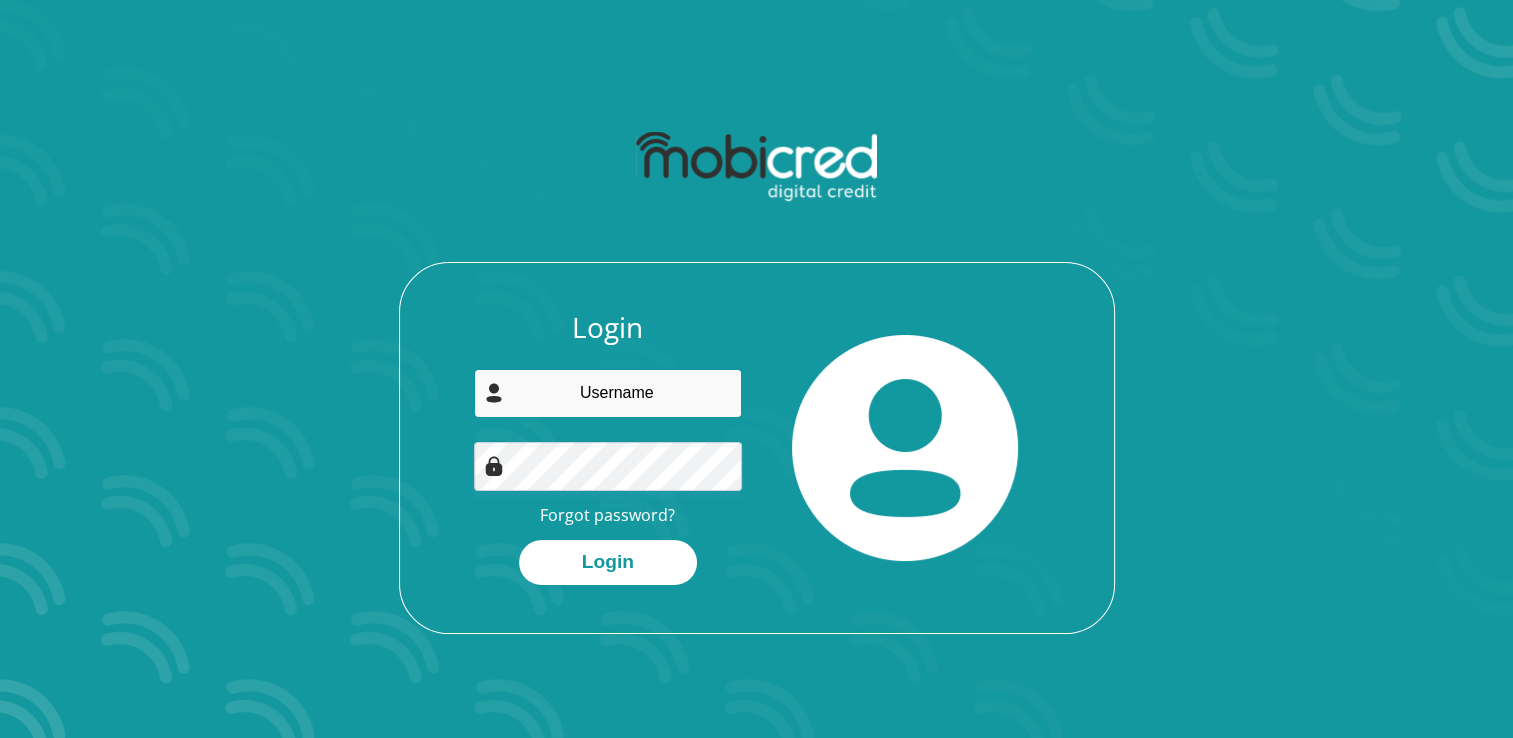 click at bounding box center (608, 393) 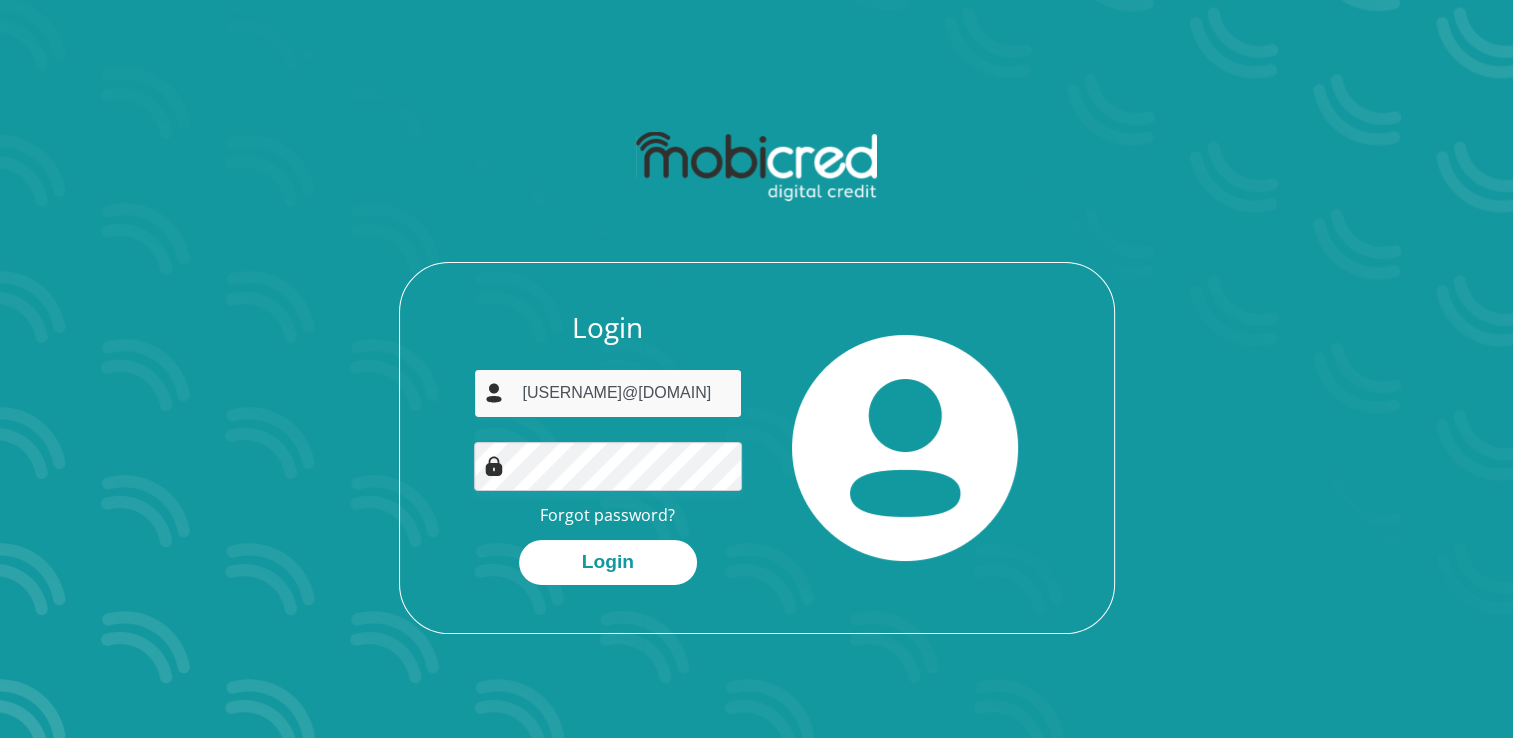 type on "[USERNAME]@[DOMAIN]" 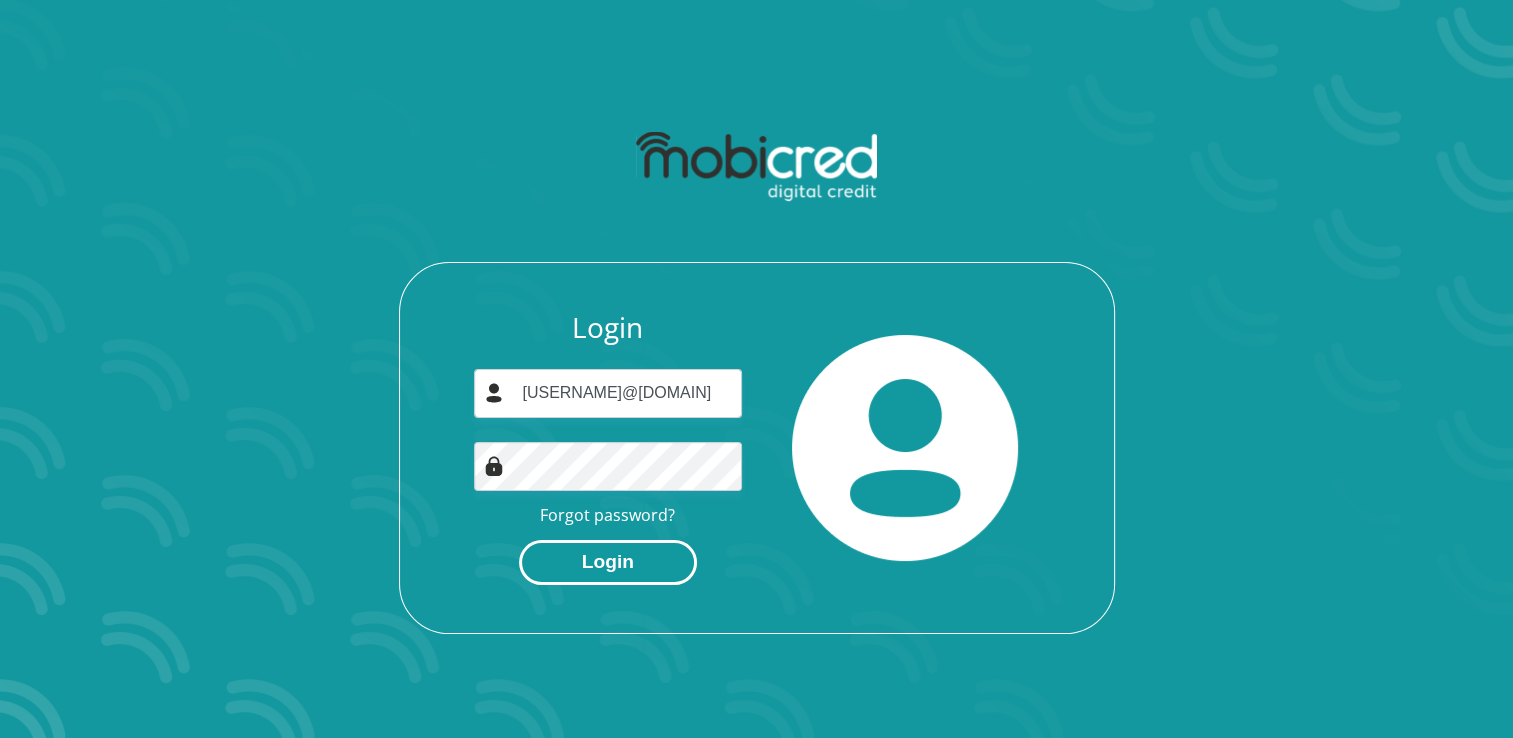 click on "Login" at bounding box center [608, 562] 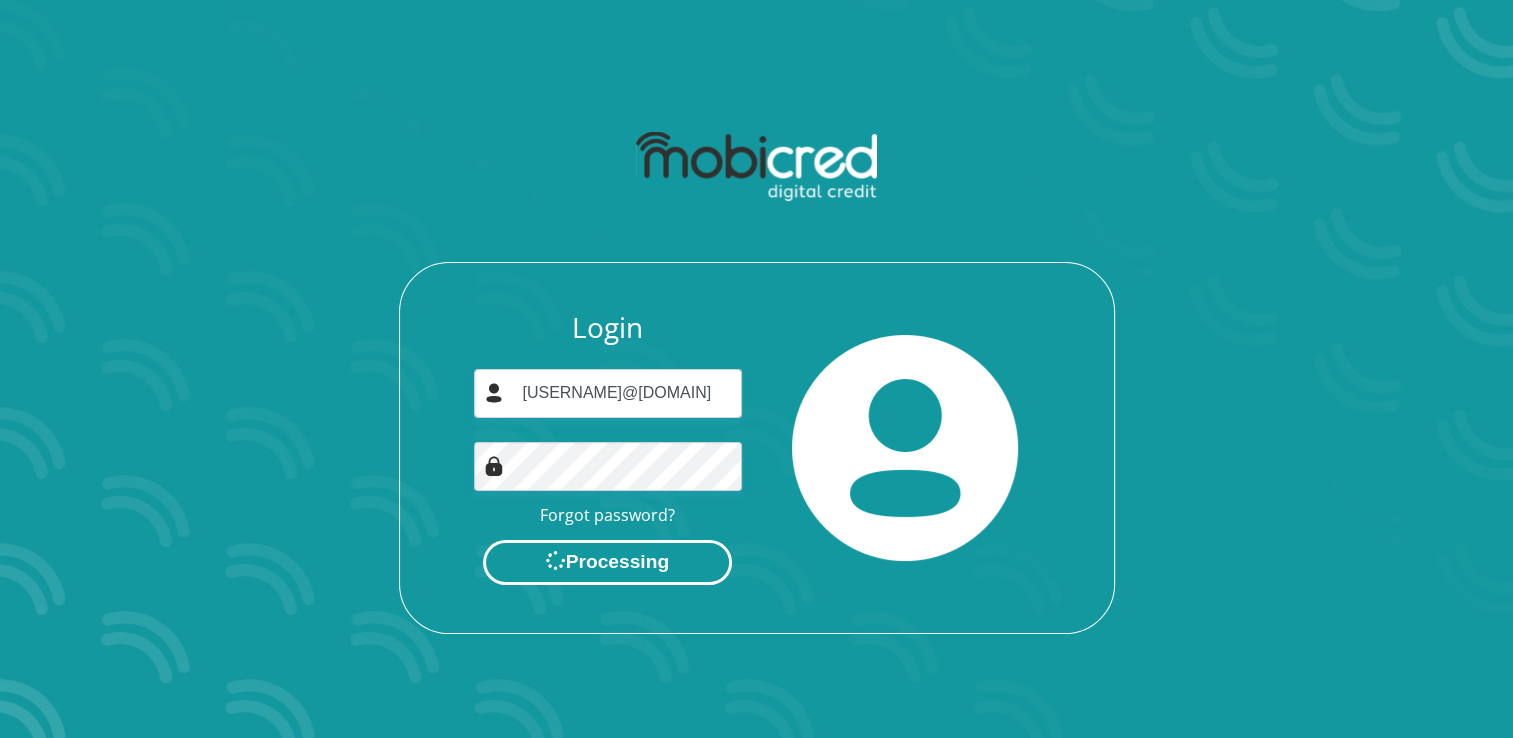scroll, scrollTop: 0, scrollLeft: 0, axis: both 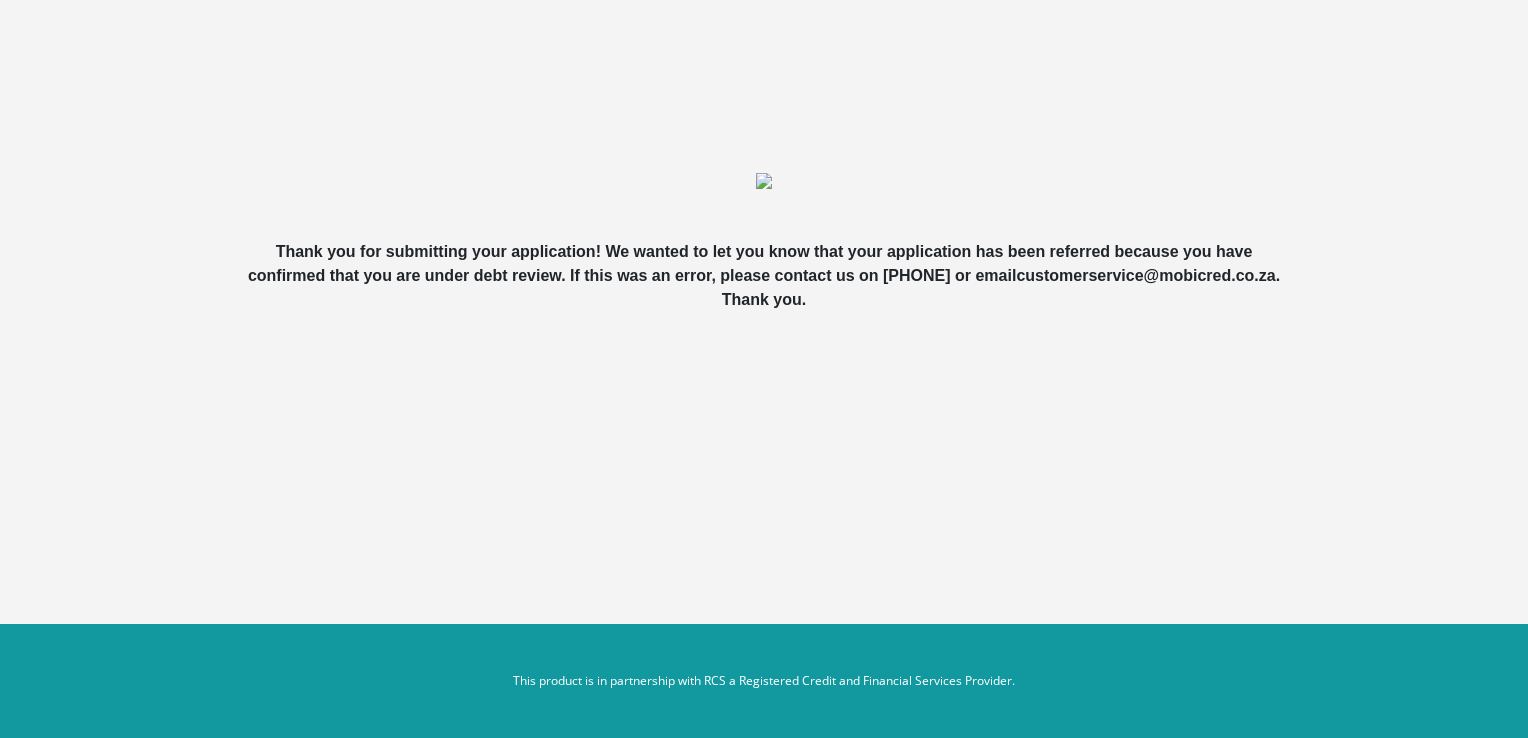 click at bounding box center [764, 180] 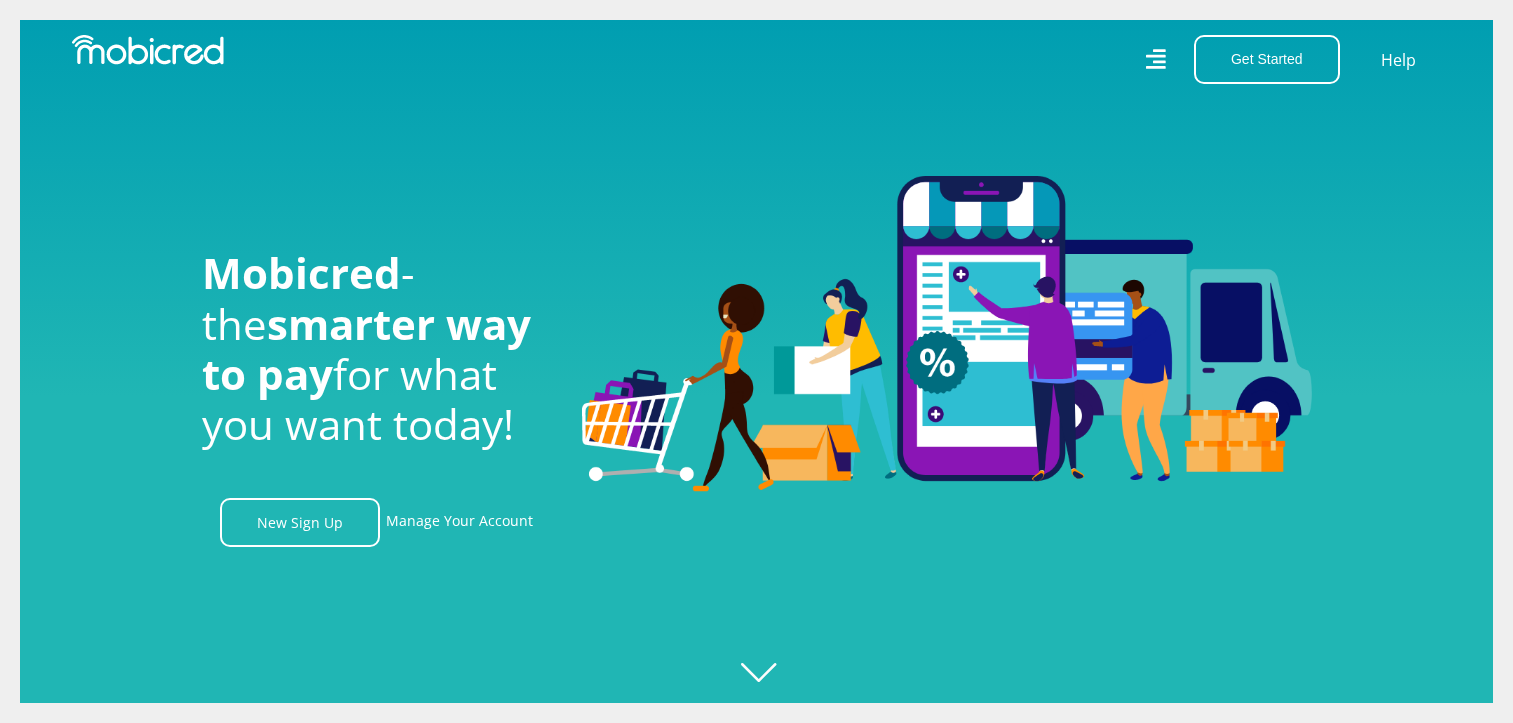 scroll, scrollTop: 0, scrollLeft: 0, axis: both 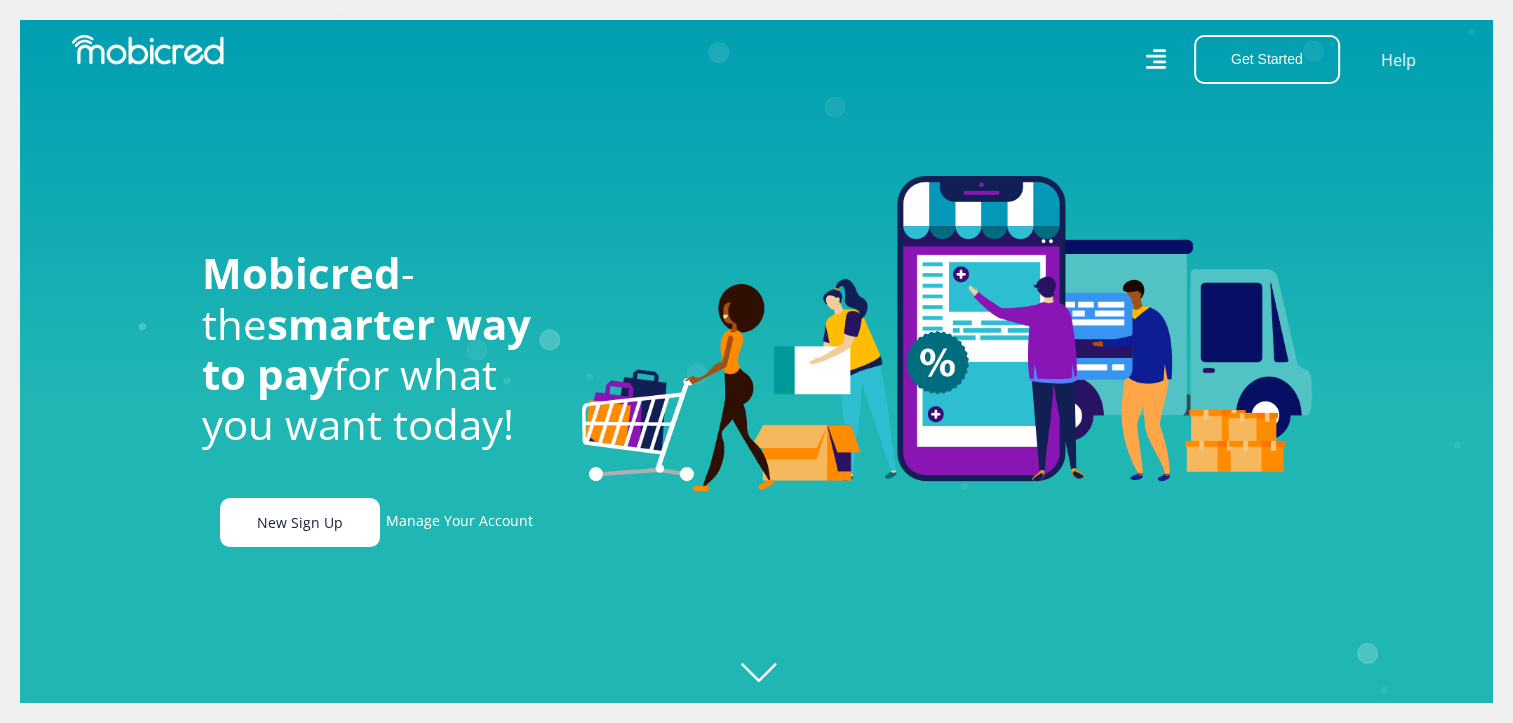 click on "New Sign Up" at bounding box center (300, 522) 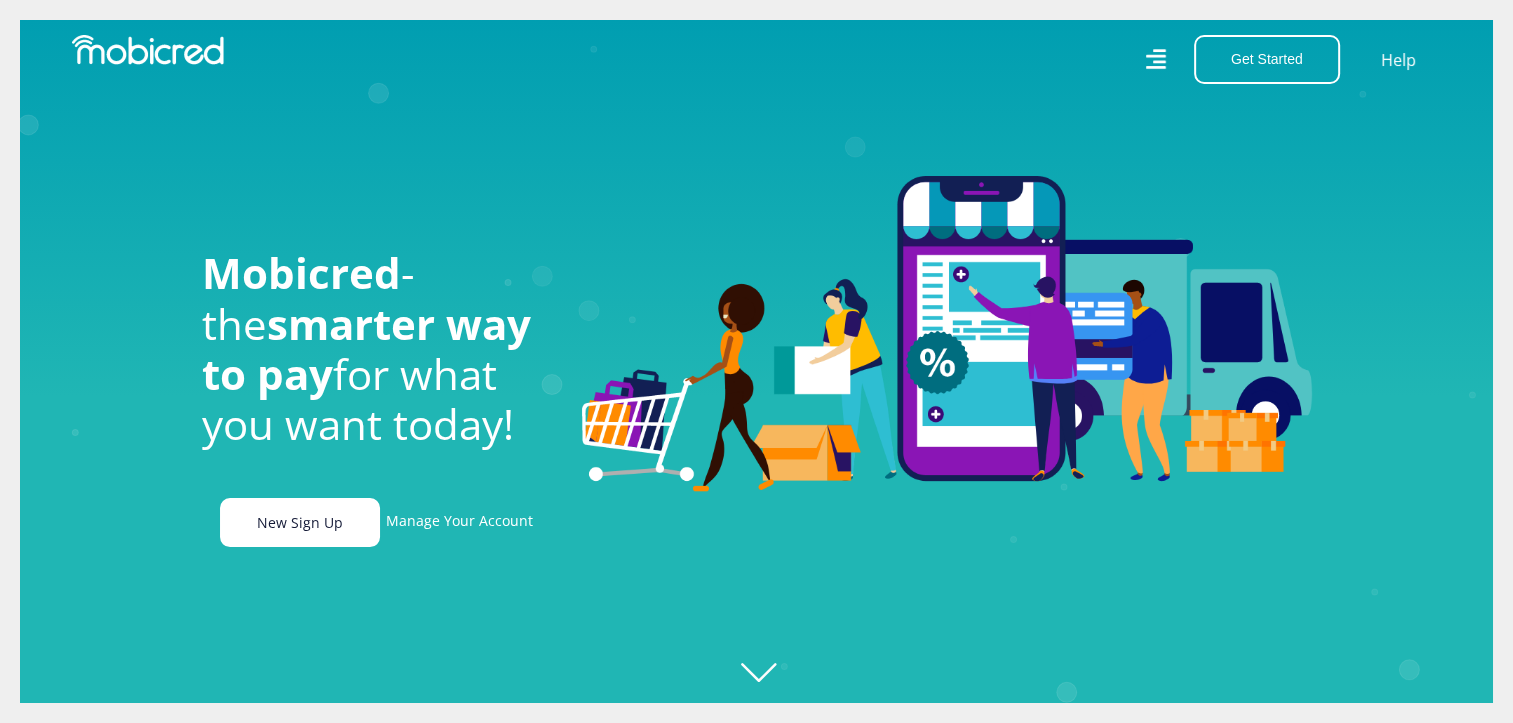 scroll, scrollTop: 0, scrollLeft: 2564, axis: horizontal 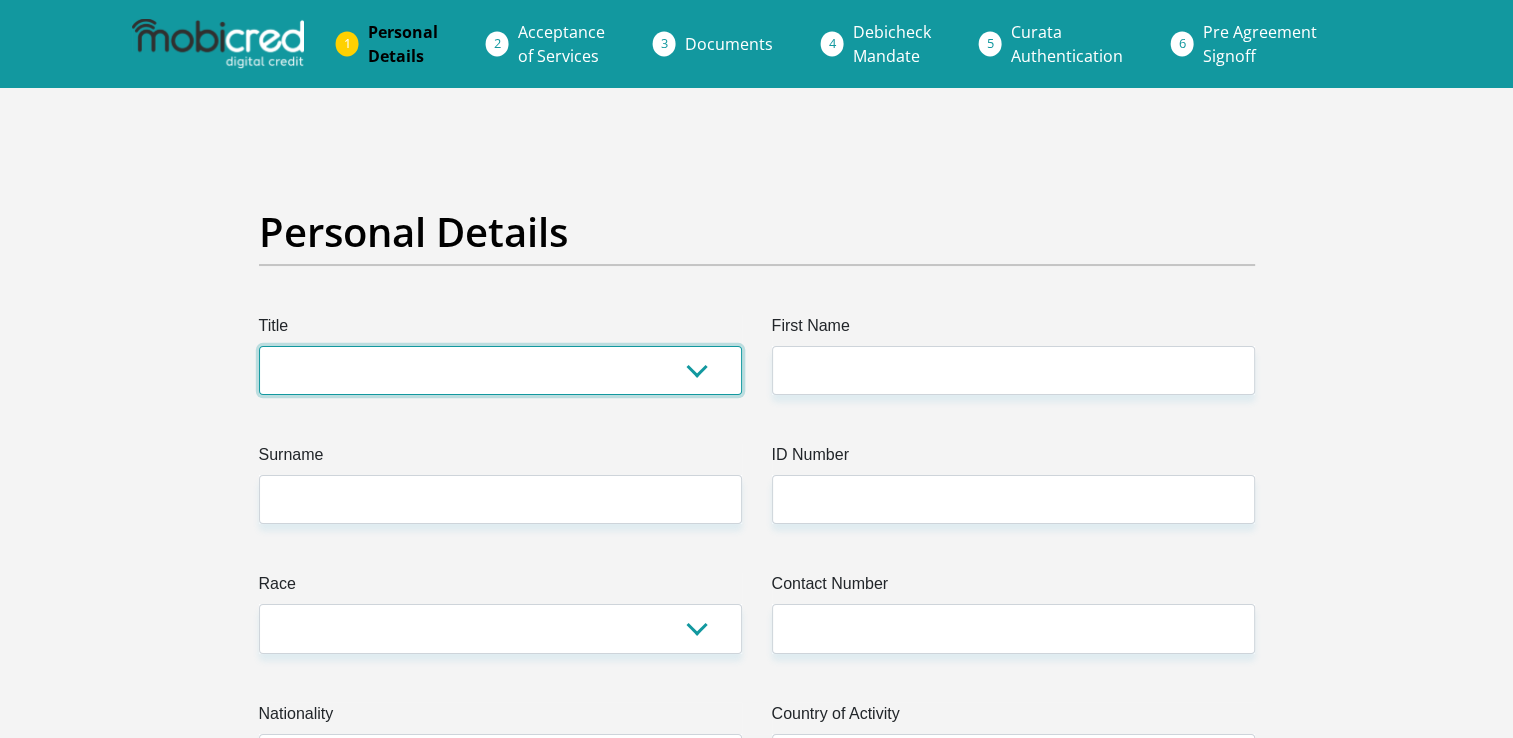 click on "Mr
Ms
Mrs
Dr
Other" at bounding box center (500, 370) 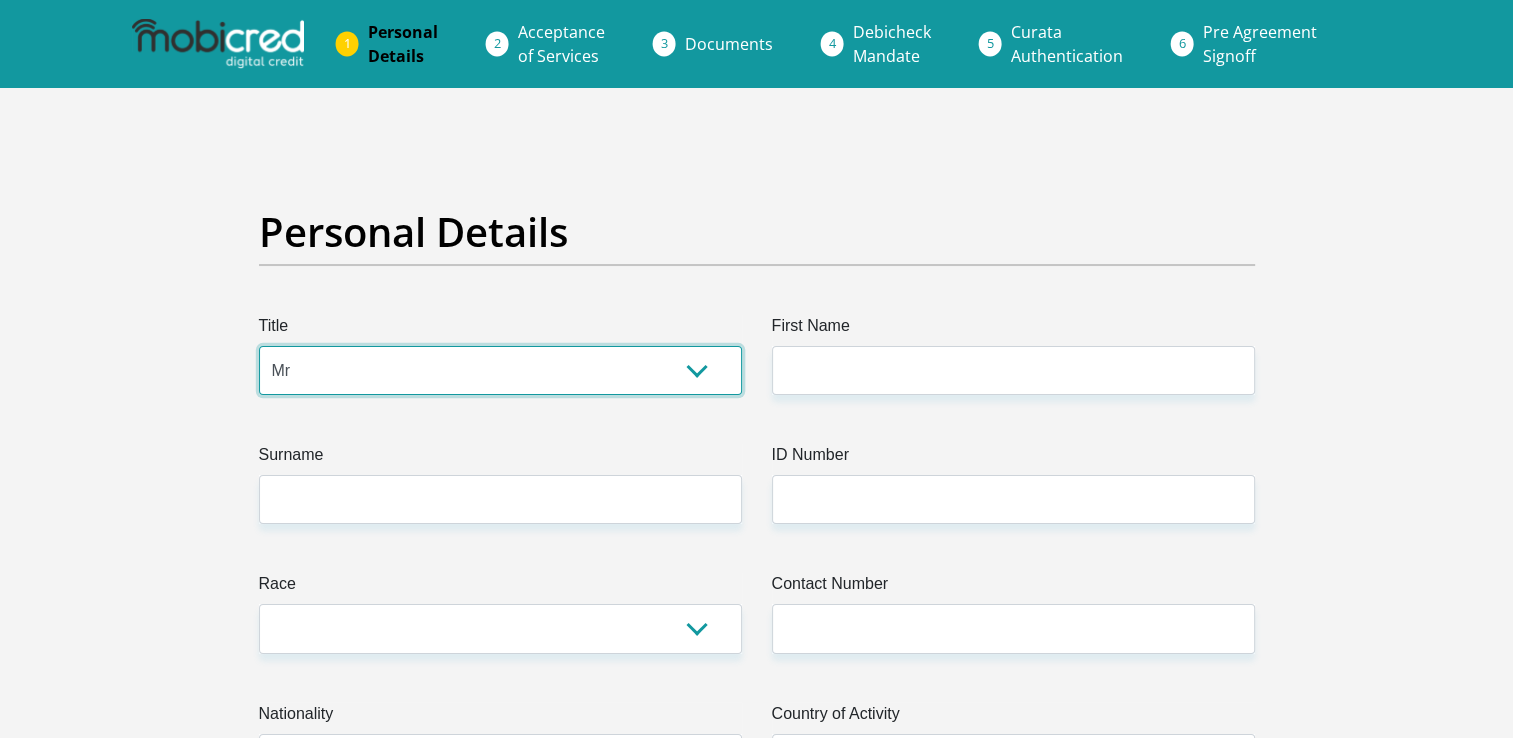 click on "Mr
Ms
Mrs
Dr
Other" at bounding box center [500, 370] 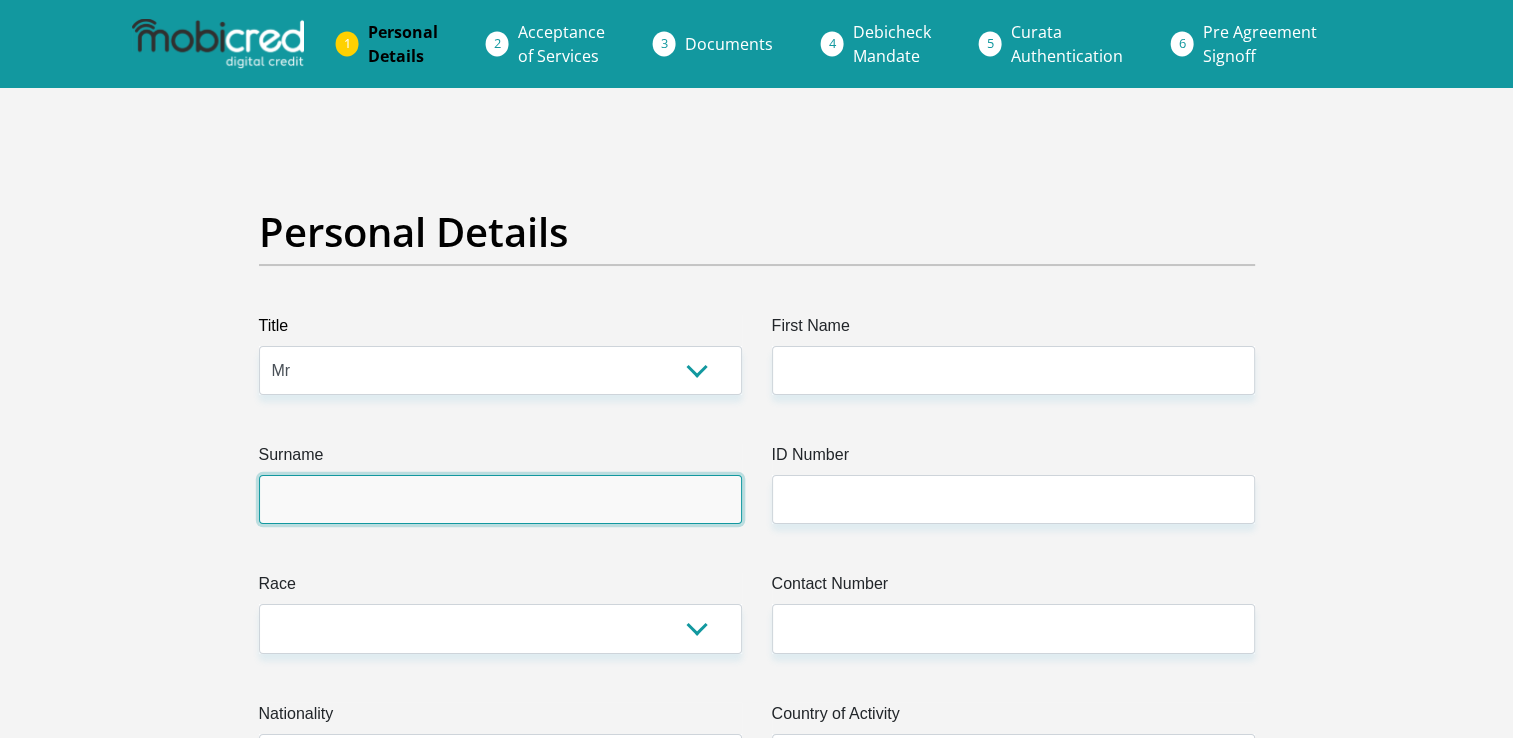 click on "Surname" at bounding box center (500, 499) 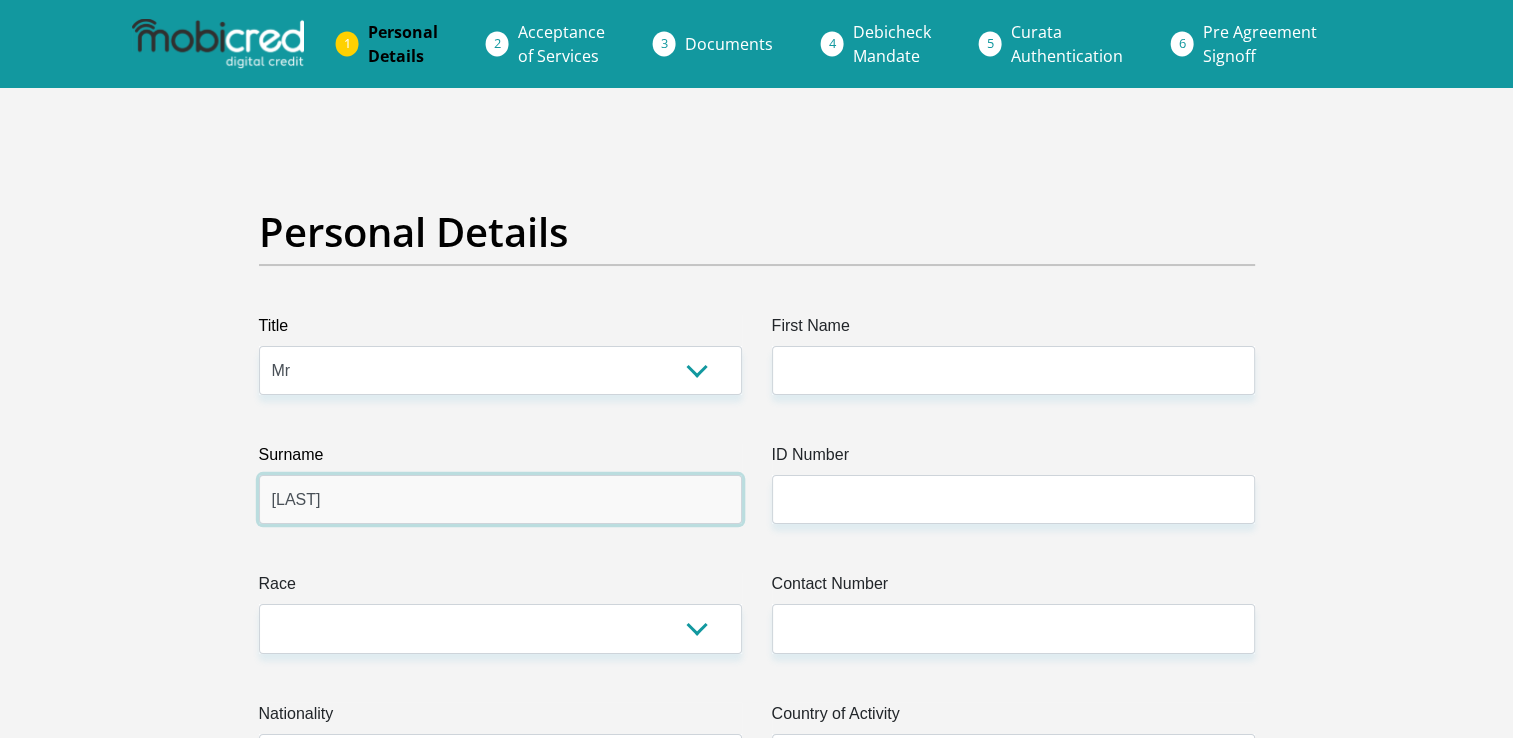 type on "Mogaila" 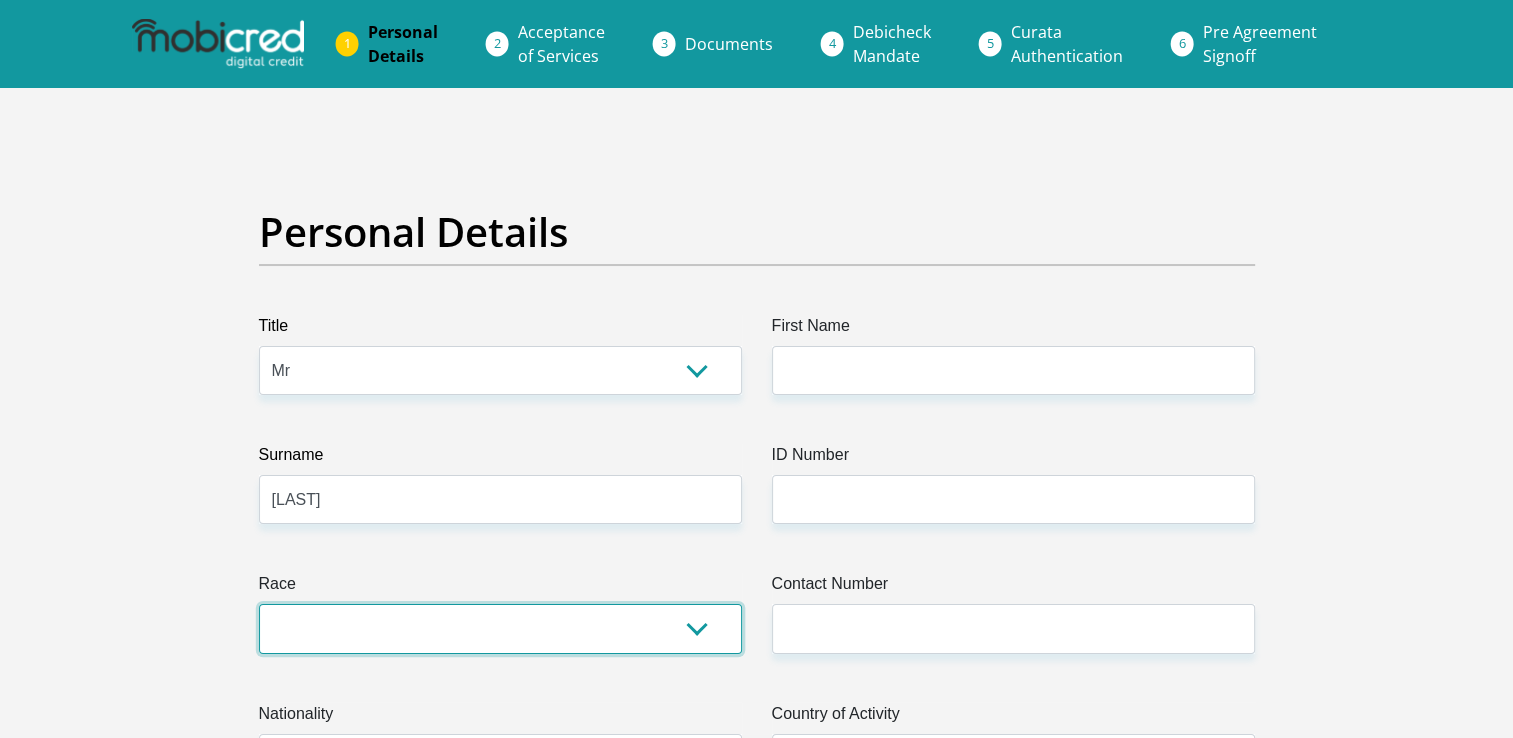 click on "Black
Coloured
Indian
White
Other" at bounding box center [500, 628] 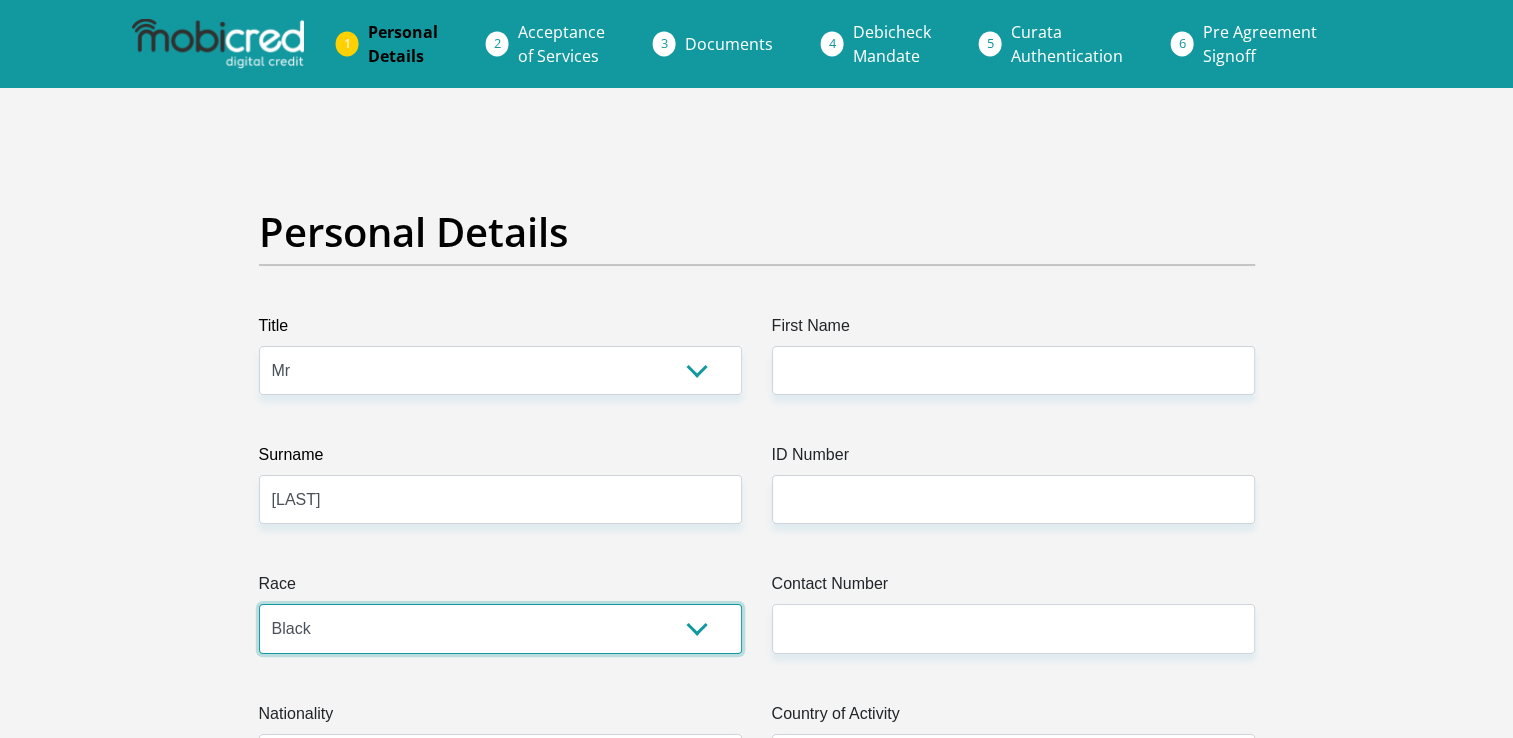 click on "Black
Coloured
Indian
White
Other" at bounding box center (500, 628) 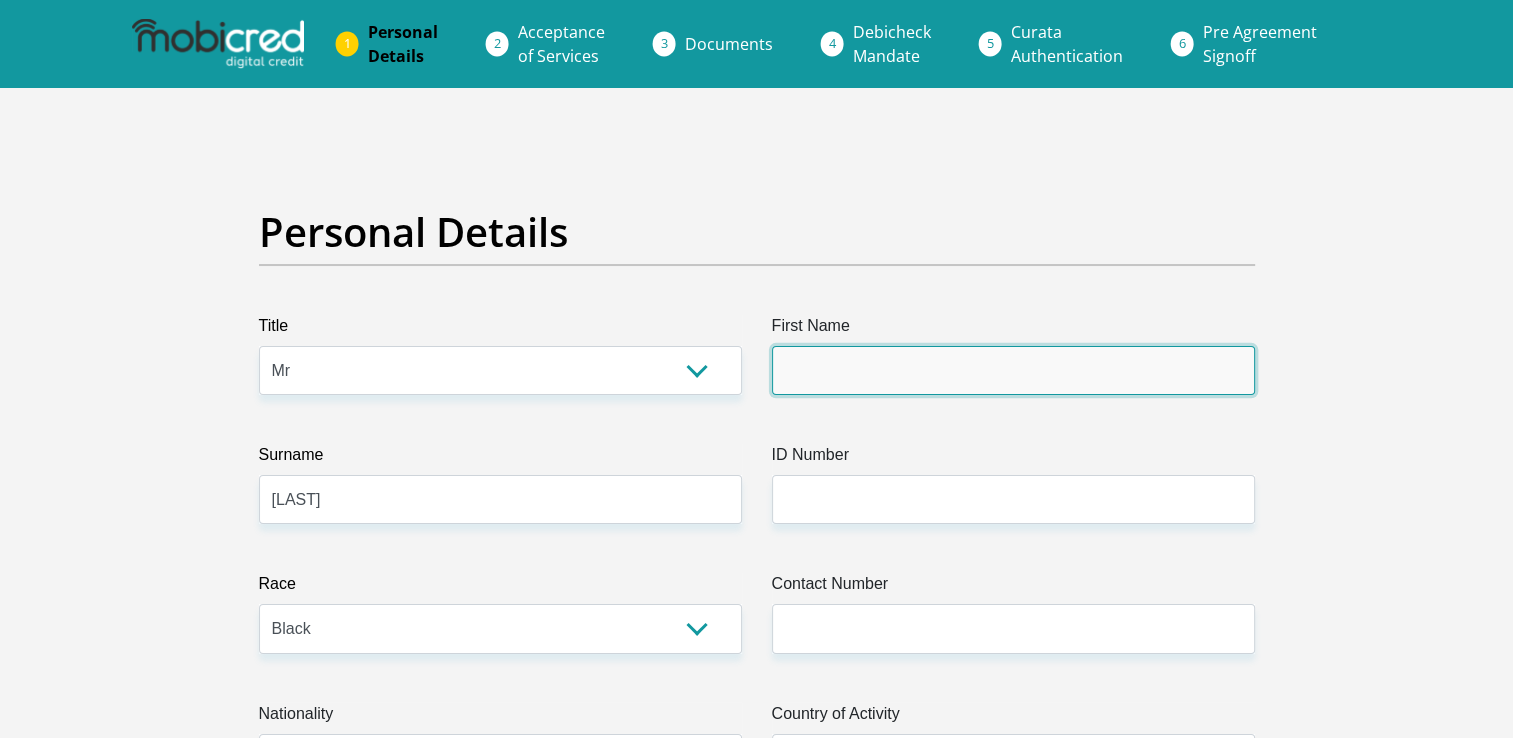 click on "First Name" at bounding box center [1013, 370] 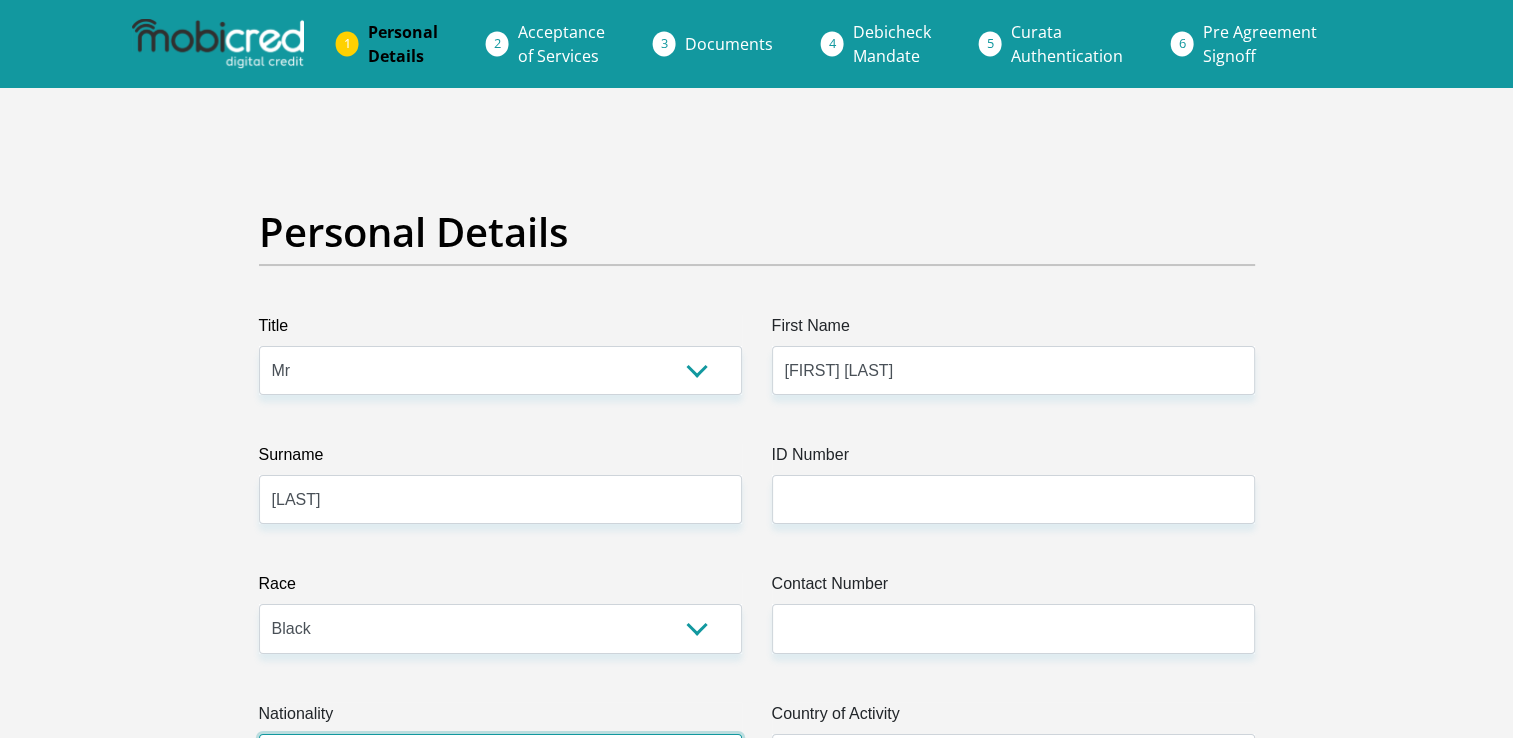 select on "ZAF" 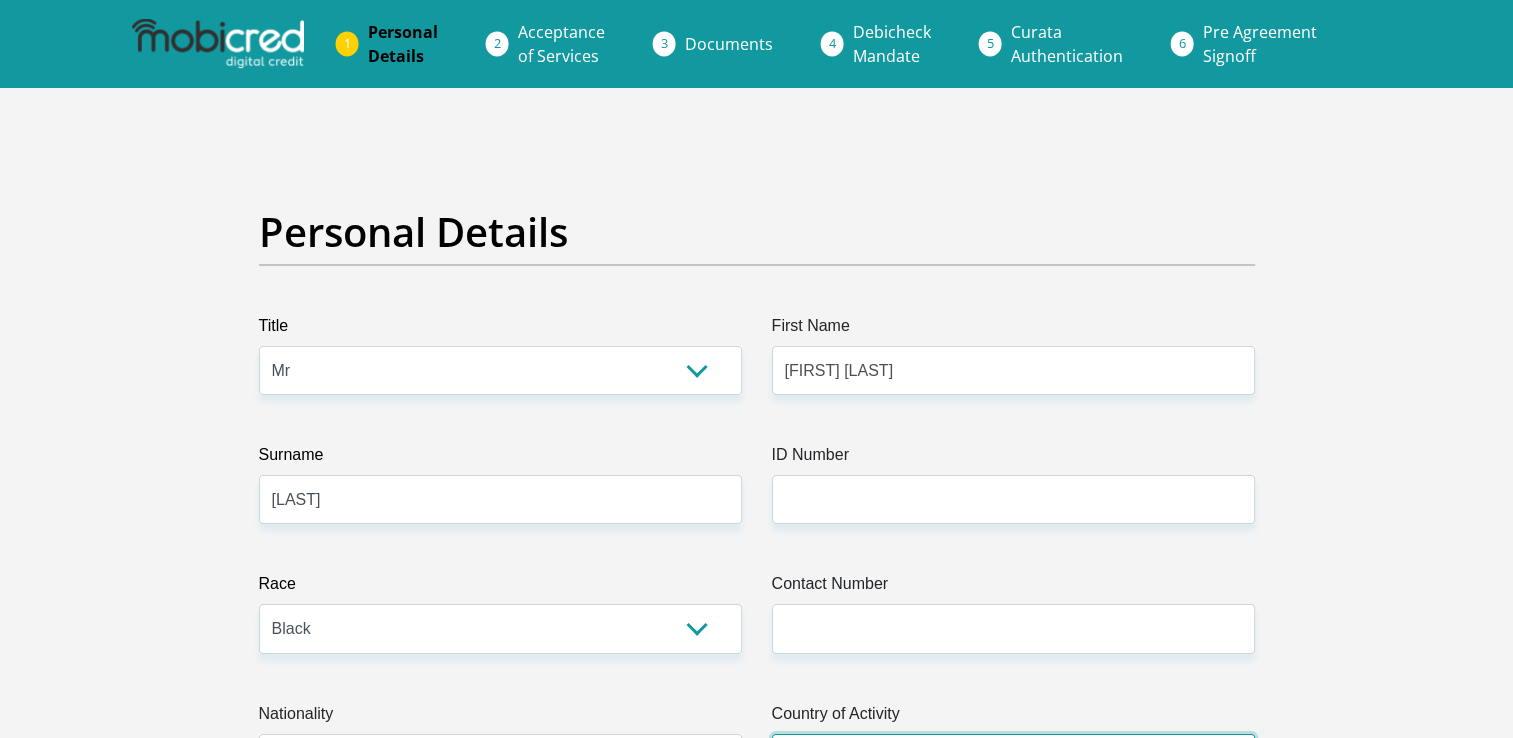 select on "ZAF" 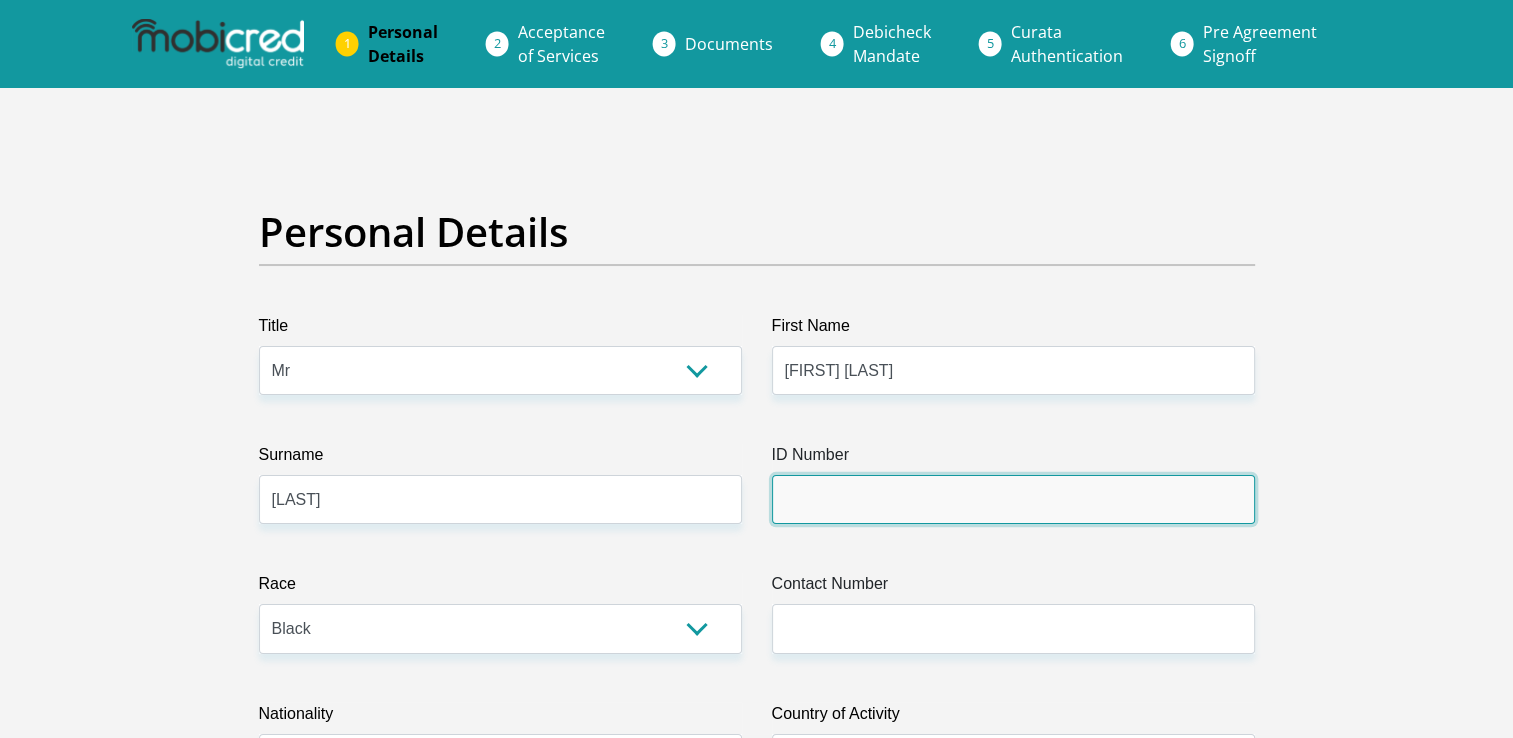 click on "ID Number" at bounding box center (1013, 499) 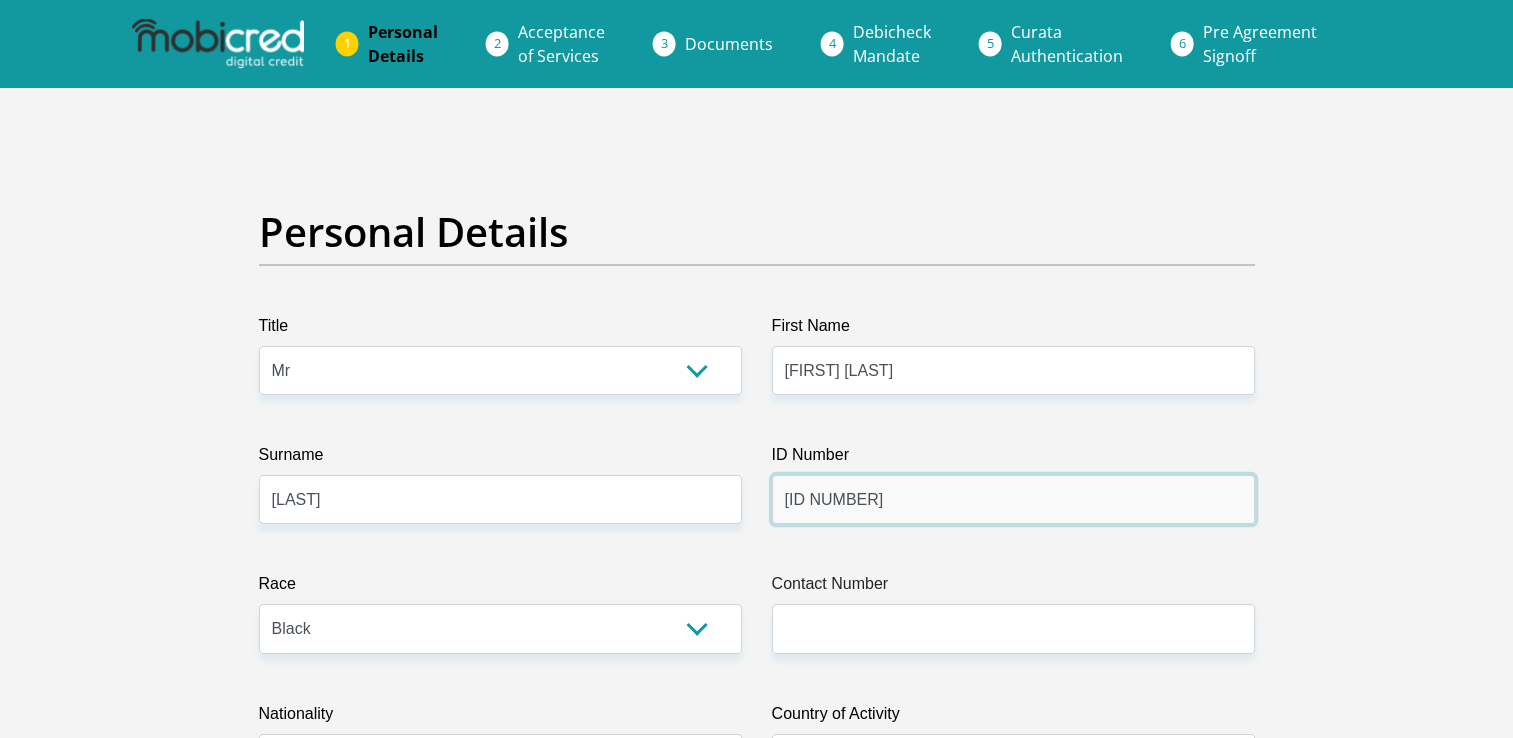 type on "0101255529089" 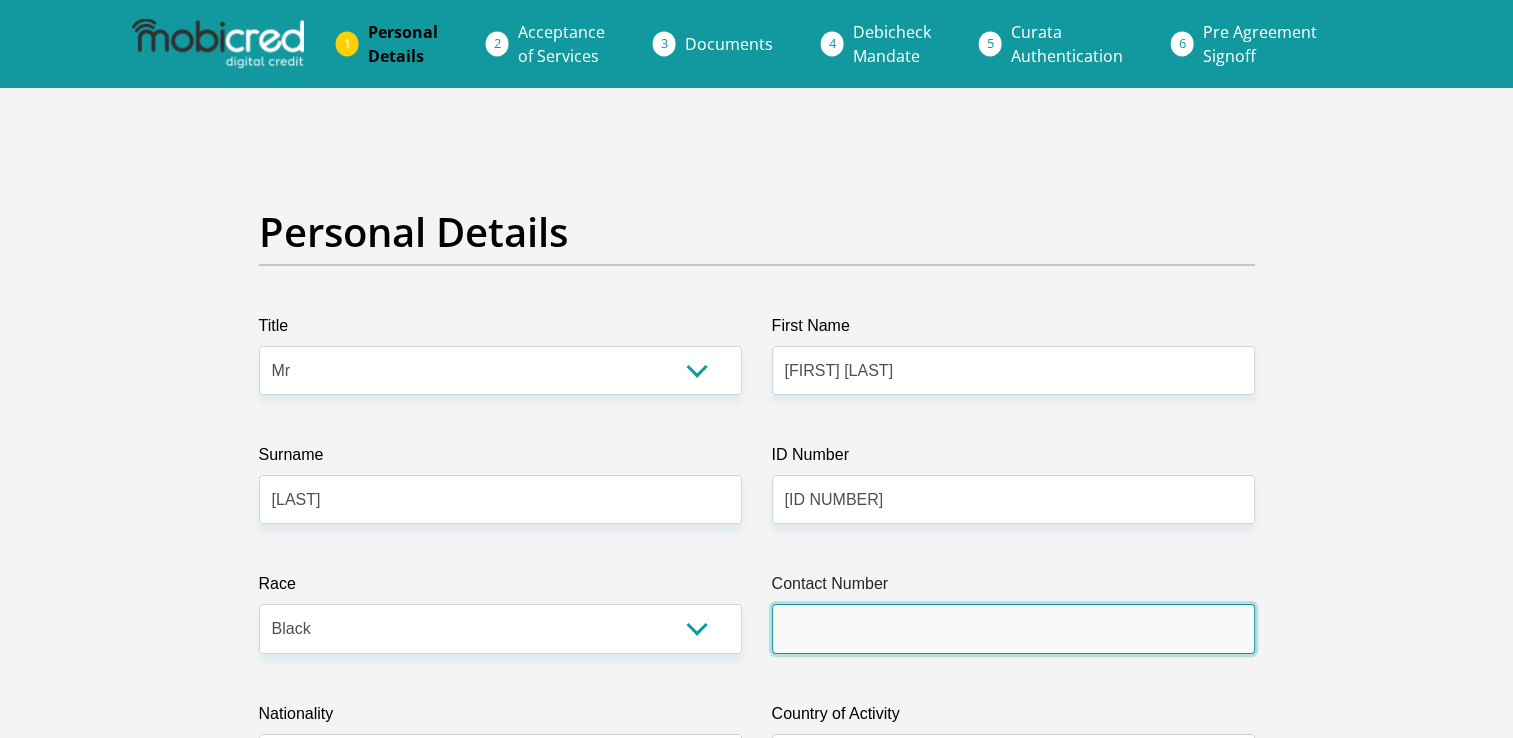 click on "Contact Number" at bounding box center [1013, 628] 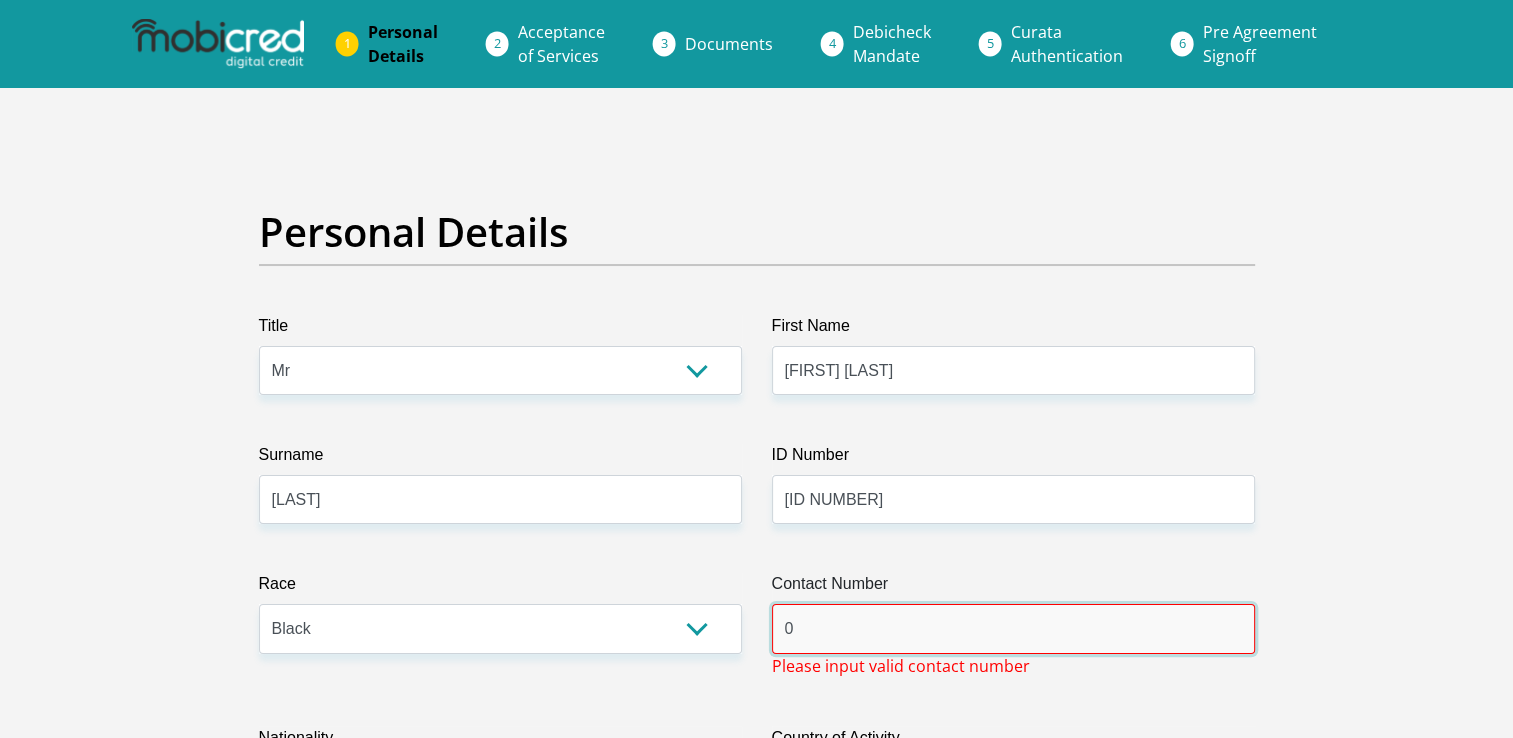 type on "0630683698" 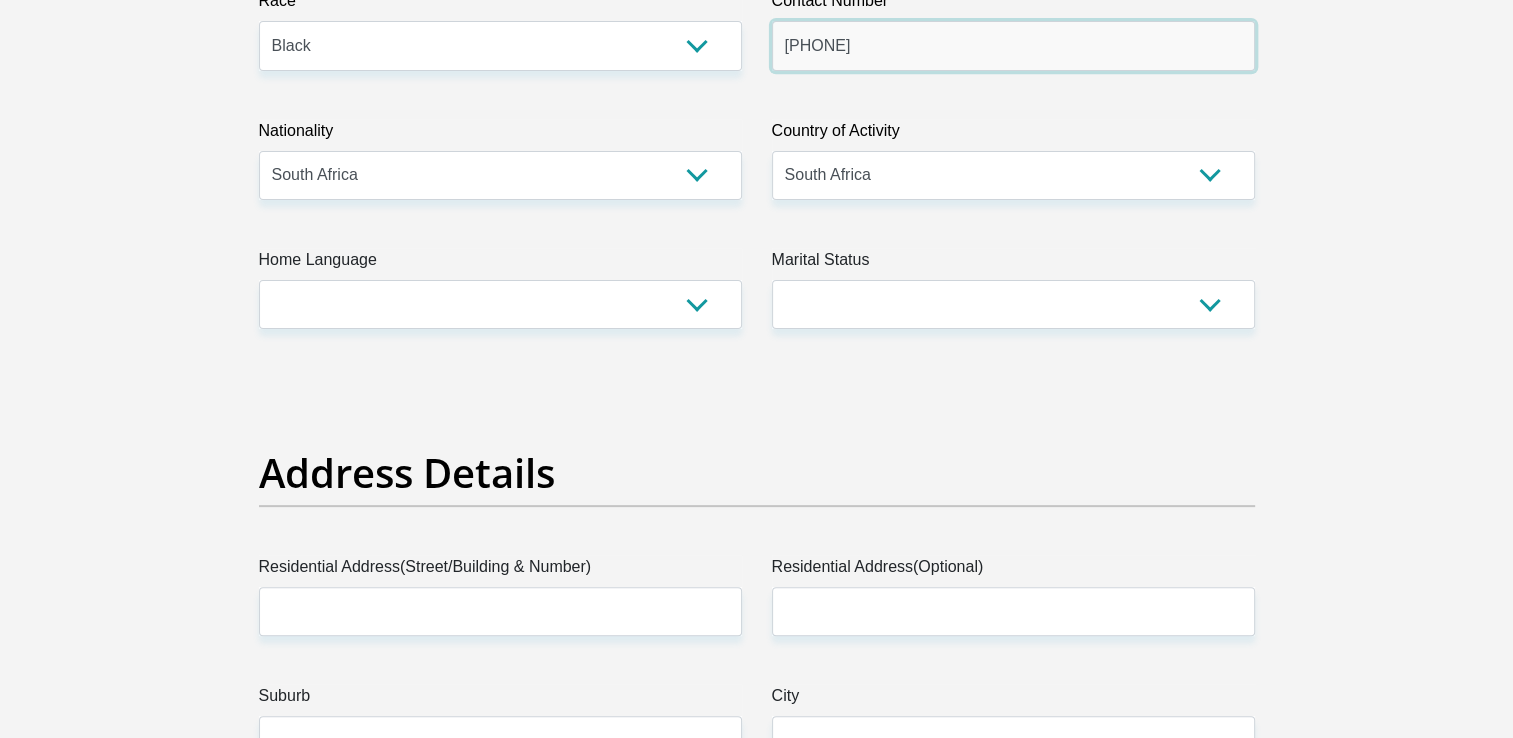 scroll, scrollTop: 600, scrollLeft: 0, axis: vertical 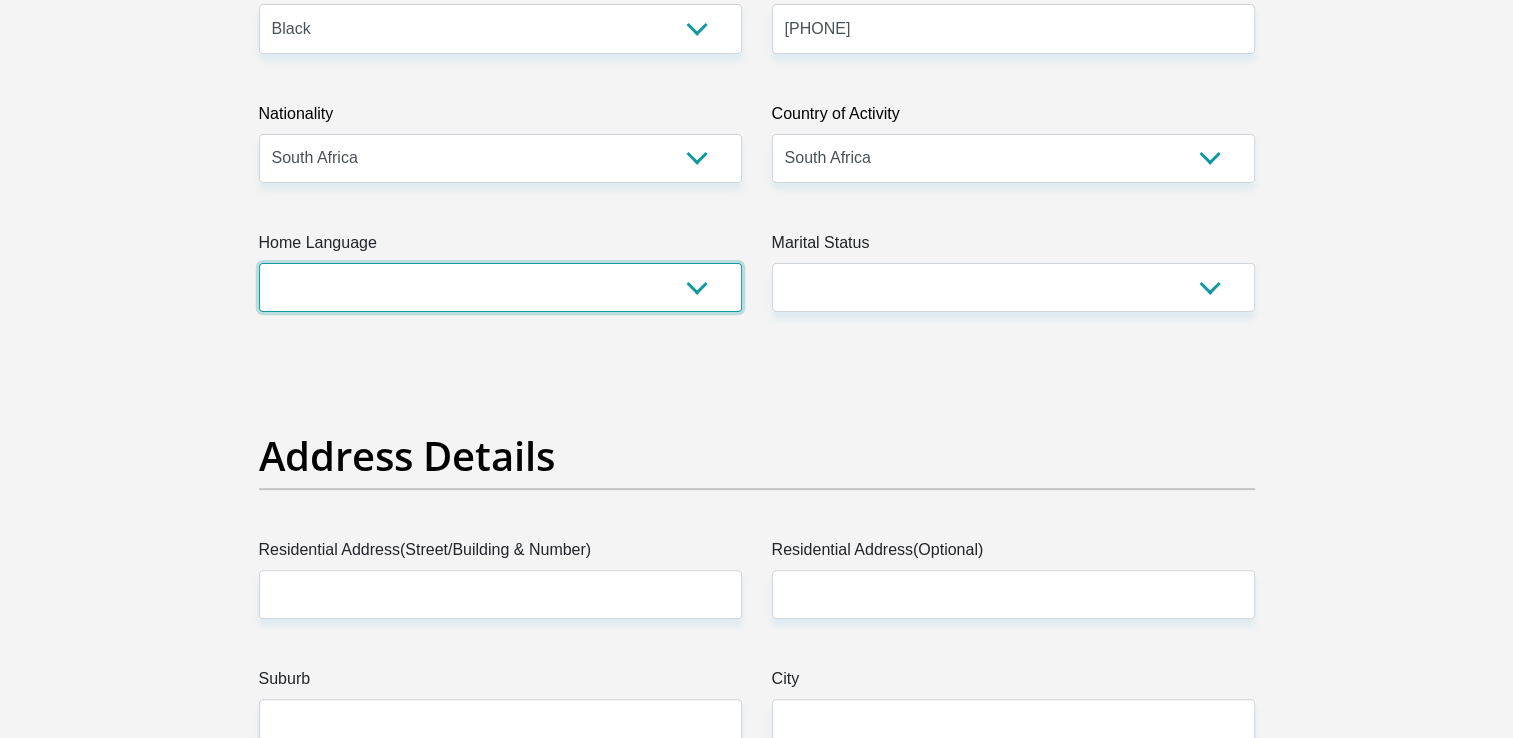 click on "Afrikaans
English
Sepedi
South Ndebele
Southern Sotho
Swati
Tsonga
Tswana
Venda
Xhosa
Zulu
Other" at bounding box center (500, 287) 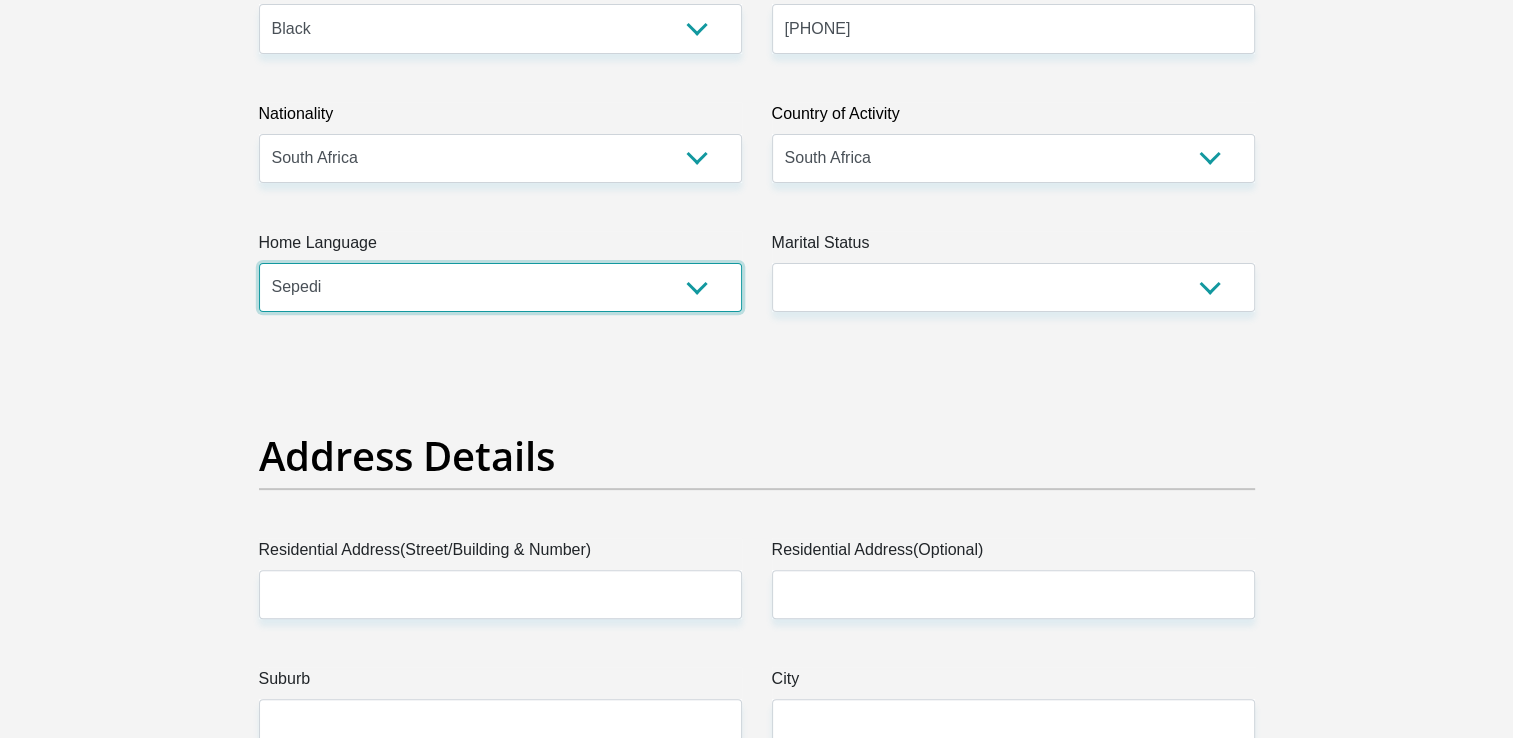 click on "Afrikaans
English
Sepedi
South Ndebele
Southern Sotho
Swati
Tsonga
Tswana
Venda
Xhosa
Zulu
Other" at bounding box center [500, 287] 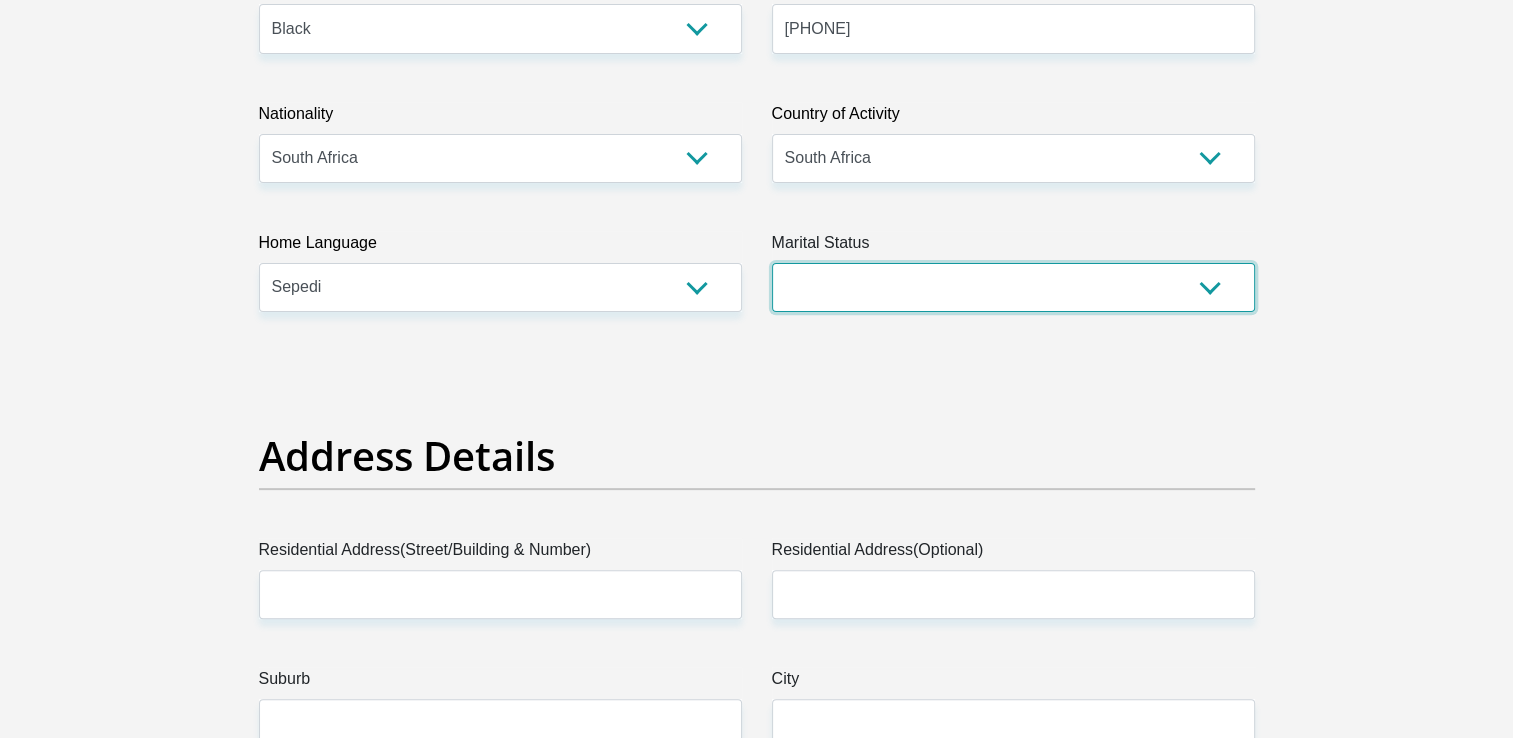 click on "Married ANC
Single
Divorced
Widowed
Married COP or Customary Law" at bounding box center (1013, 287) 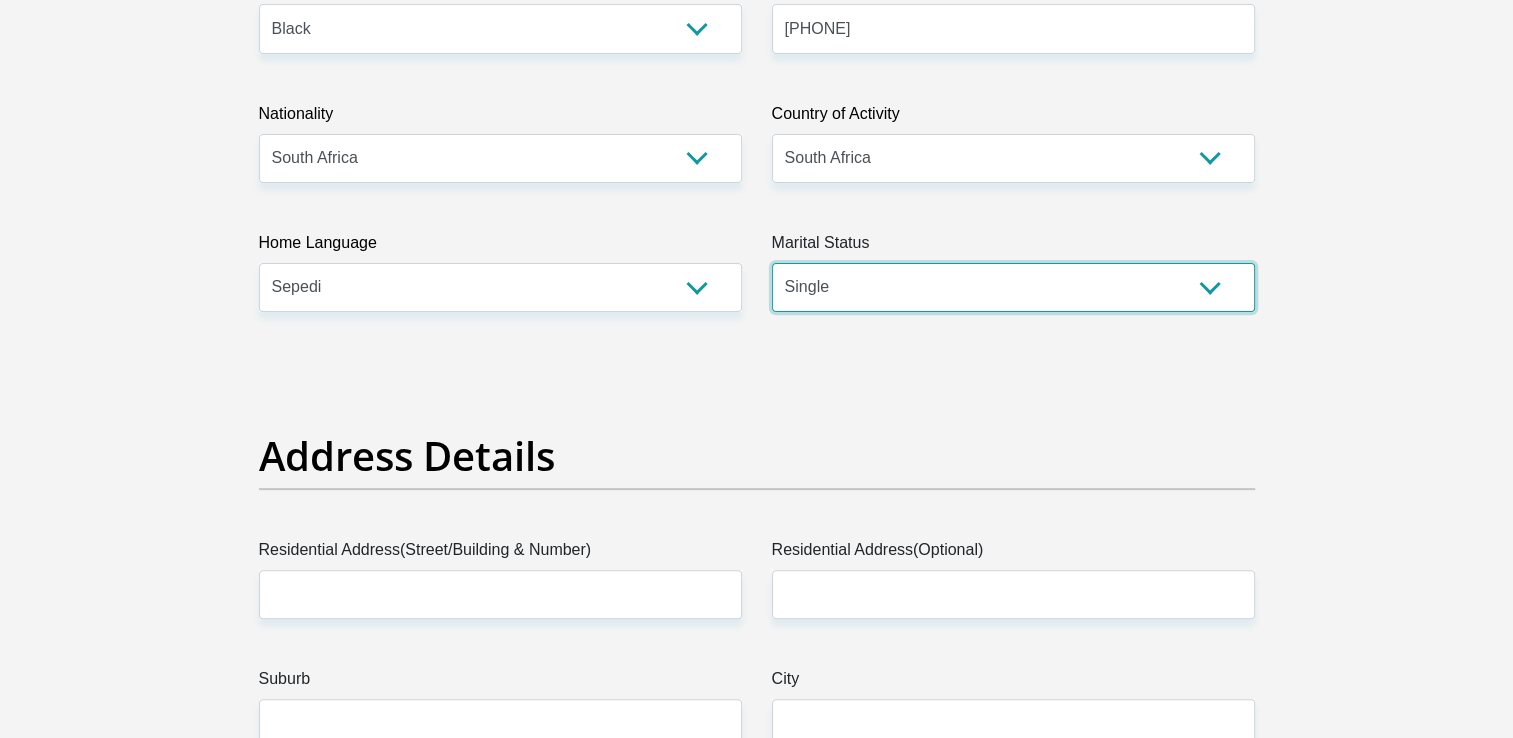 click on "Married ANC
Single
Divorced
Widowed
Married COP or Customary Law" at bounding box center [1013, 287] 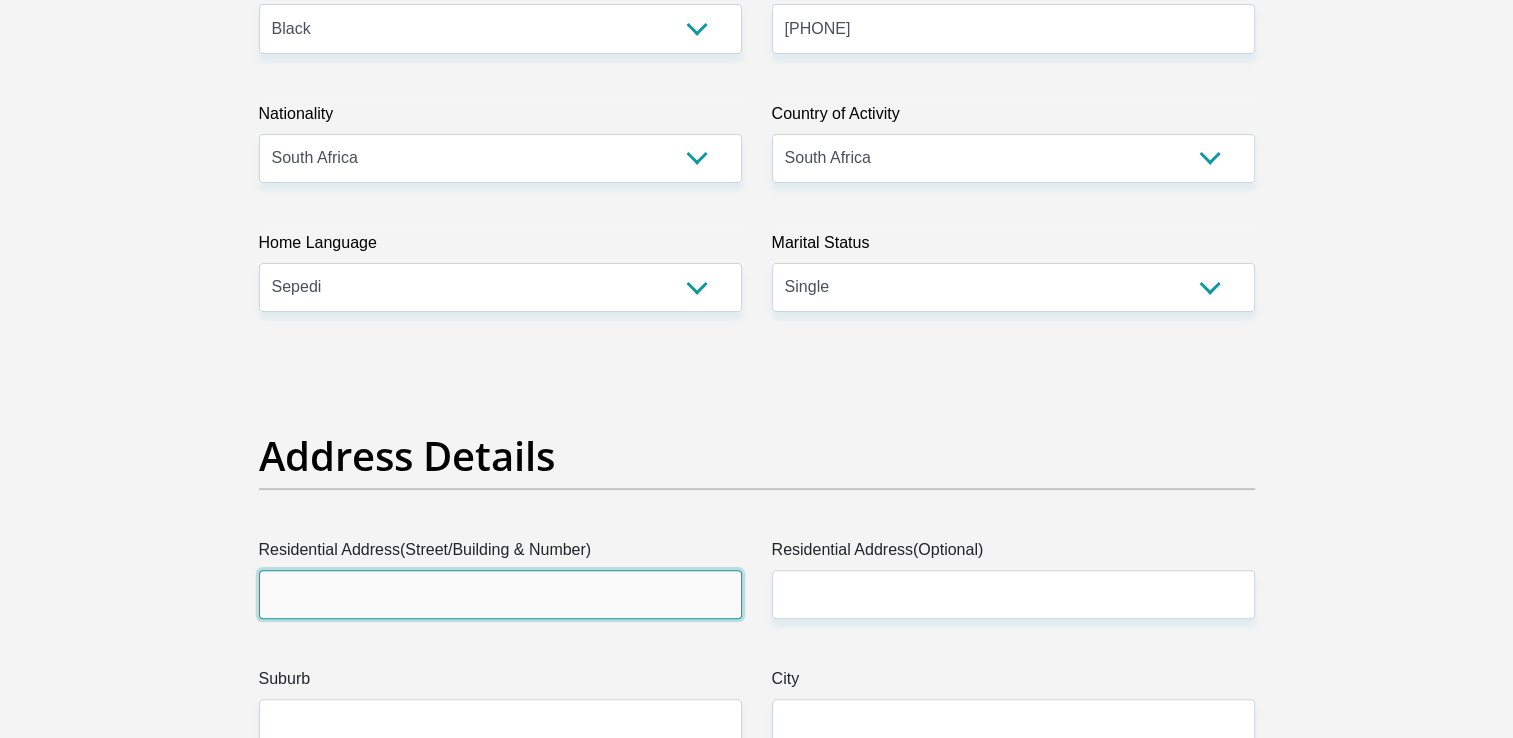 click on "Residential Address(Street/Building & Number)" at bounding box center [500, 594] 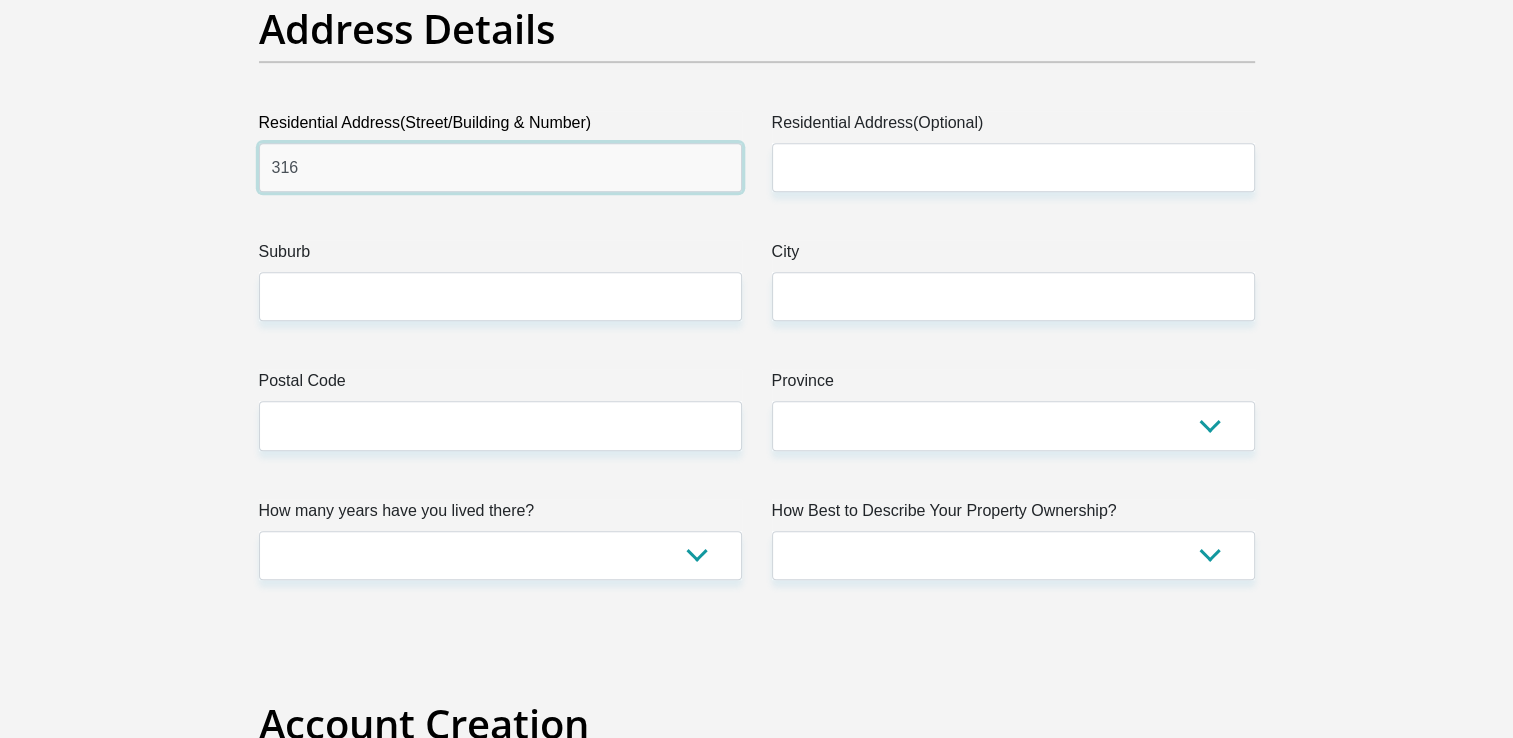 scroll, scrollTop: 944, scrollLeft: 0, axis: vertical 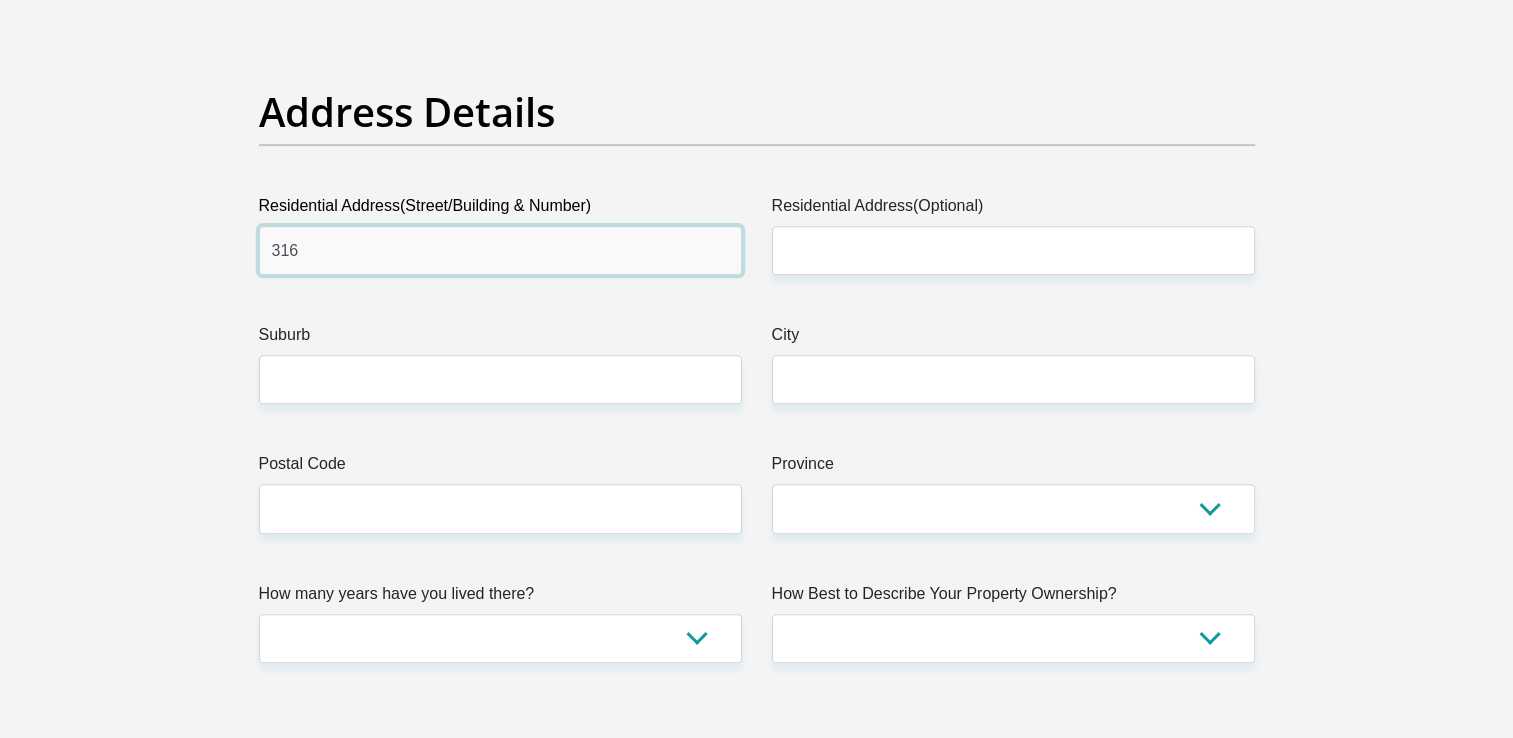 type on "316" 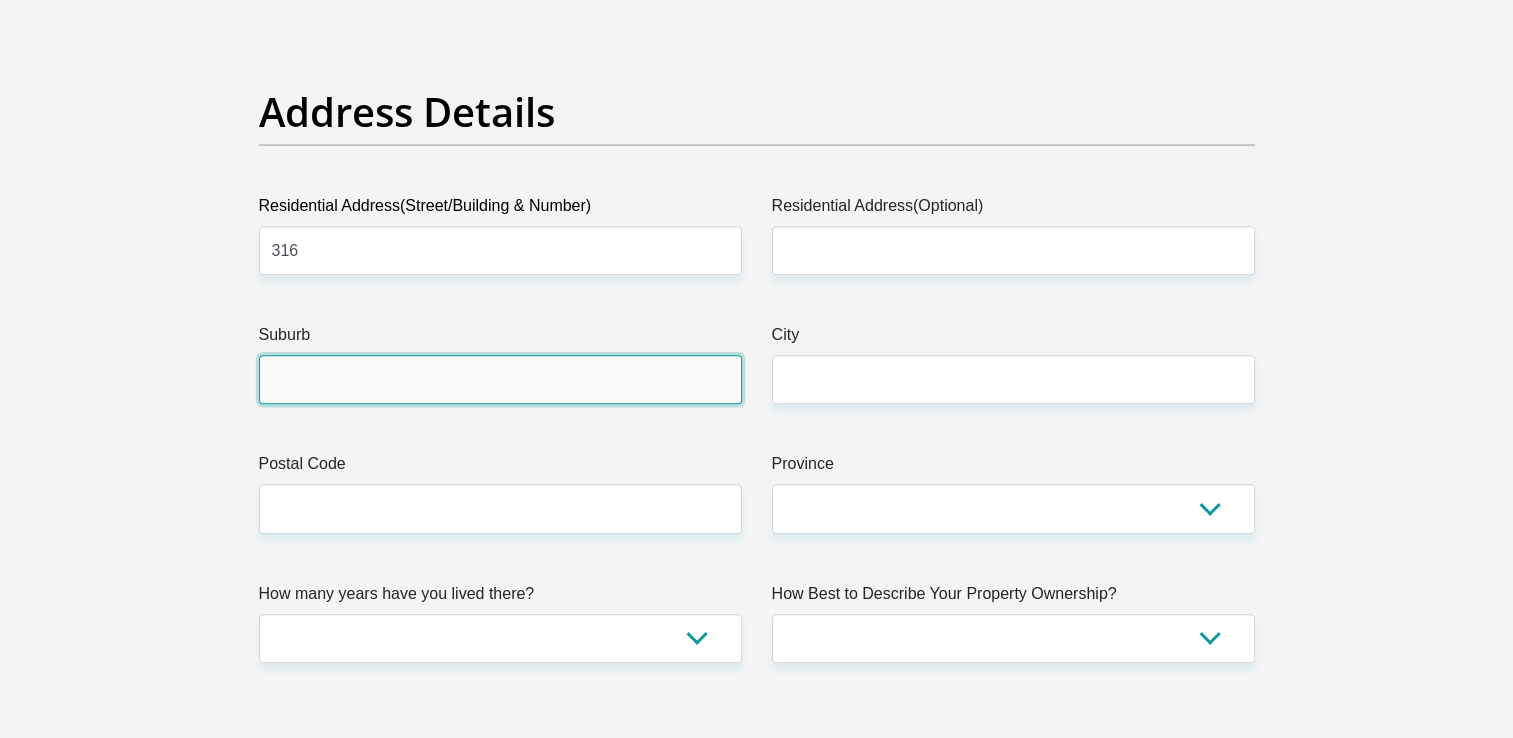 click on "Suburb" at bounding box center [500, 379] 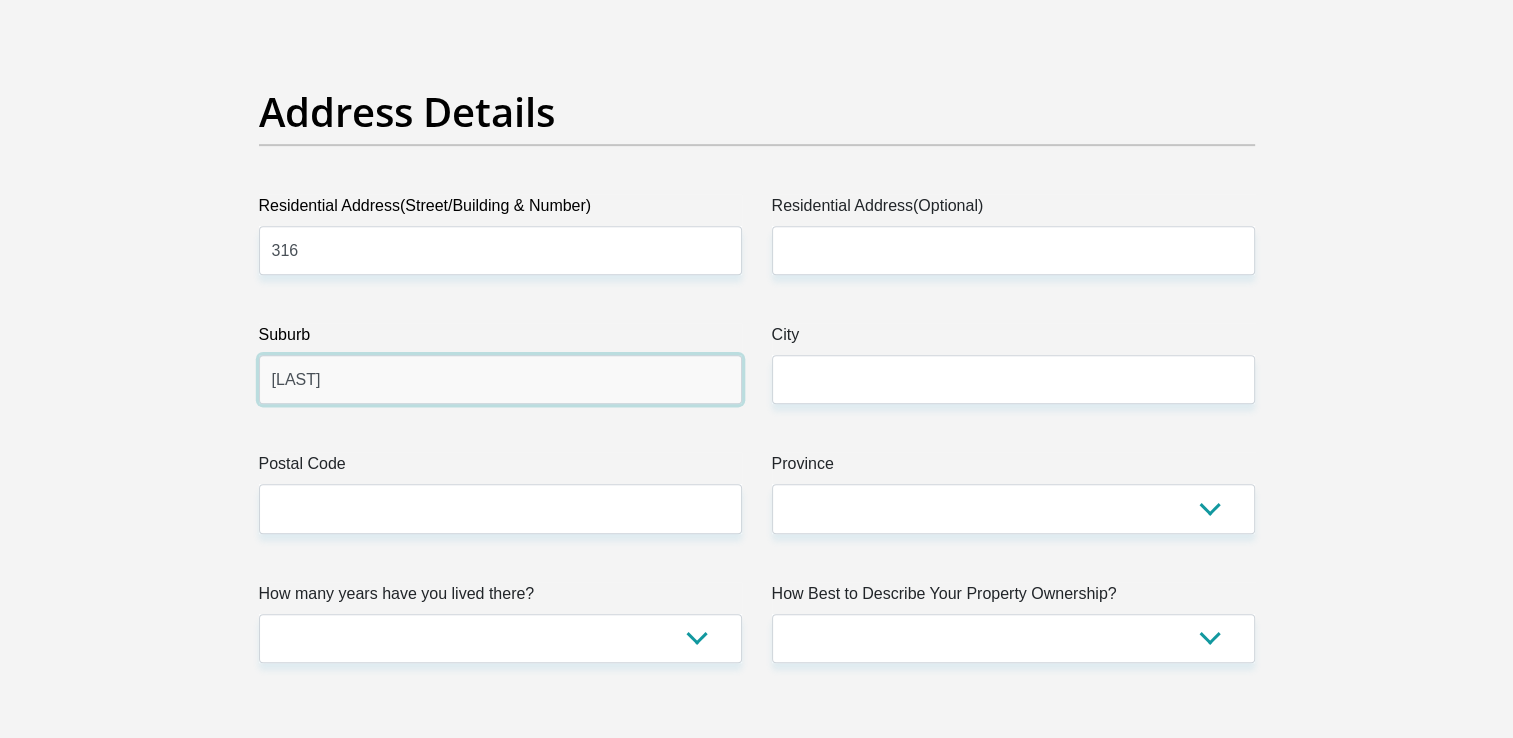 type on "Waltloo" 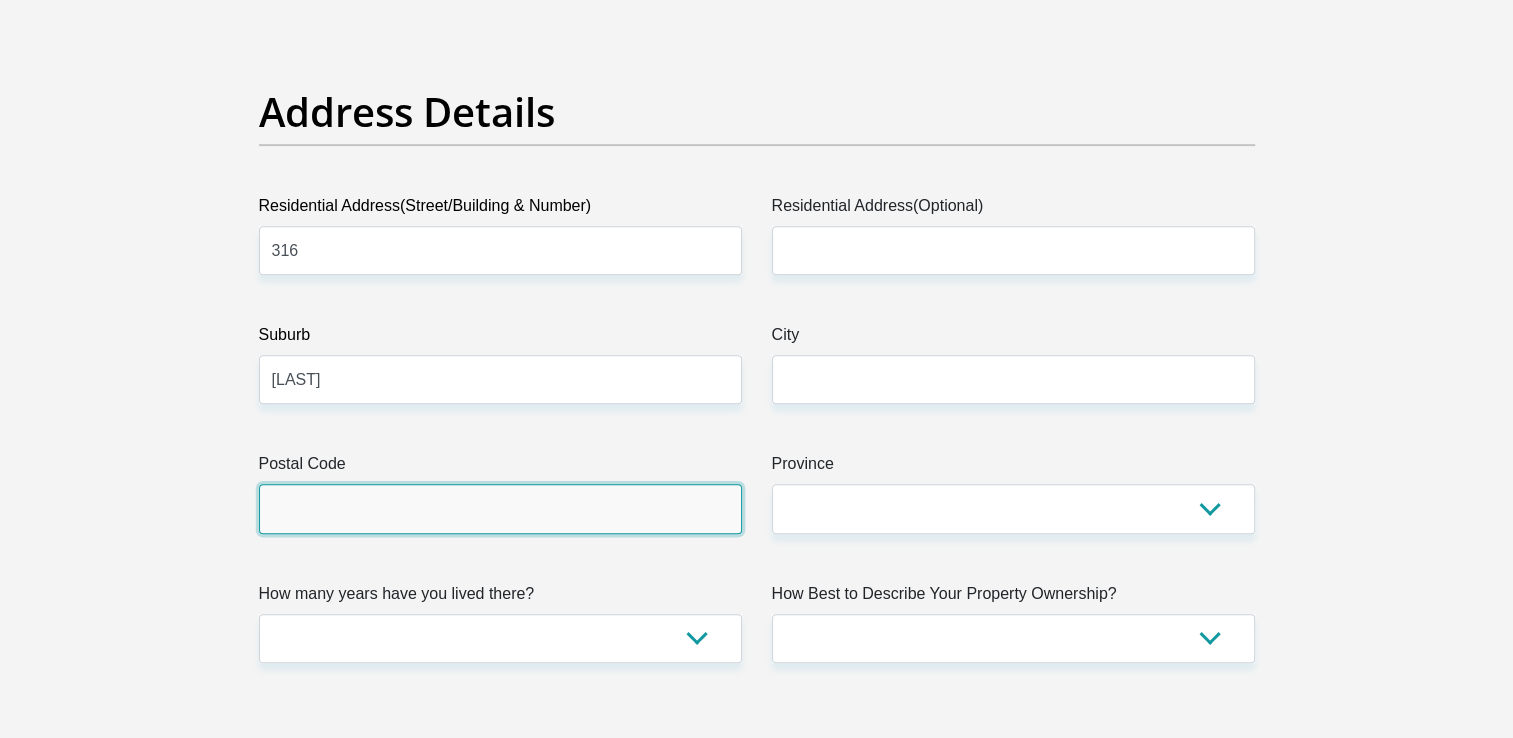 click on "Postal Code" at bounding box center [500, 508] 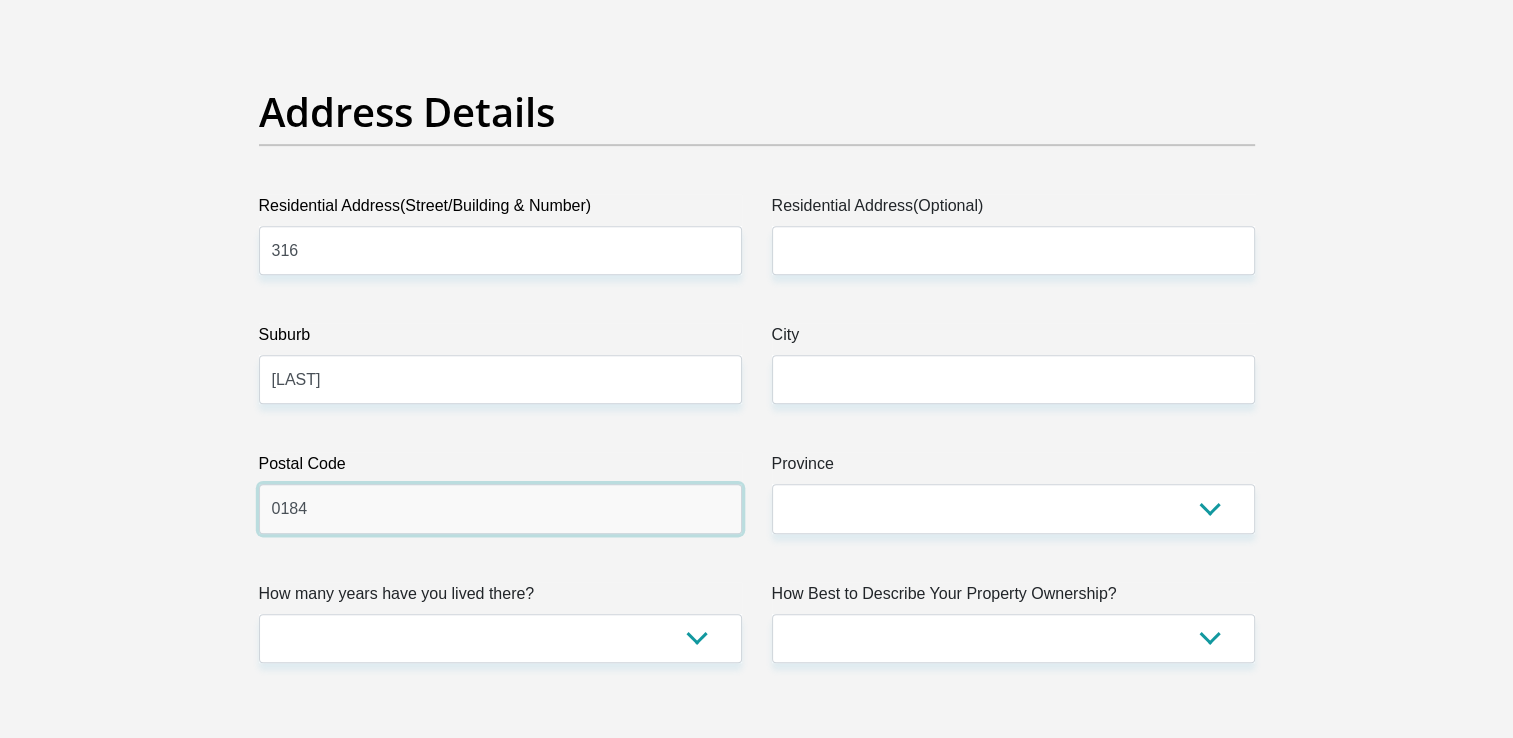 type on "0184" 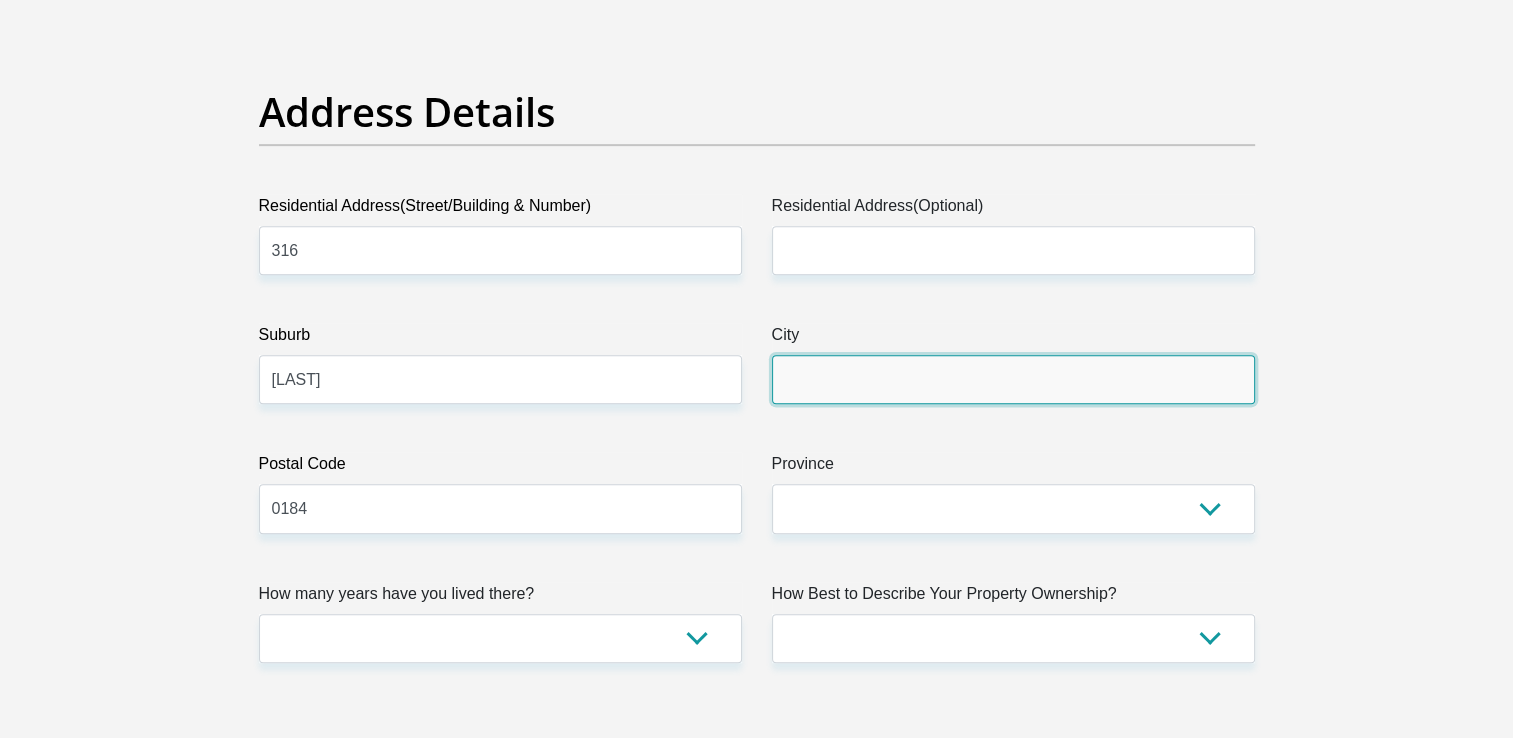 click on "City" at bounding box center [1013, 379] 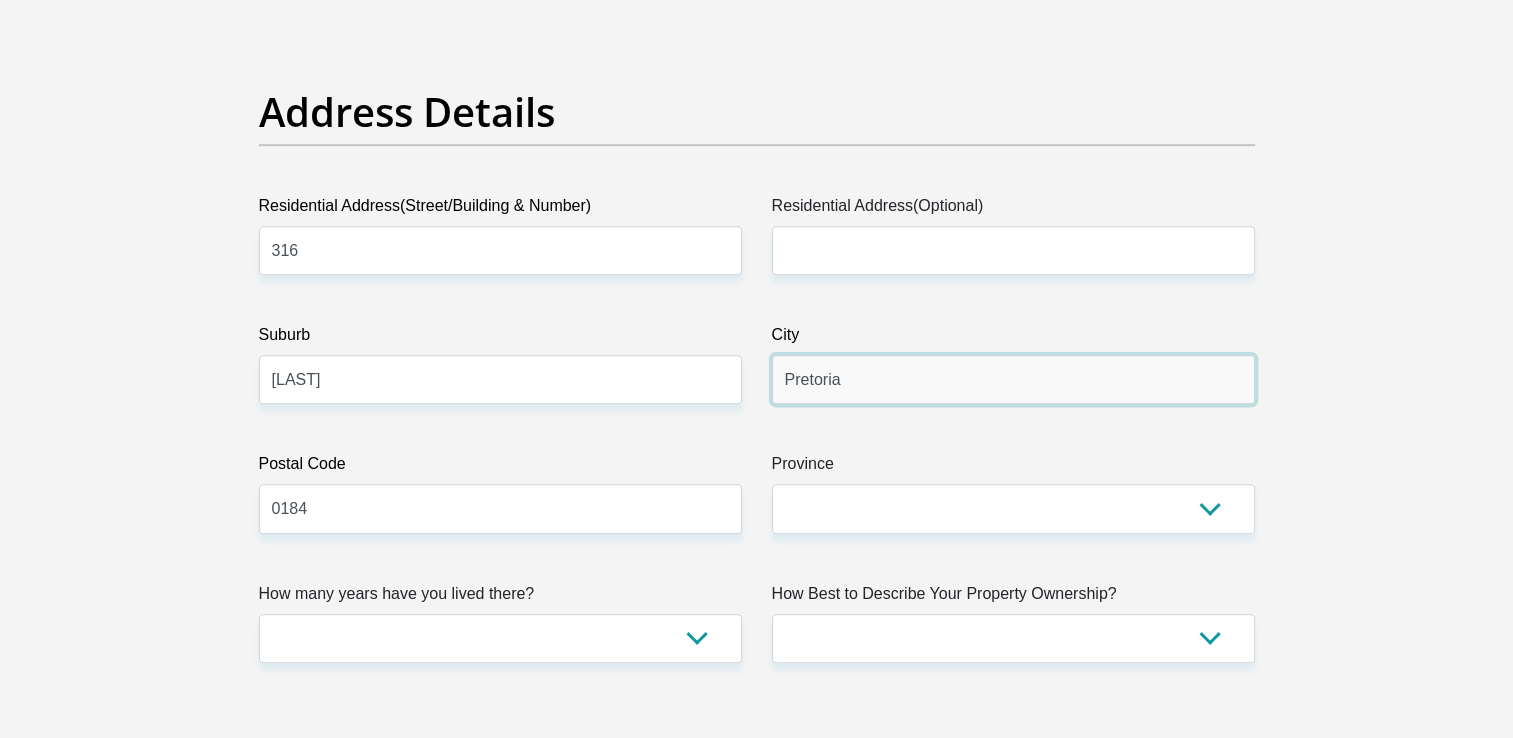 type on "Pretoria" 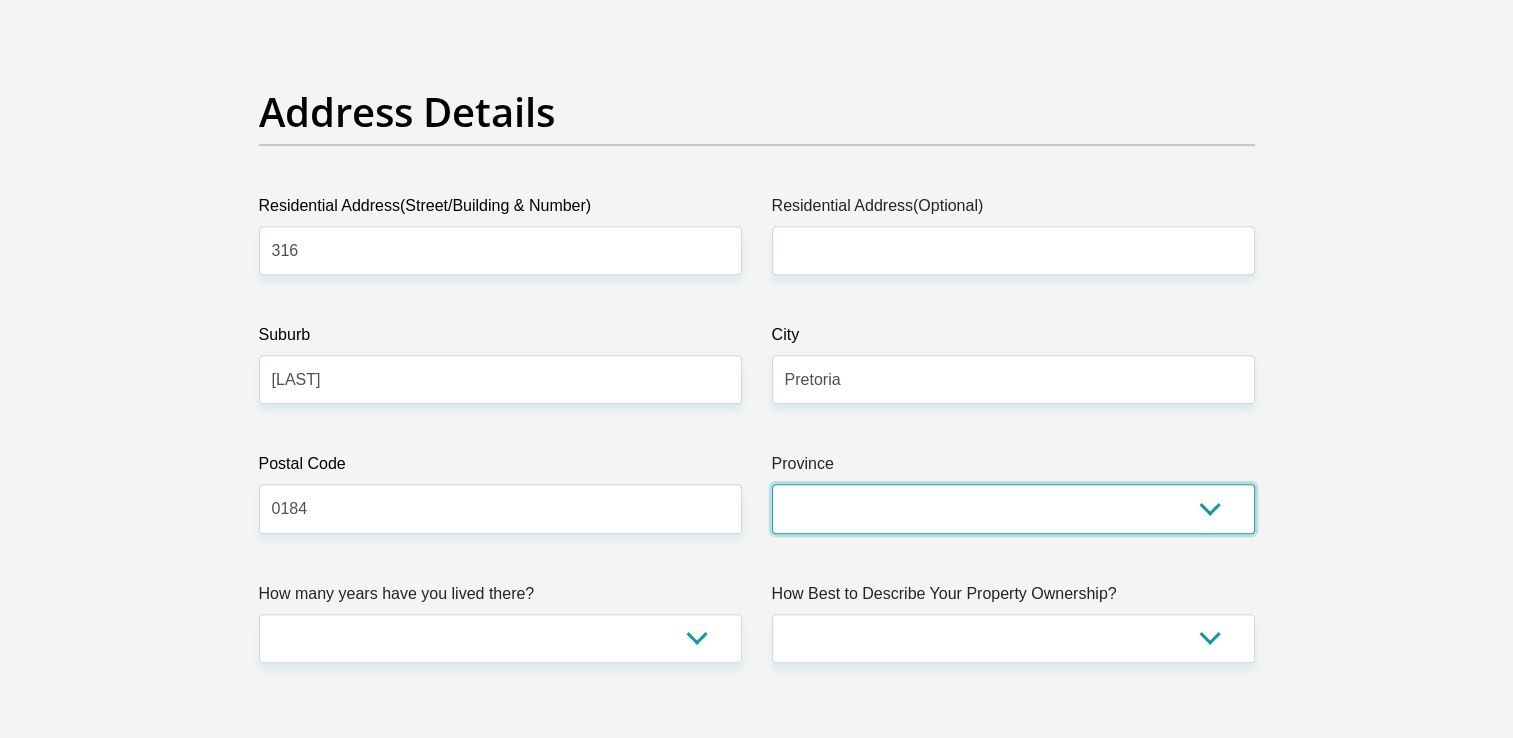 click on "Eastern Cape
Free State
Gauteng
KwaZulu-Natal
Limpopo
Mpumalanga
Northern Cape
North West
Western Cape" at bounding box center [1013, 508] 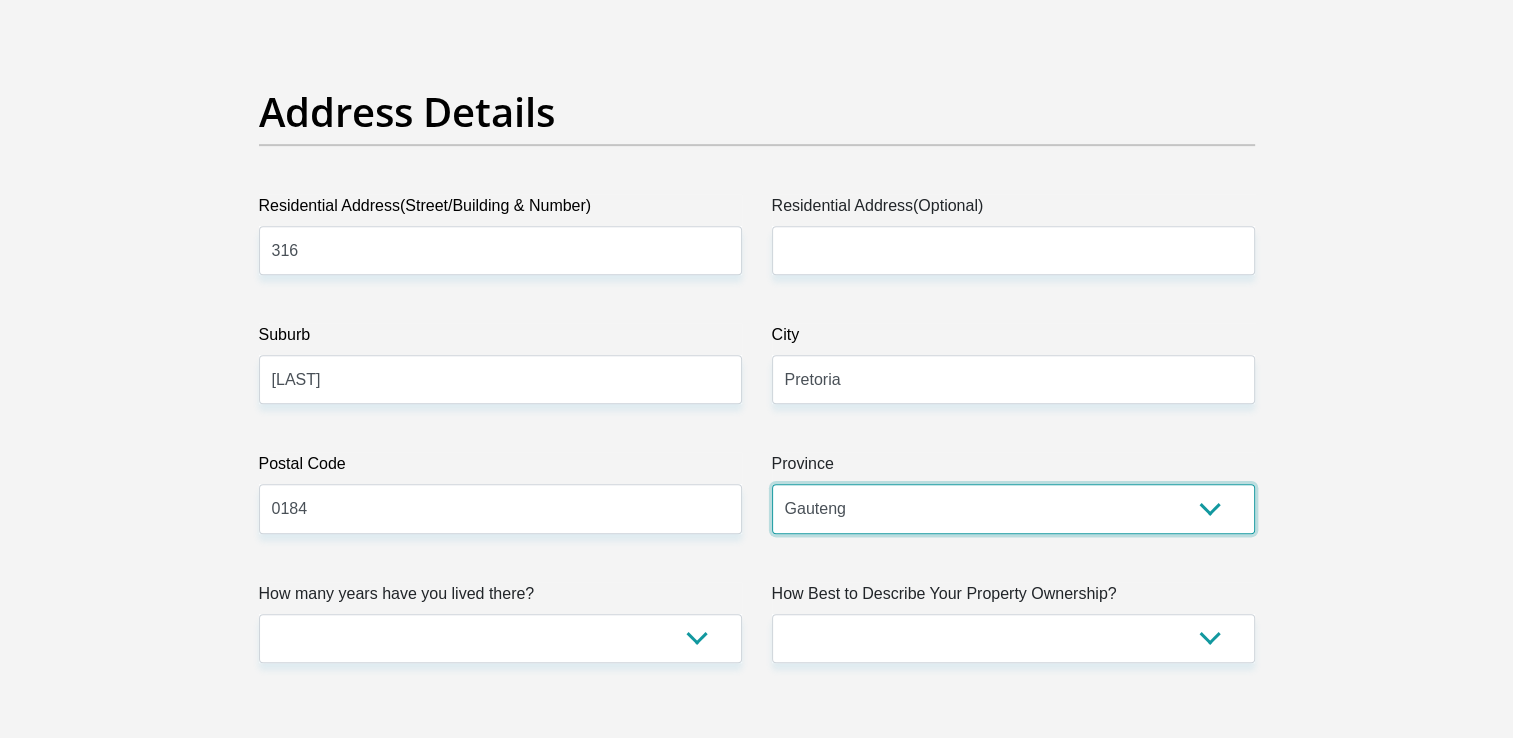 click on "Eastern Cape
Free State
Gauteng
KwaZulu-Natal
Limpopo
Mpumalanga
Northern Cape
North West
Western Cape" at bounding box center (1013, 508) 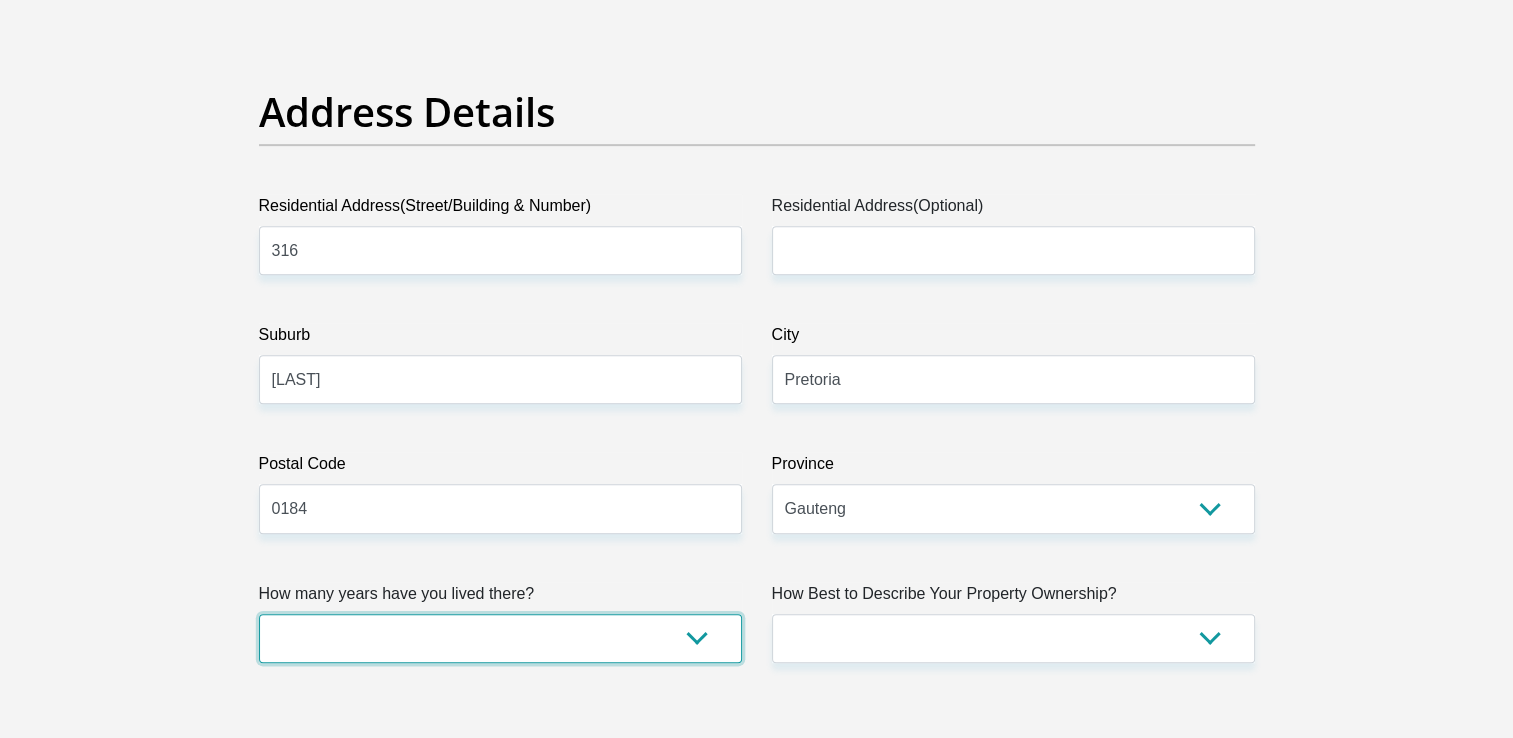 click on "less than 1 year
1-3 years
3-5 years
5+ years" at bounding box center [500, 638] 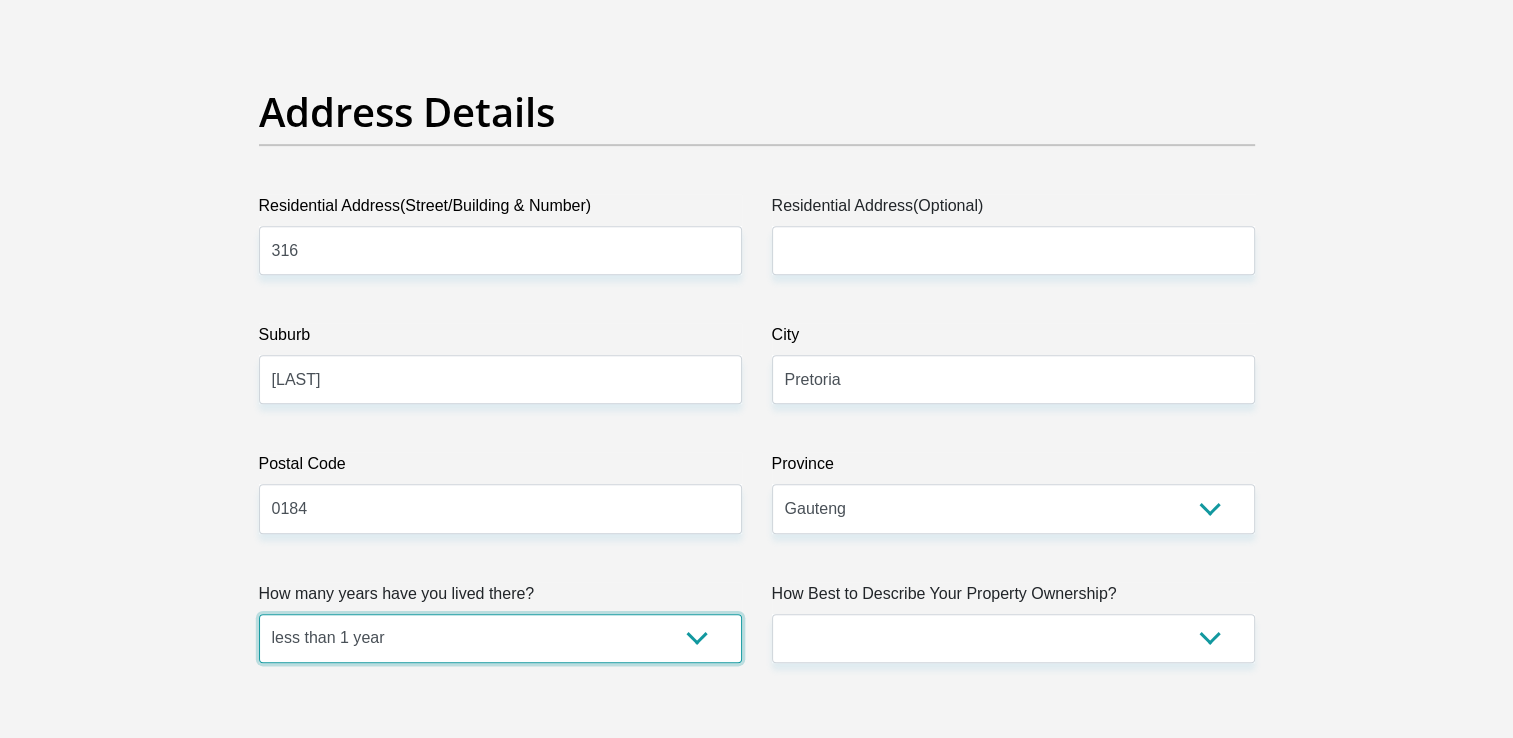 click on "less than 1 year
1-3 years
3-5 years
5+ years" at bounding box center (500, 638) 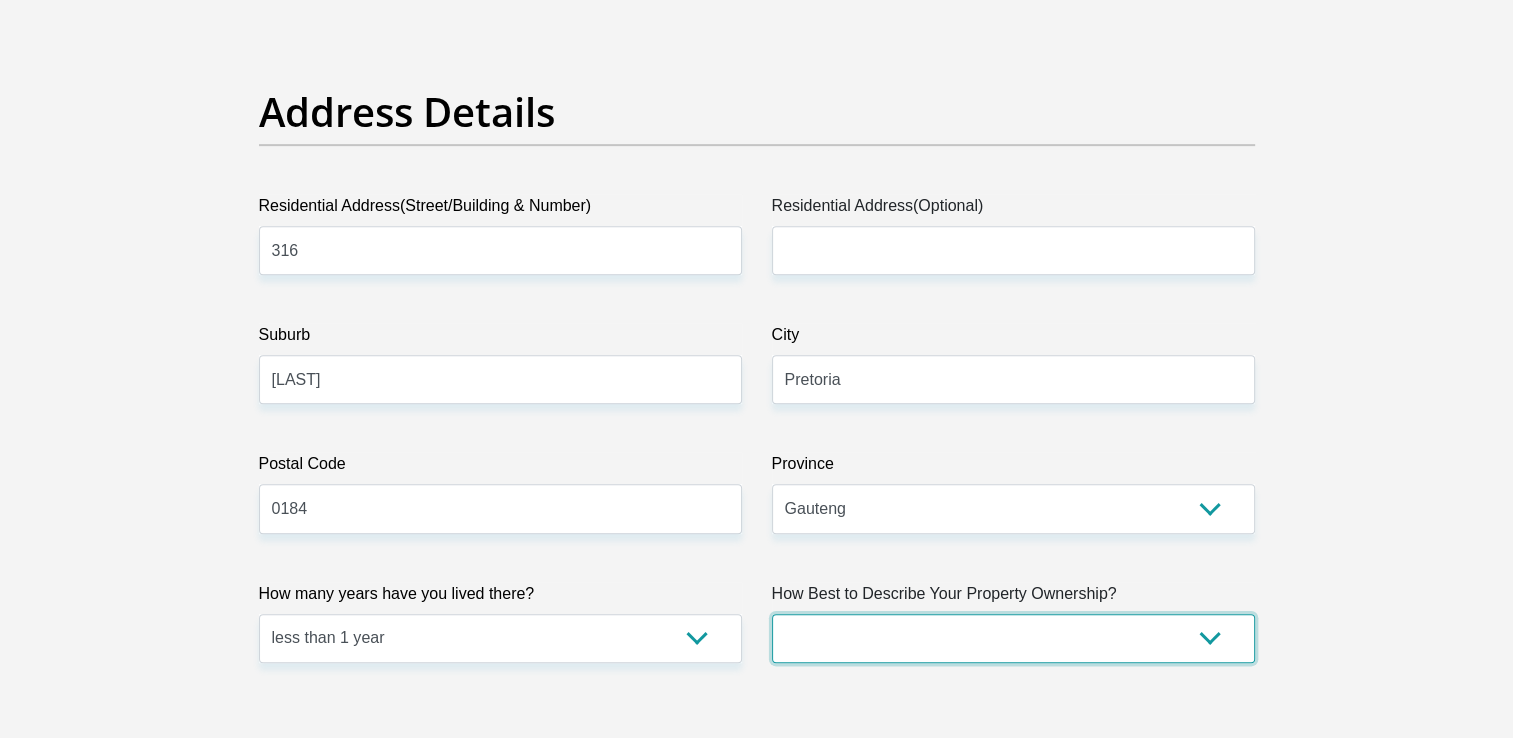 click on "Owned
Rented
Family Owned
Company Dwelling" at bounding box center [1013, 638] 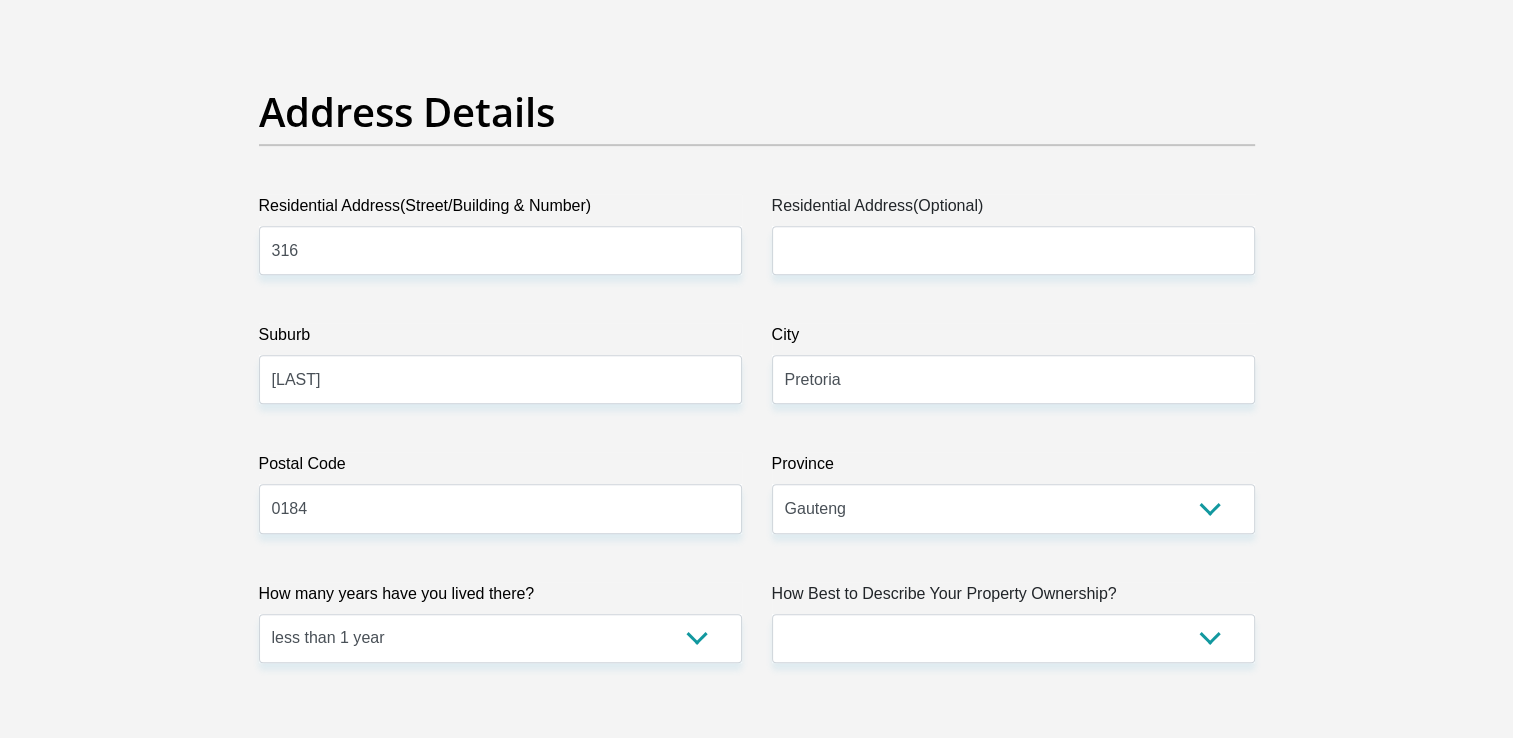 click on "Personal Details
Title
Mr
Ms
Mrs
Dr
Other
First Name
TauyamakgatlaRichard
Surname
Mogaila
ID Number
0101255529089
Please input valid ID number
Race
Black
Coloured
Indian
White
Other
Contact Number
0630683698
Please input valid contact number" at bounding box center [757, 2629] 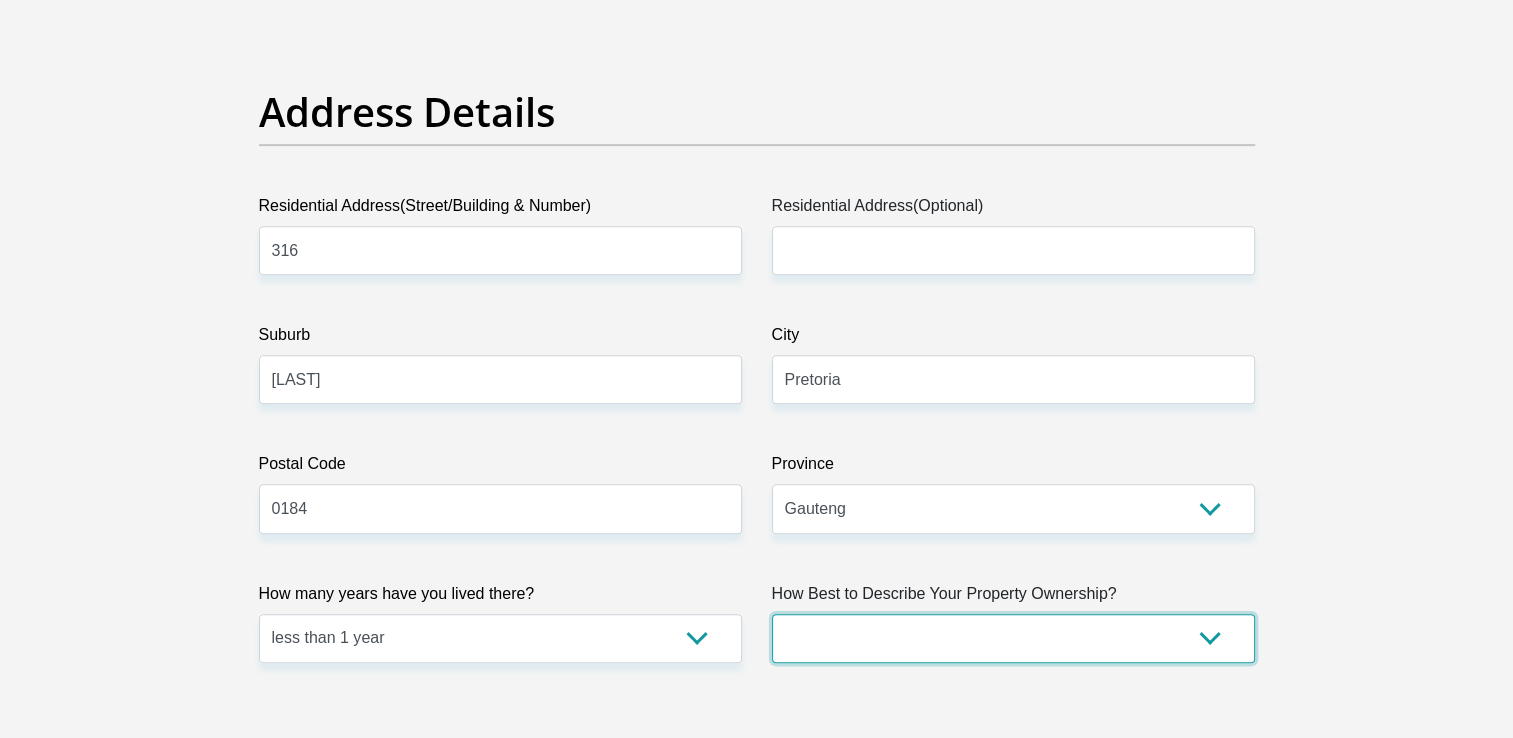 click on "Owned
Rented
Family Owned
Company Dwelling" at bounding box center [1013, 638] 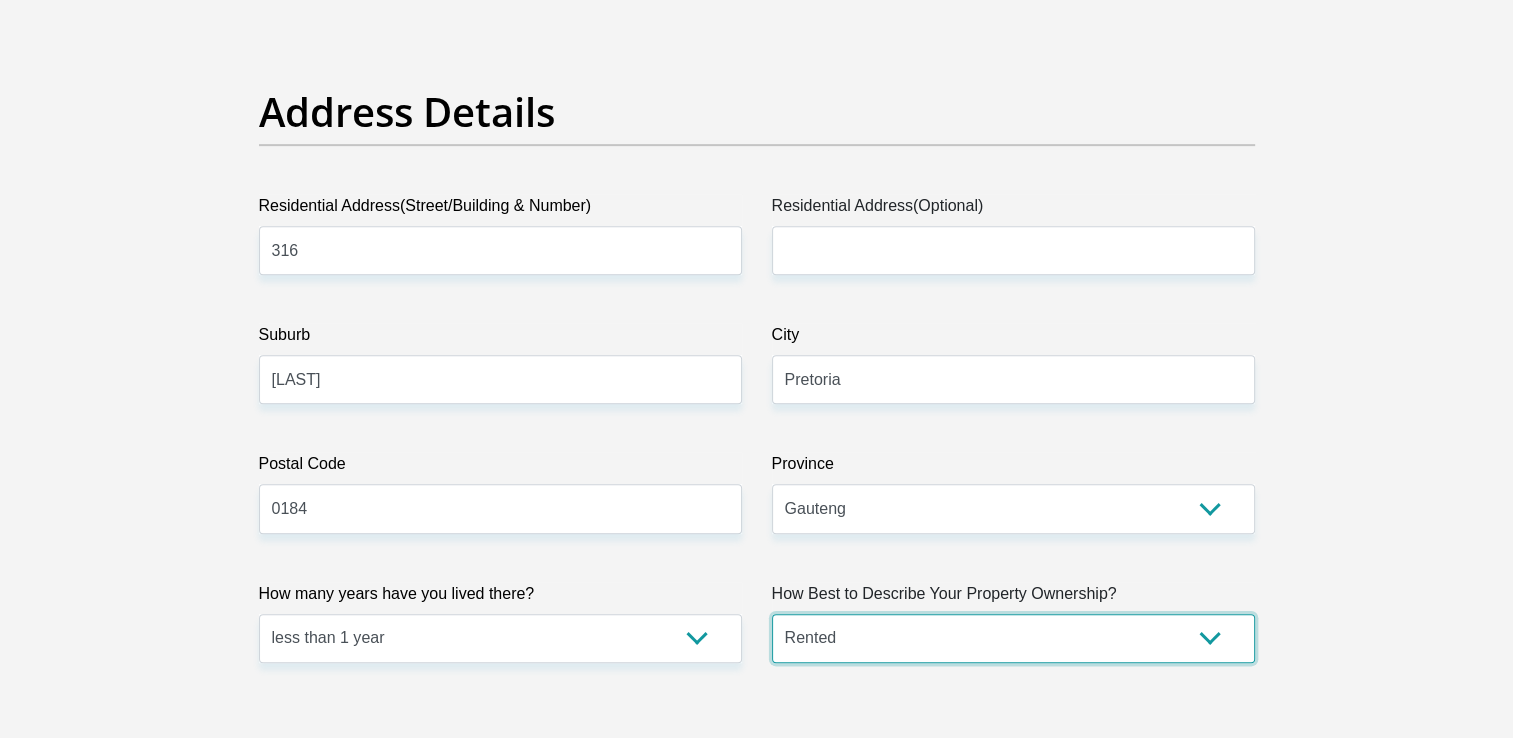 click on "Owned
Rented
Family Owned
Company Dwelling" at bounding box center [1013, 638] 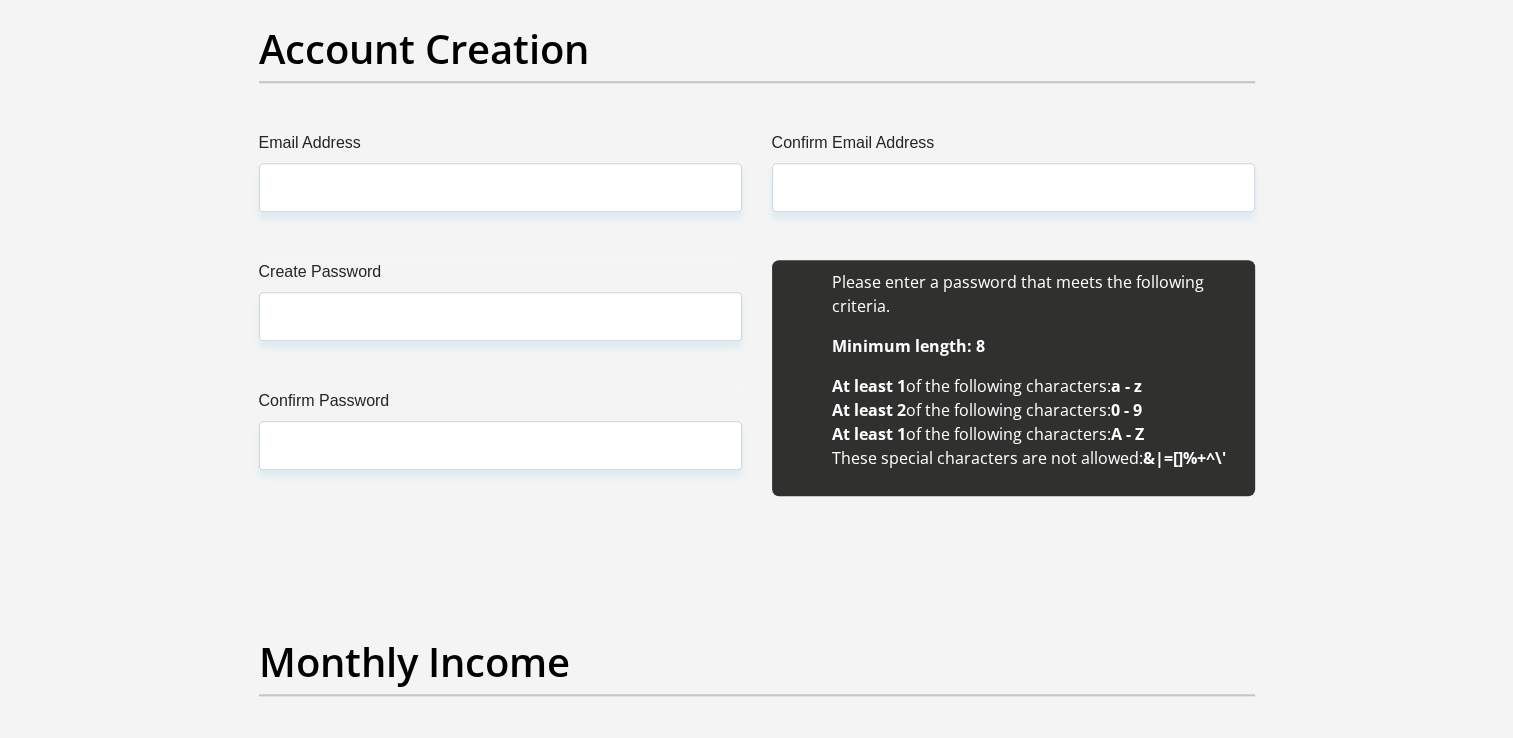scroll, scrollTop: 1711, scrollLeft: 0, axis: vertical 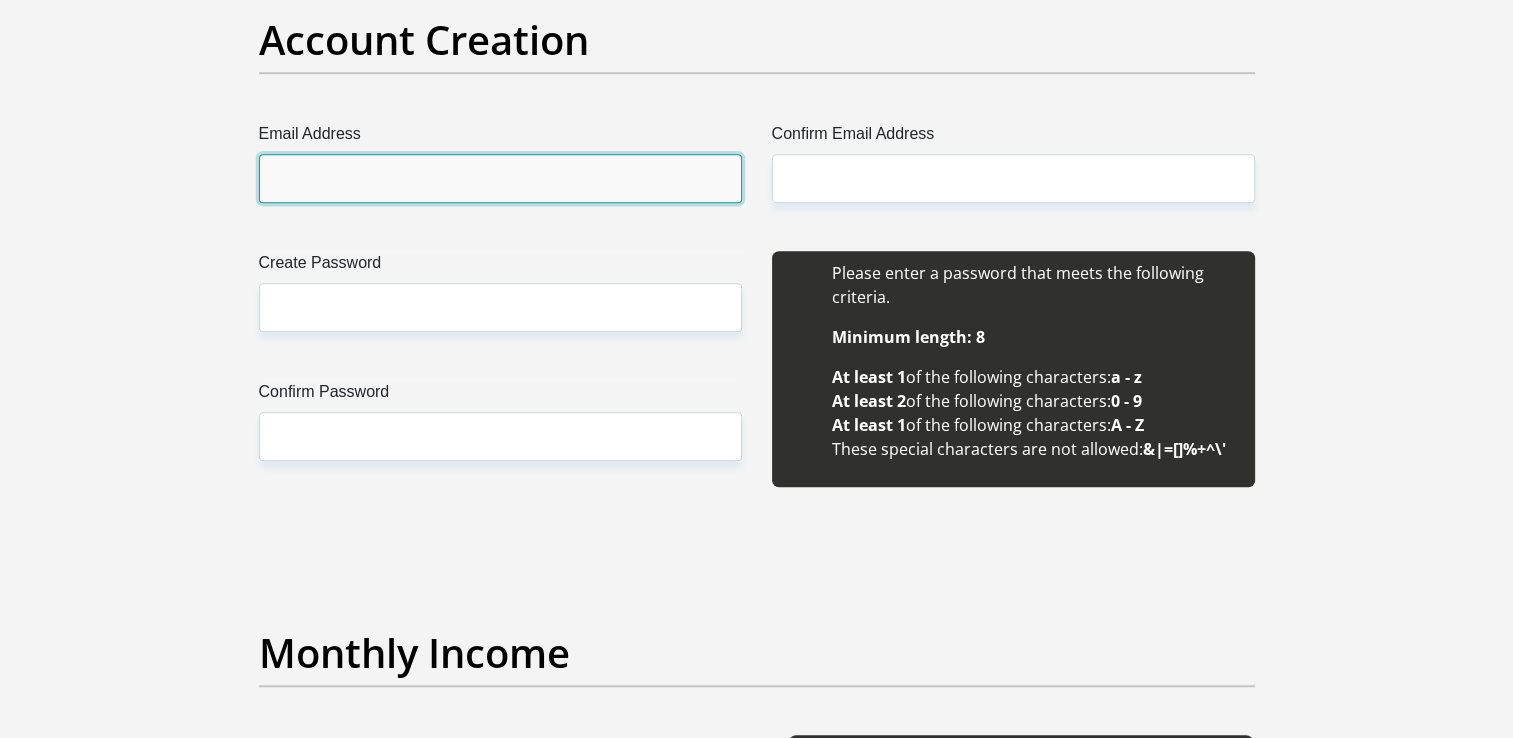 click on "Email Address" at bounding box center [500, 178] 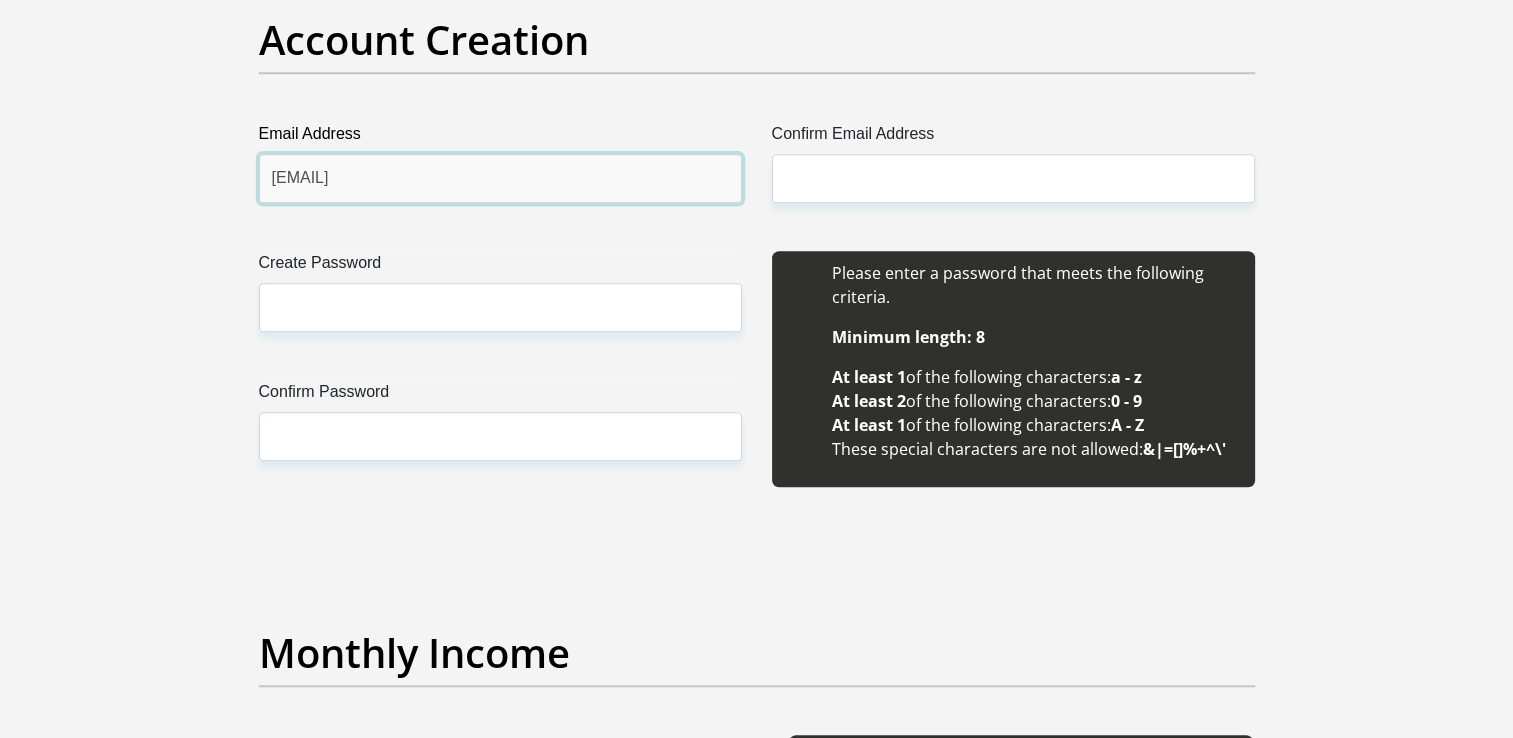 type on "rmogaila2@gmail.com" 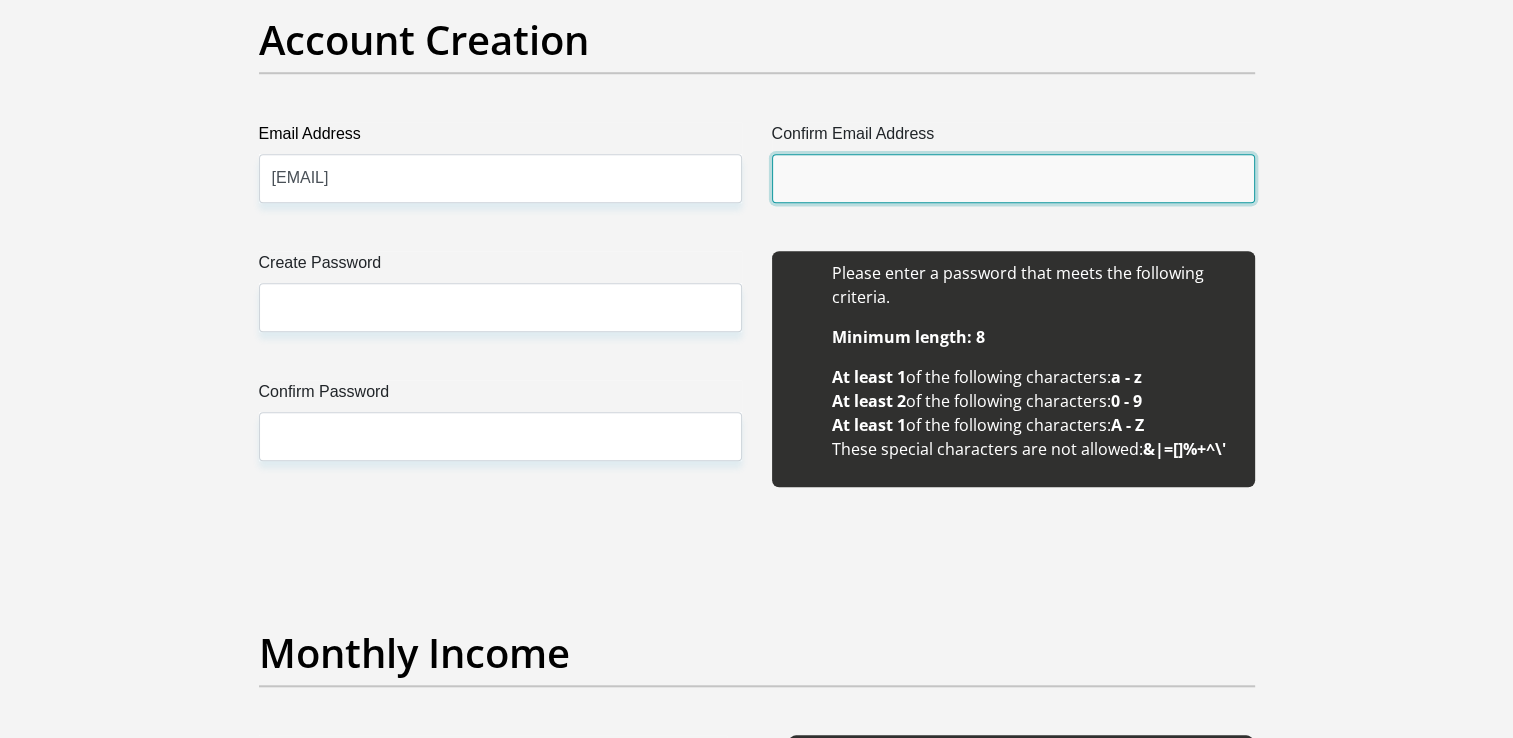 click on "Confirm Email Address" at bounding box center (1013, 178) 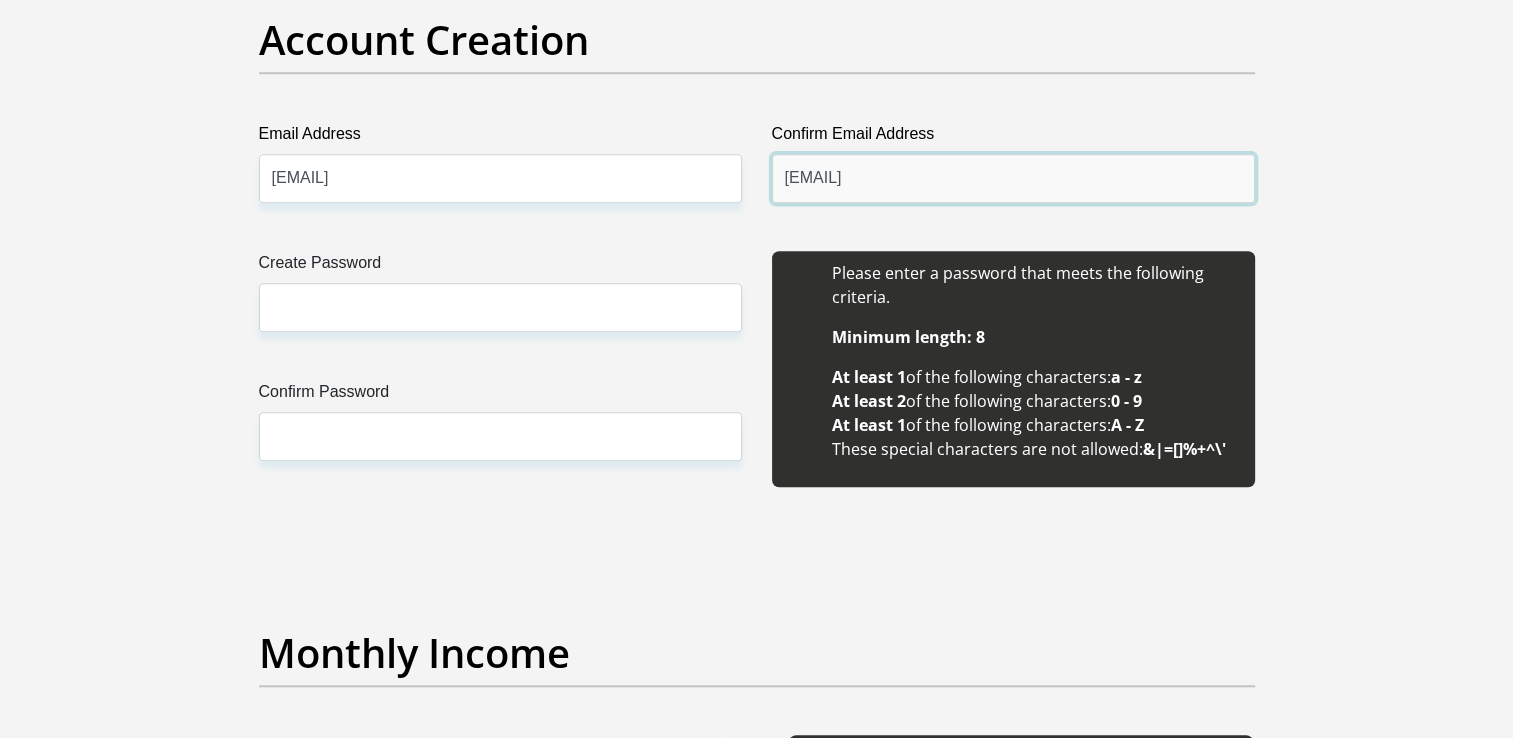 type on "rmogaila2@gmail.com" 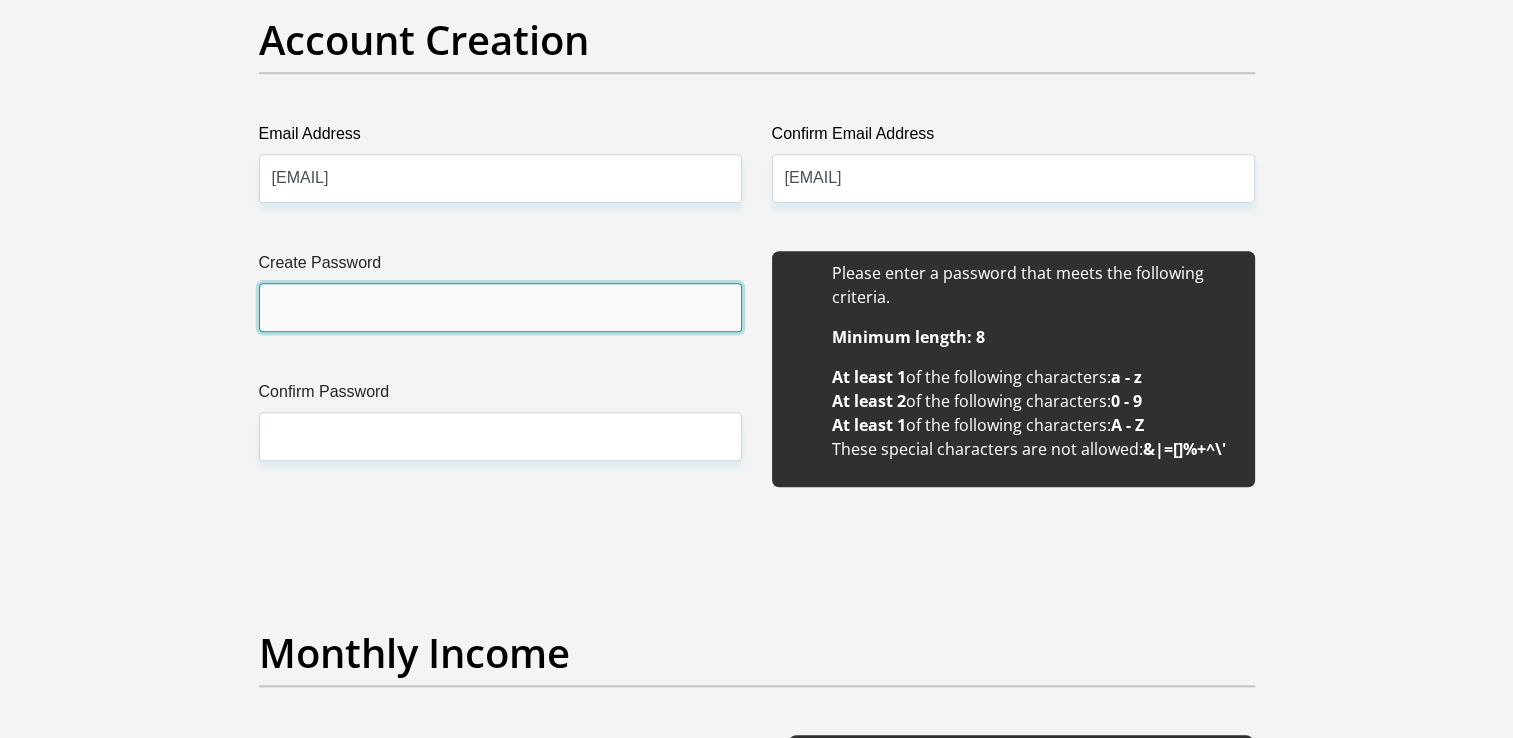 click on "Create Password" at bounding box center (500, 307) 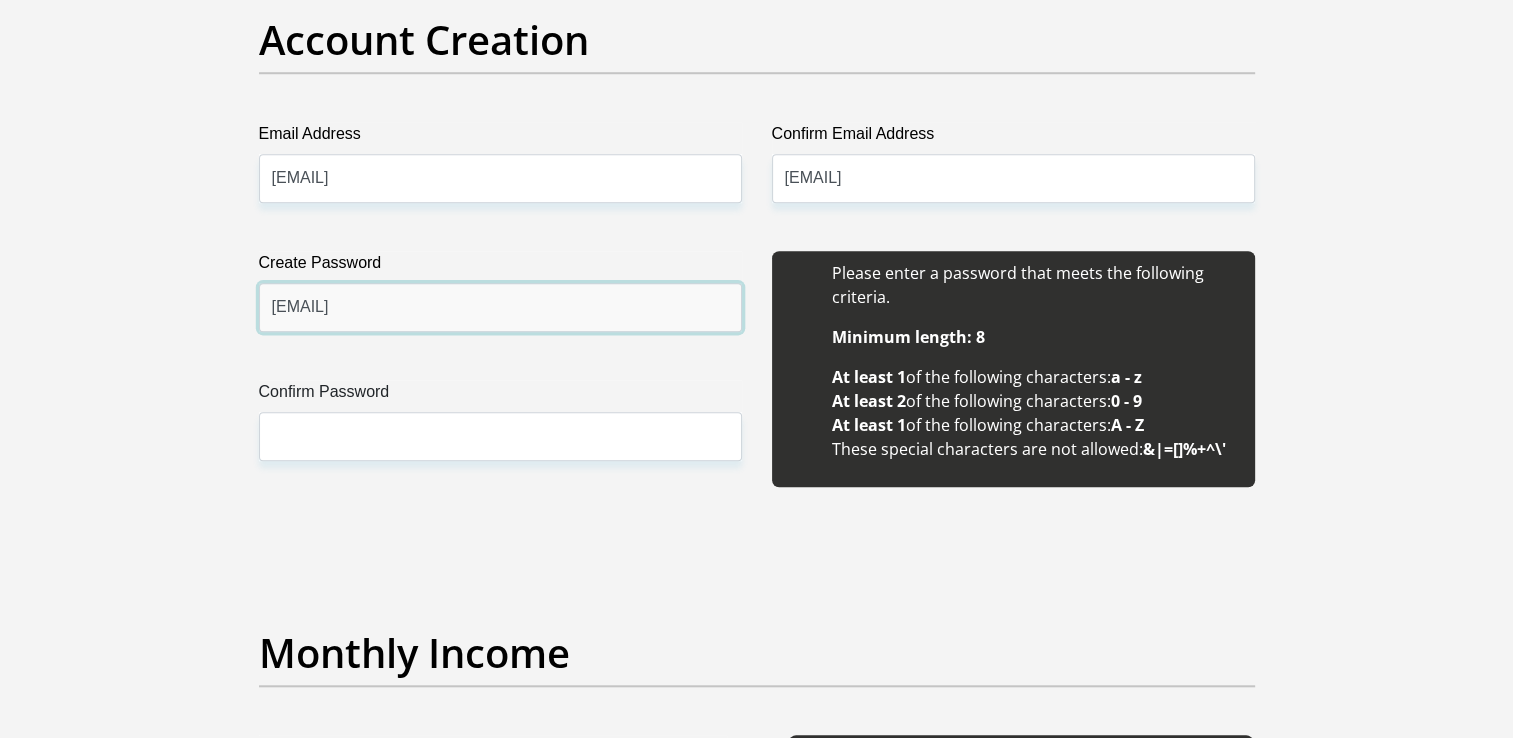 type on "Tau@010125" 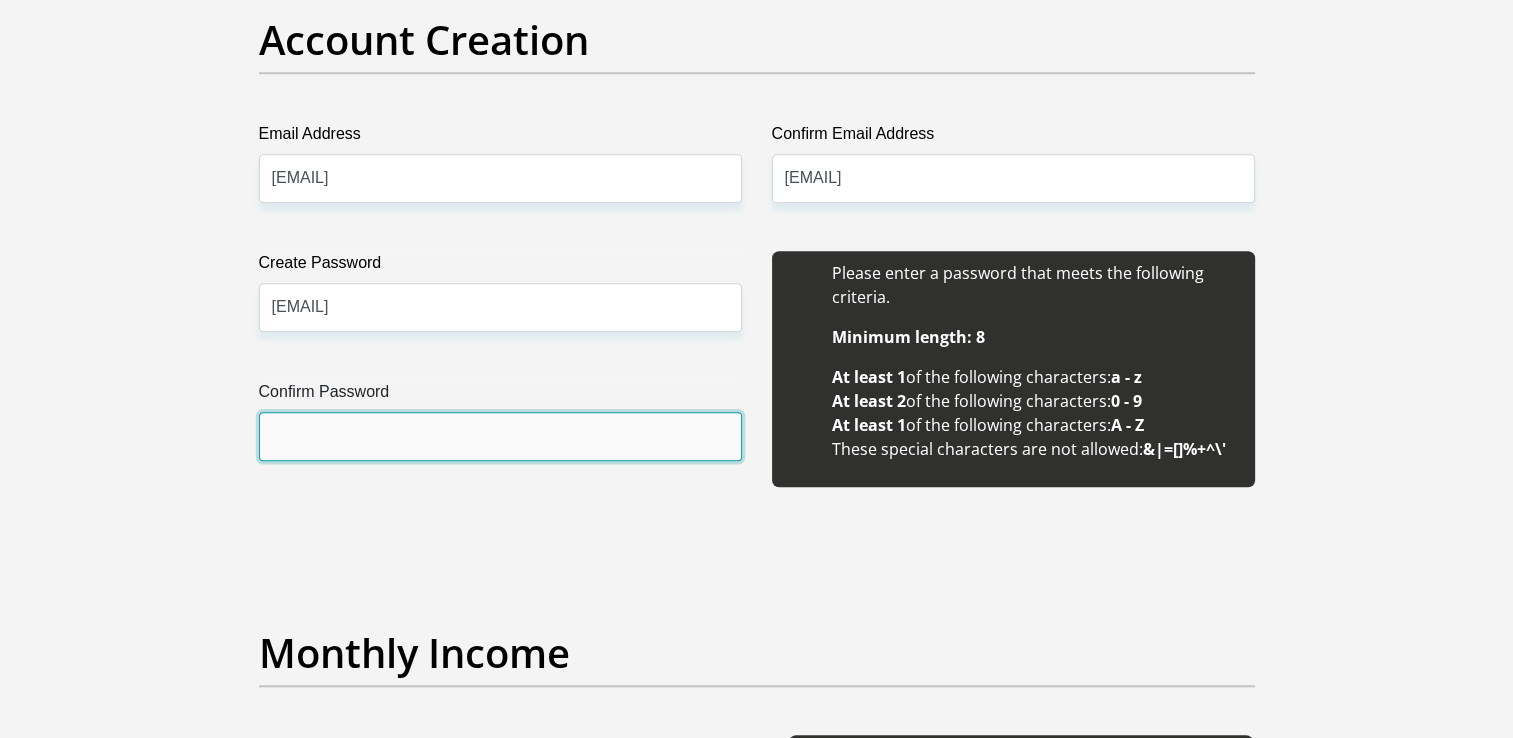 click on "Confirm Password" at bounding box center (500, 436) 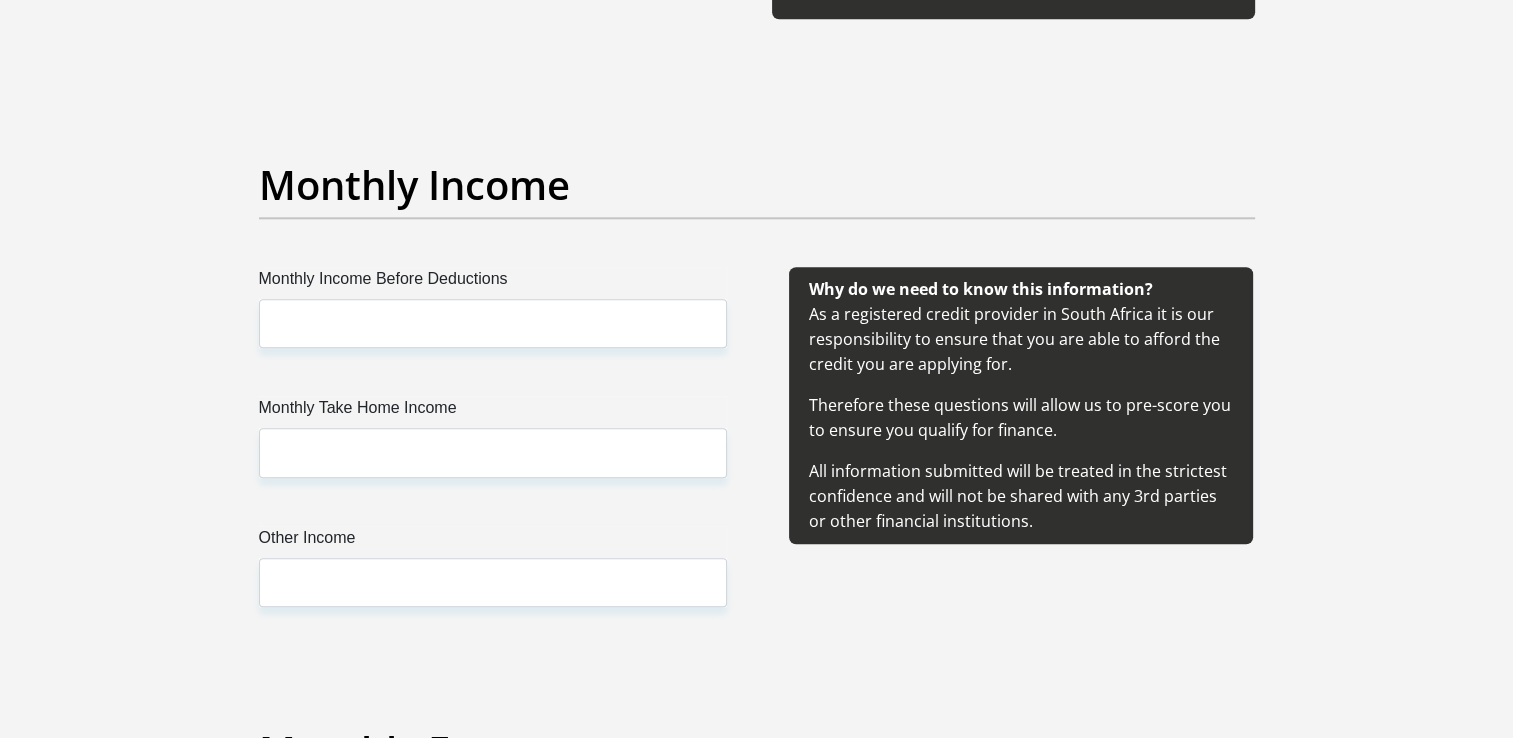 scroll, scrollTop: 2303, scrollLeft: 0, axis: vertical 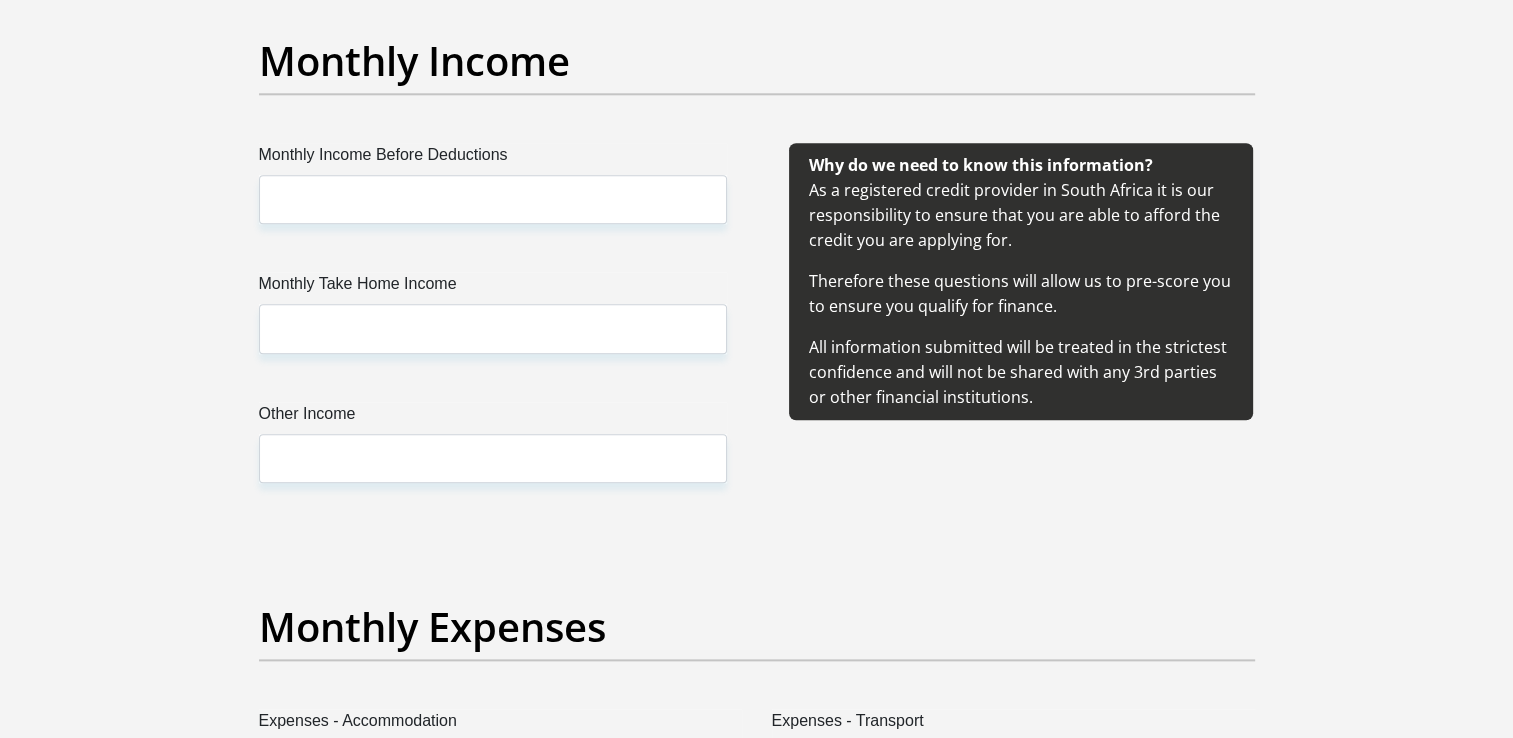 type on "Tau@010125" 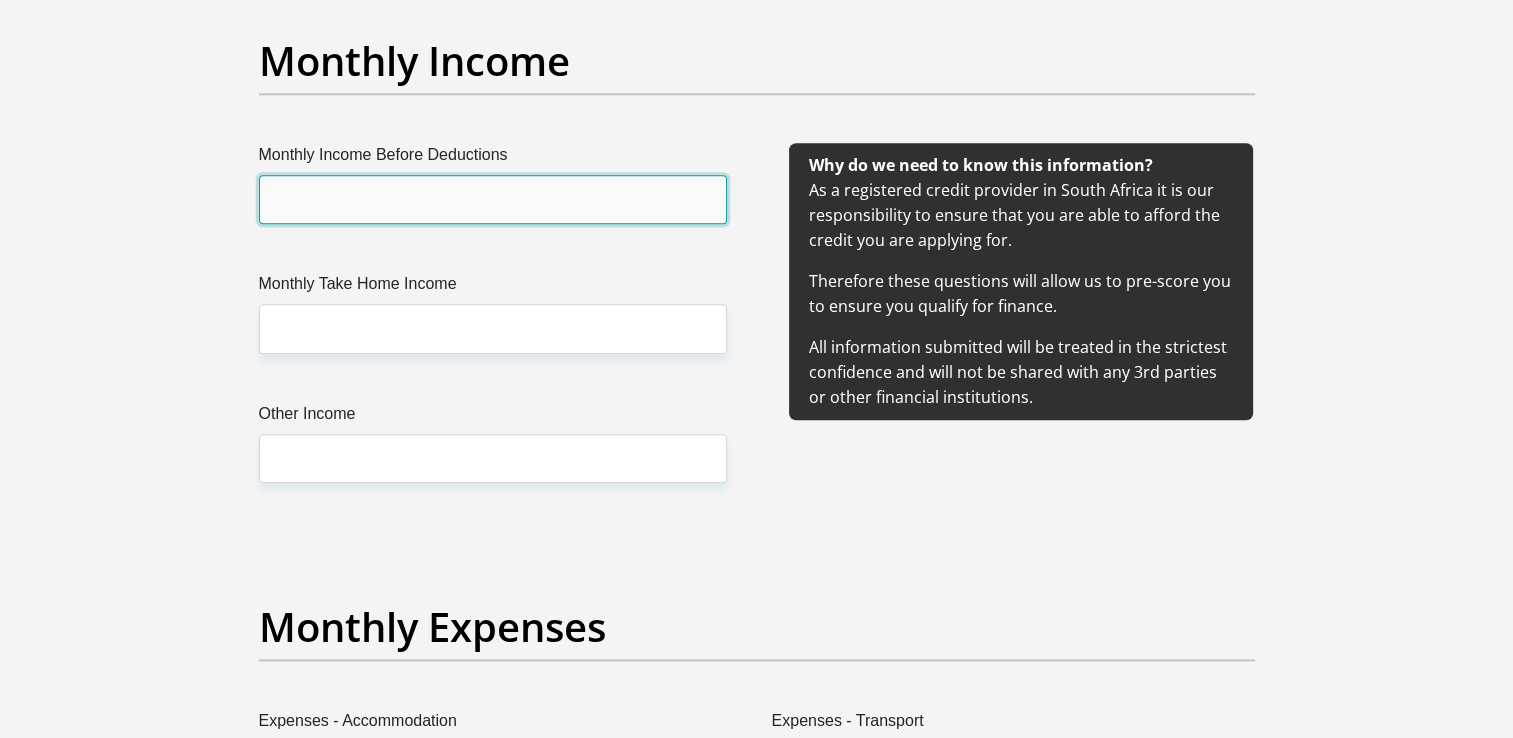click on "Monthly Income Before Deductions" at bounding box center [493, 199] 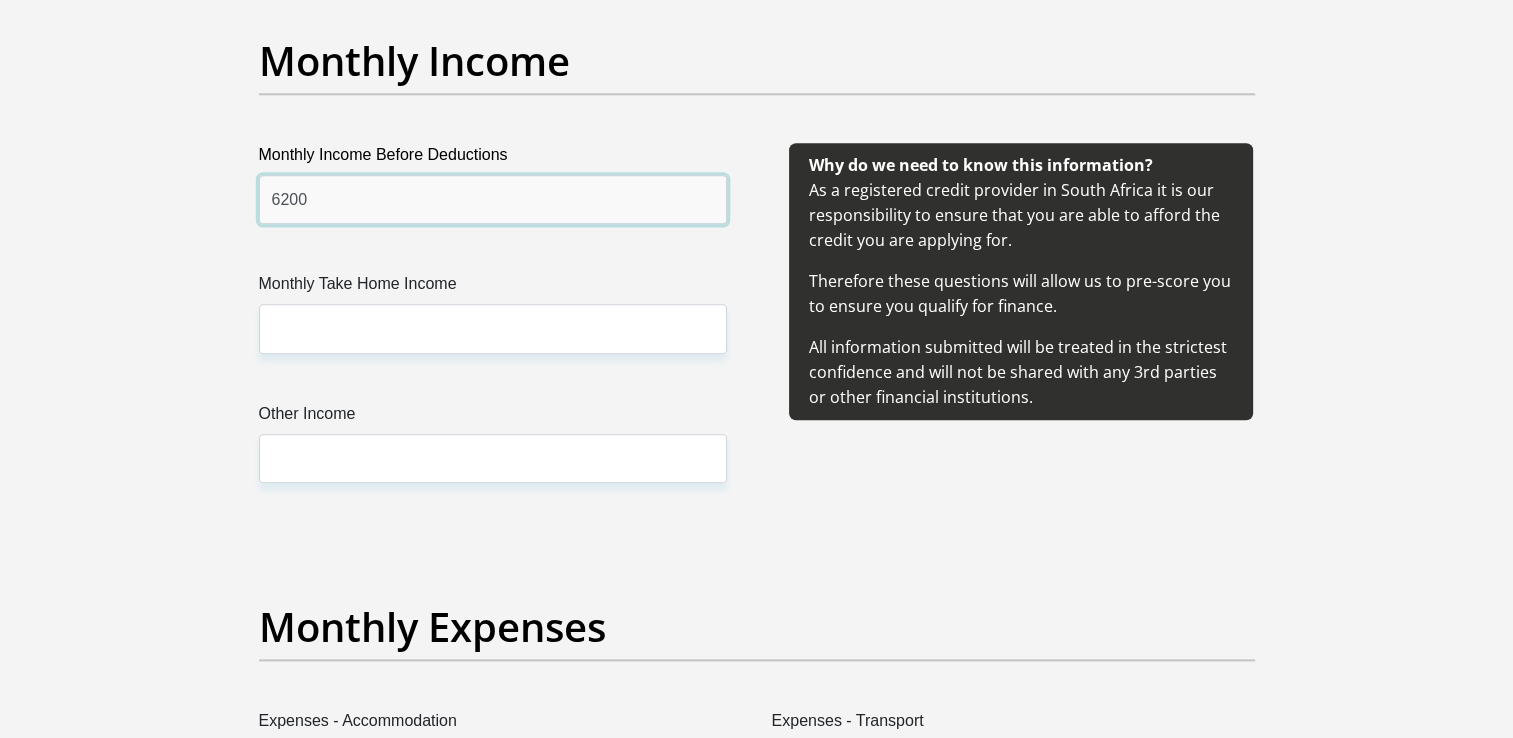 type on "6200" 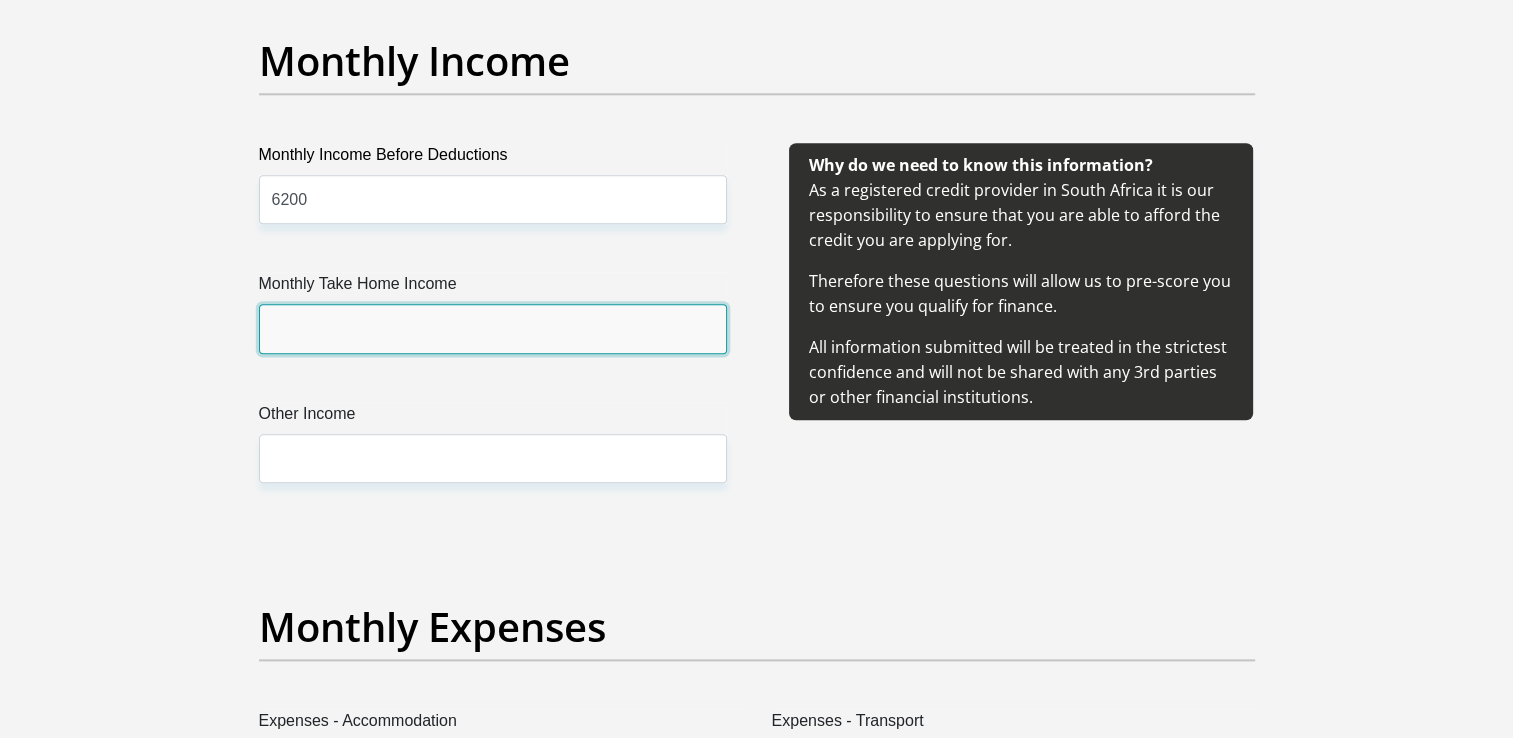 click on "Monthly Take Home Income" at bounding box center (493, 328) 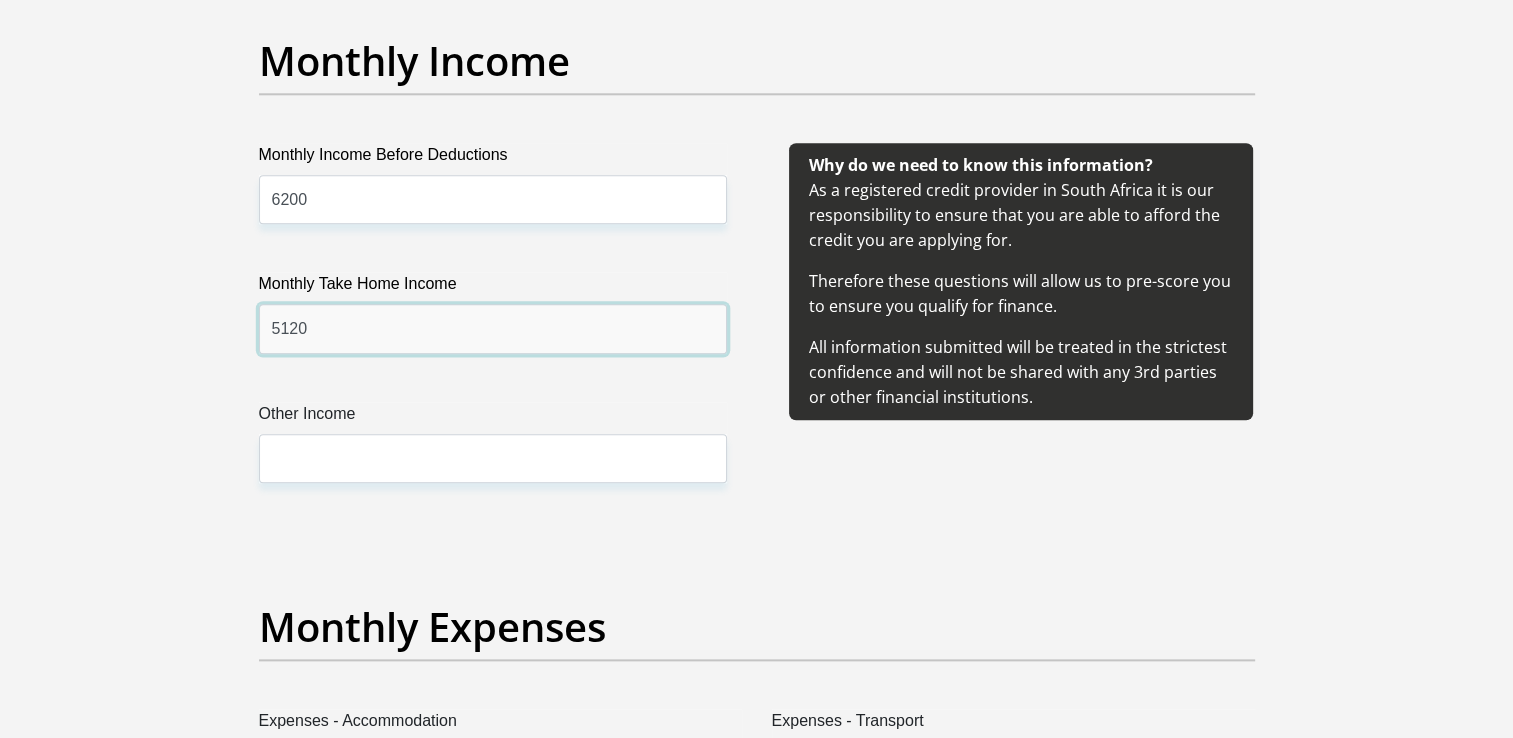 type on "5120" 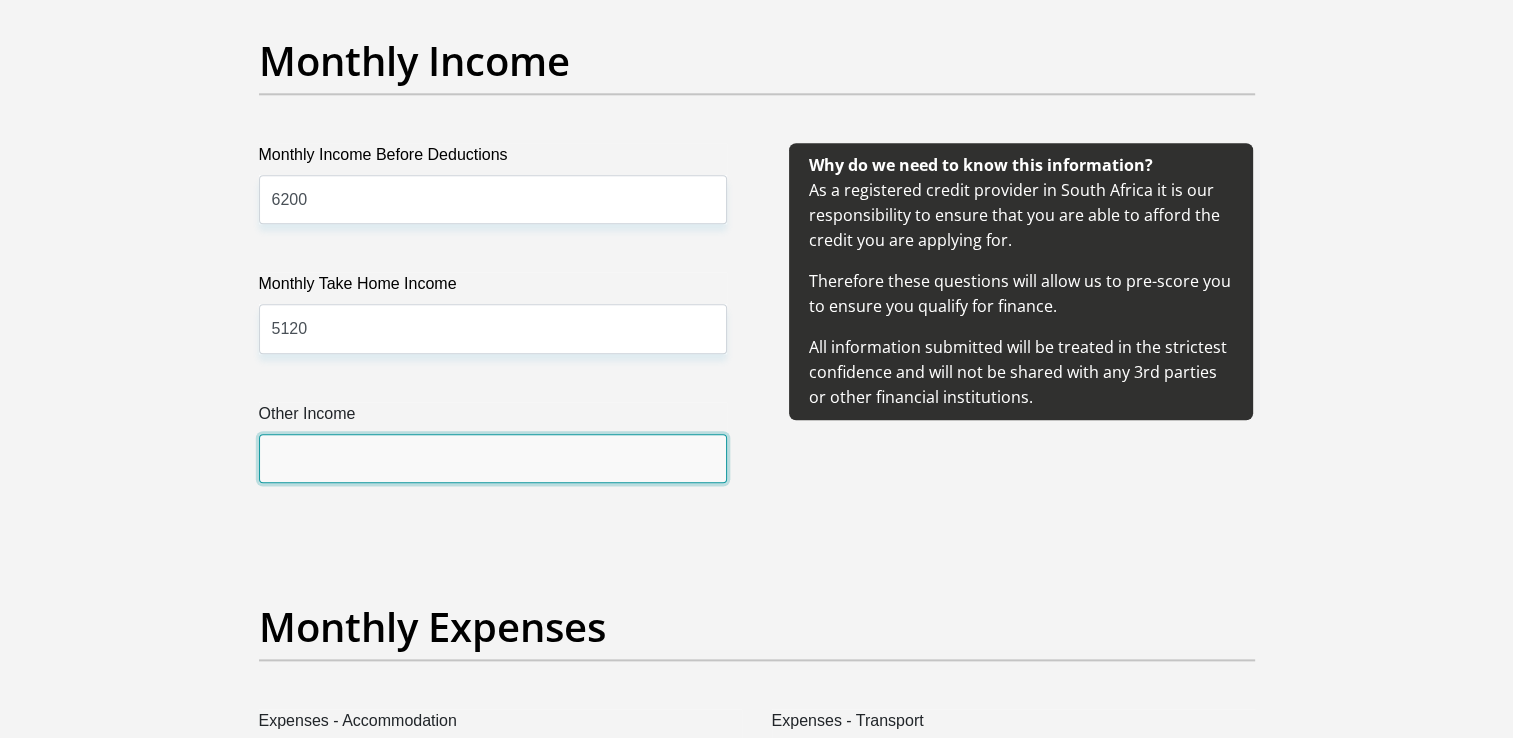 click on "Other Income" at bounding box center (493, 458) 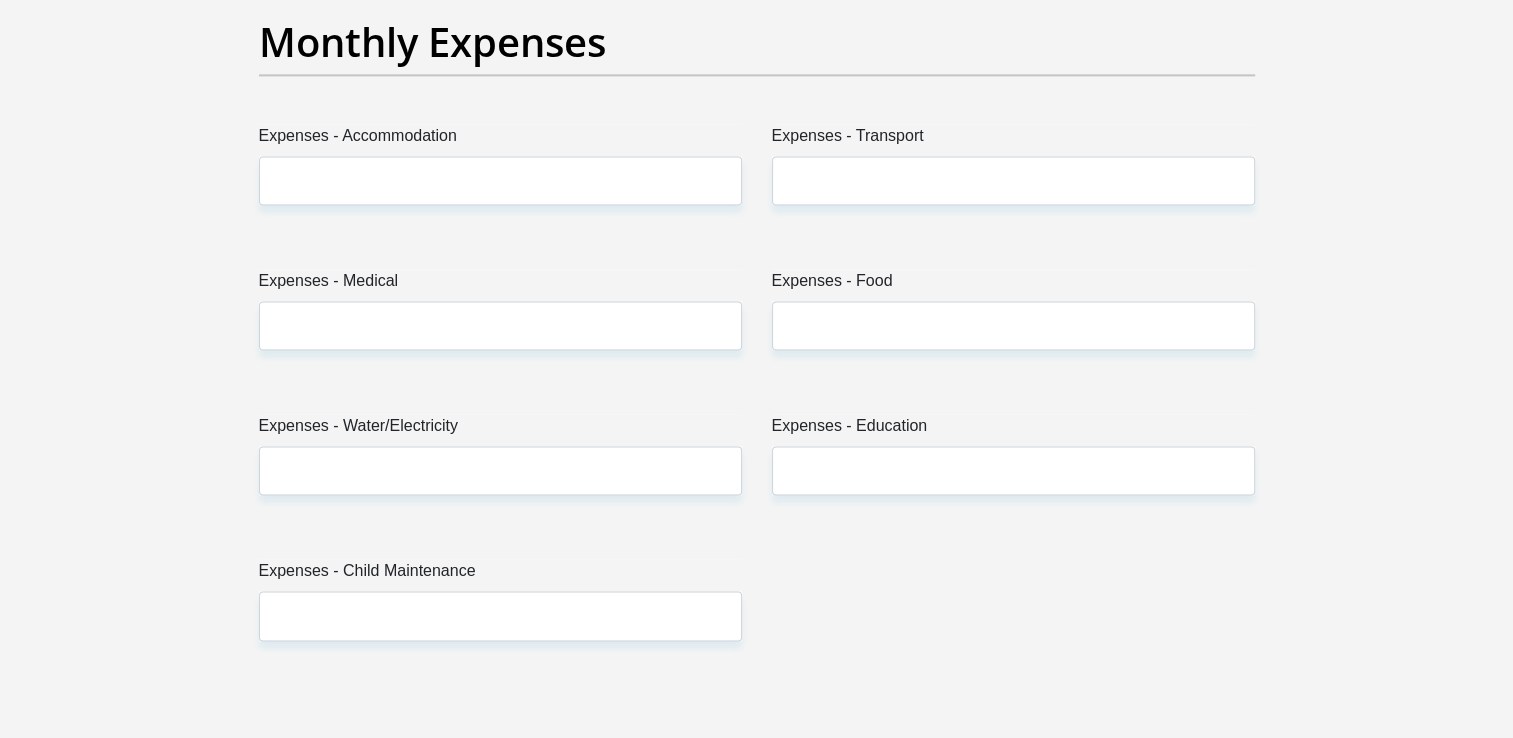 scroll, scrollTop: 2904, scrollLeft: 0, axis: vertical 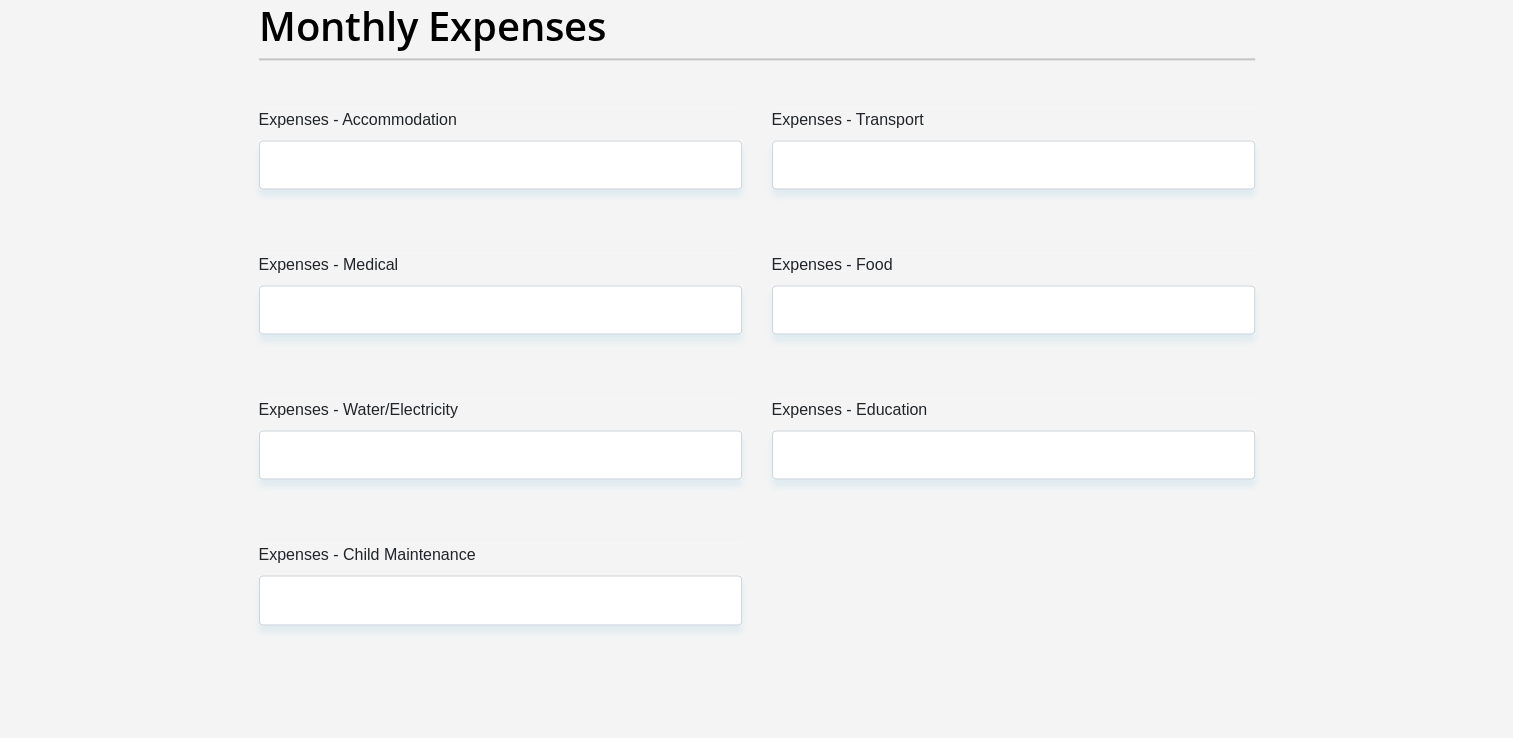 type on "2000" 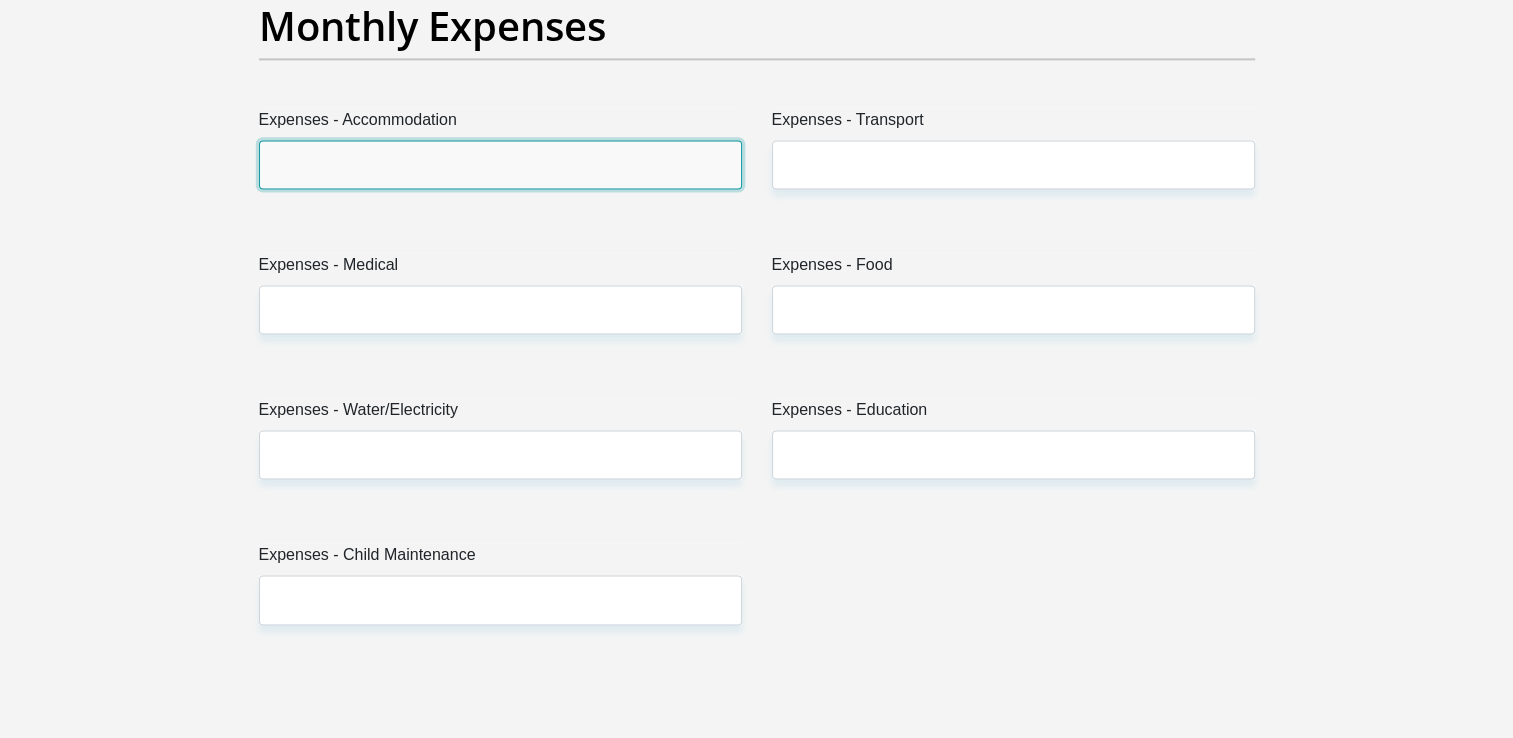 click on "Expenses - Accommodation" at bounding box center (500, 164) 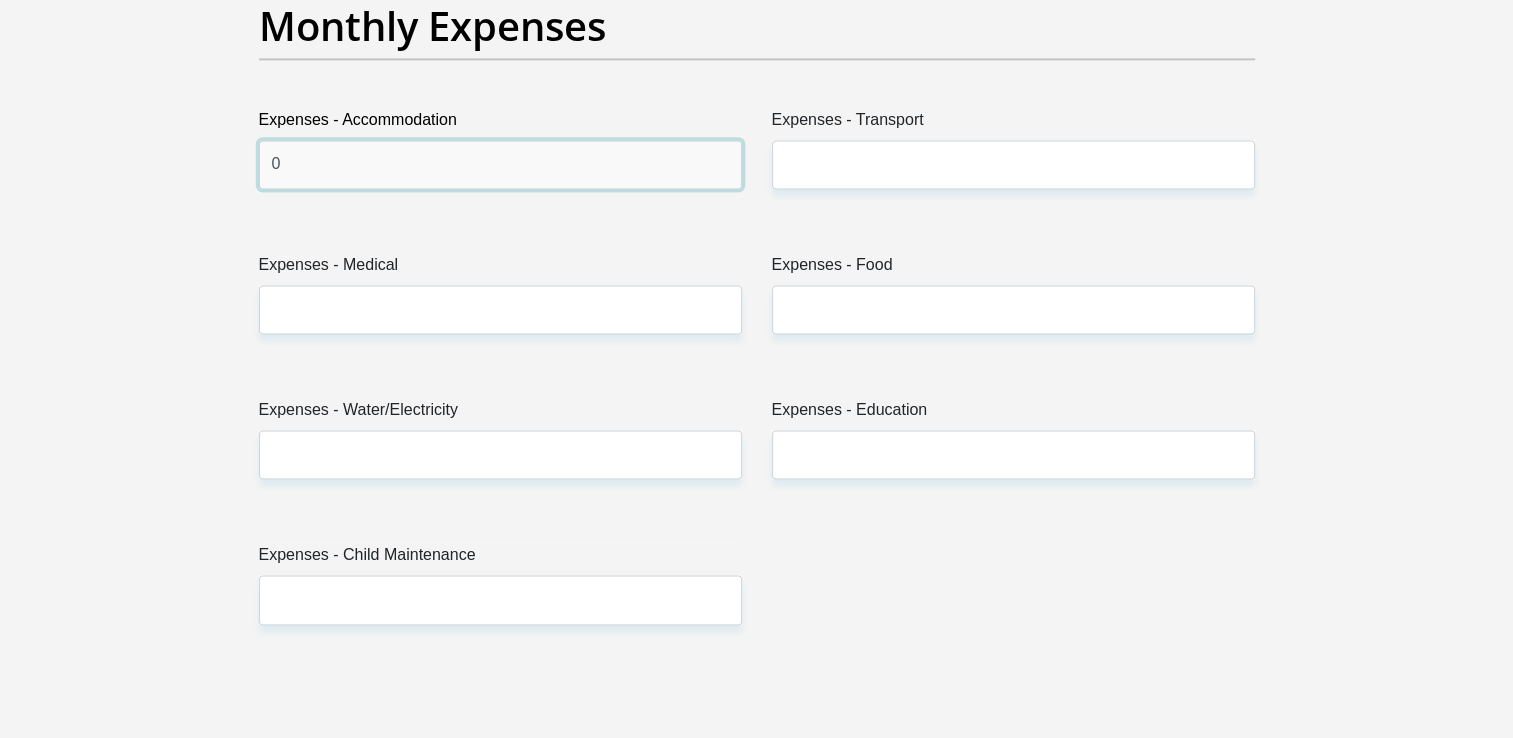 type on "0" 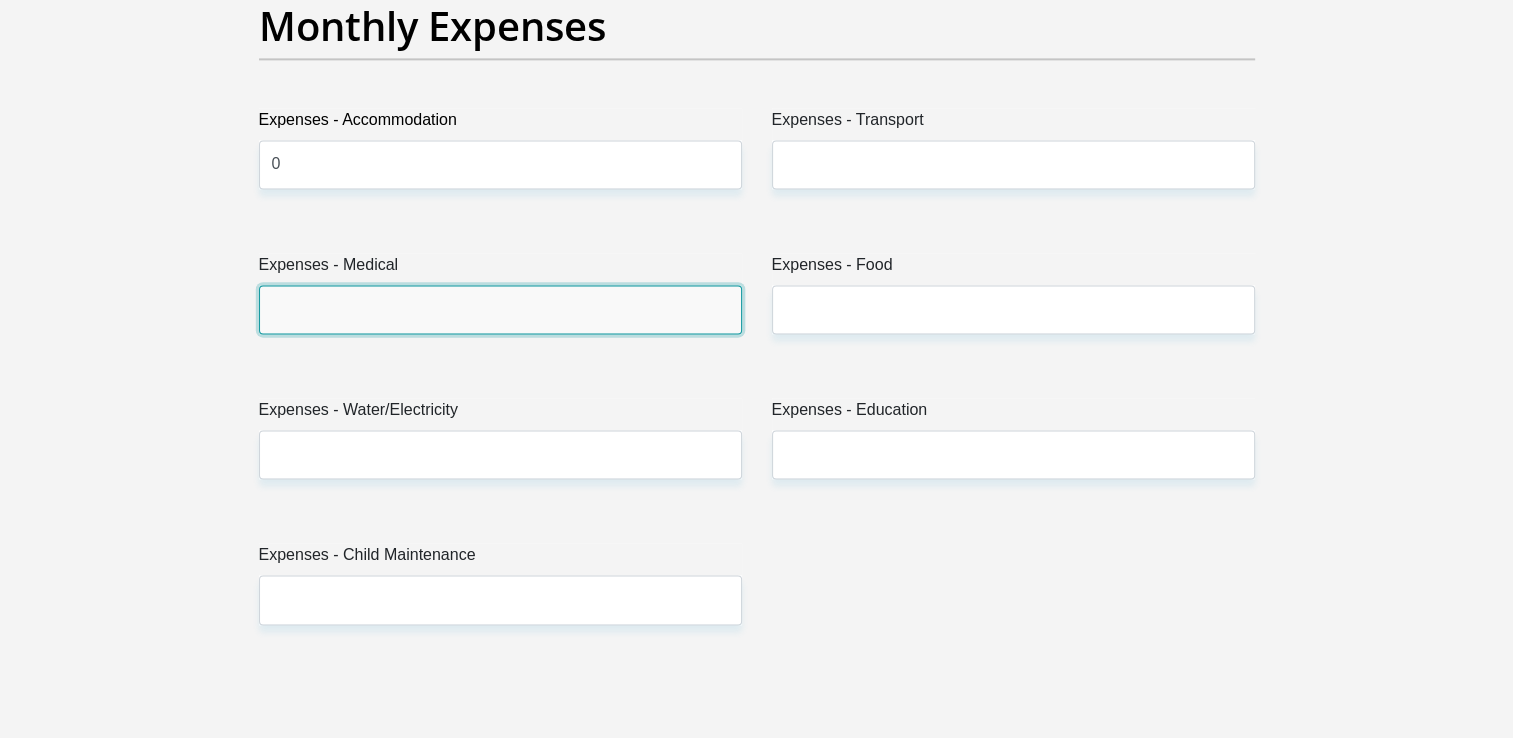 click on "Expenses - Medical" at bounding box center [500, 309] 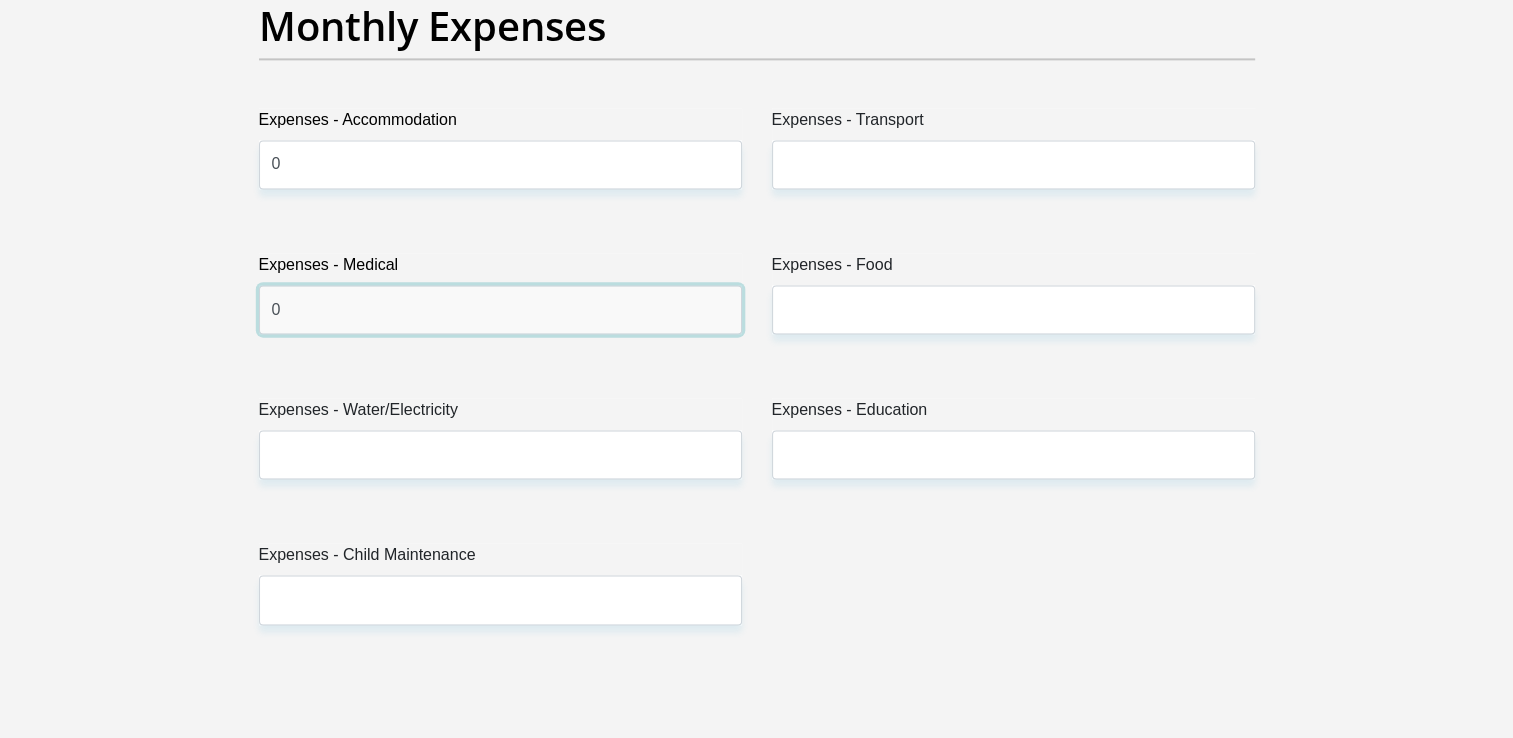 type on "0" 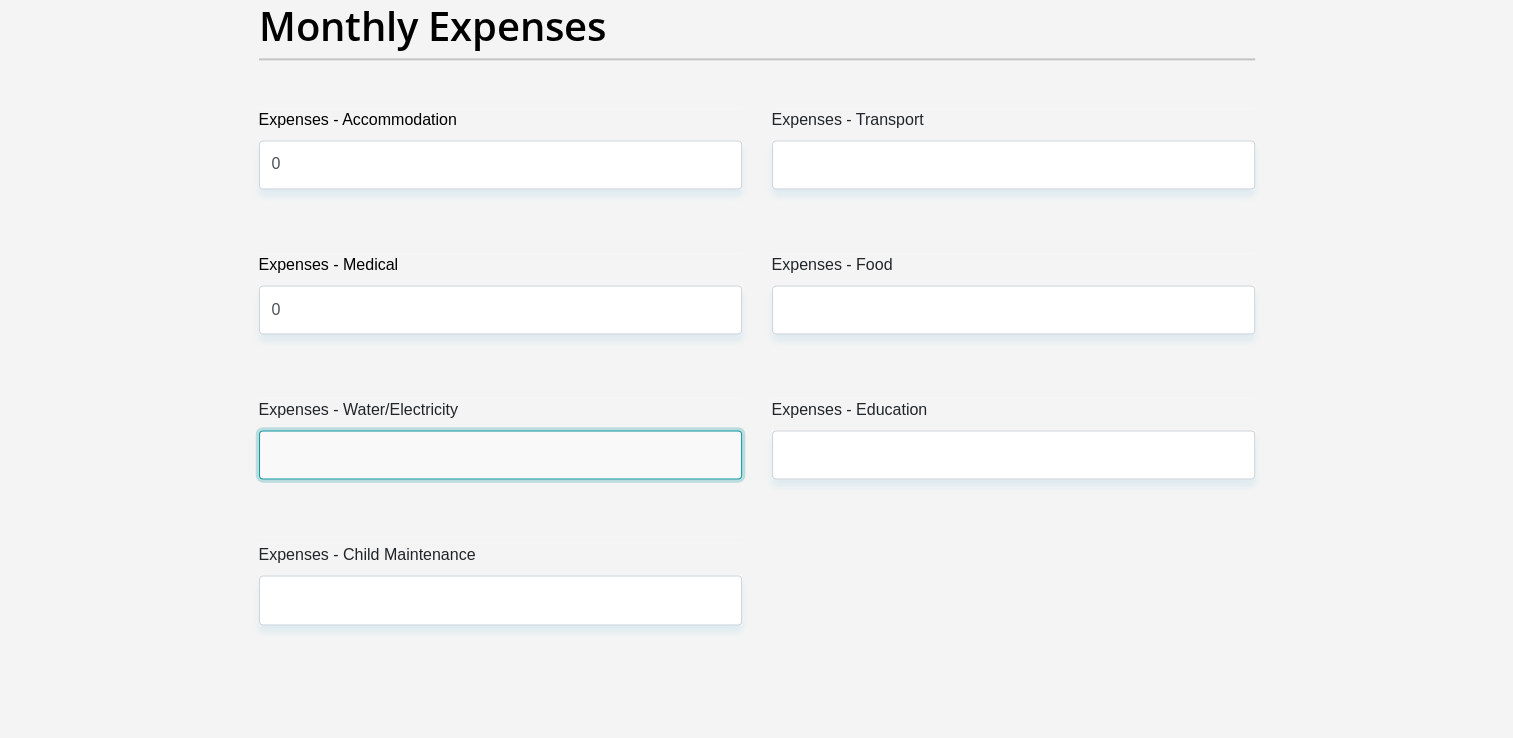 click on "Expenses - Water/Electricity" at bounding box center [500, 454] 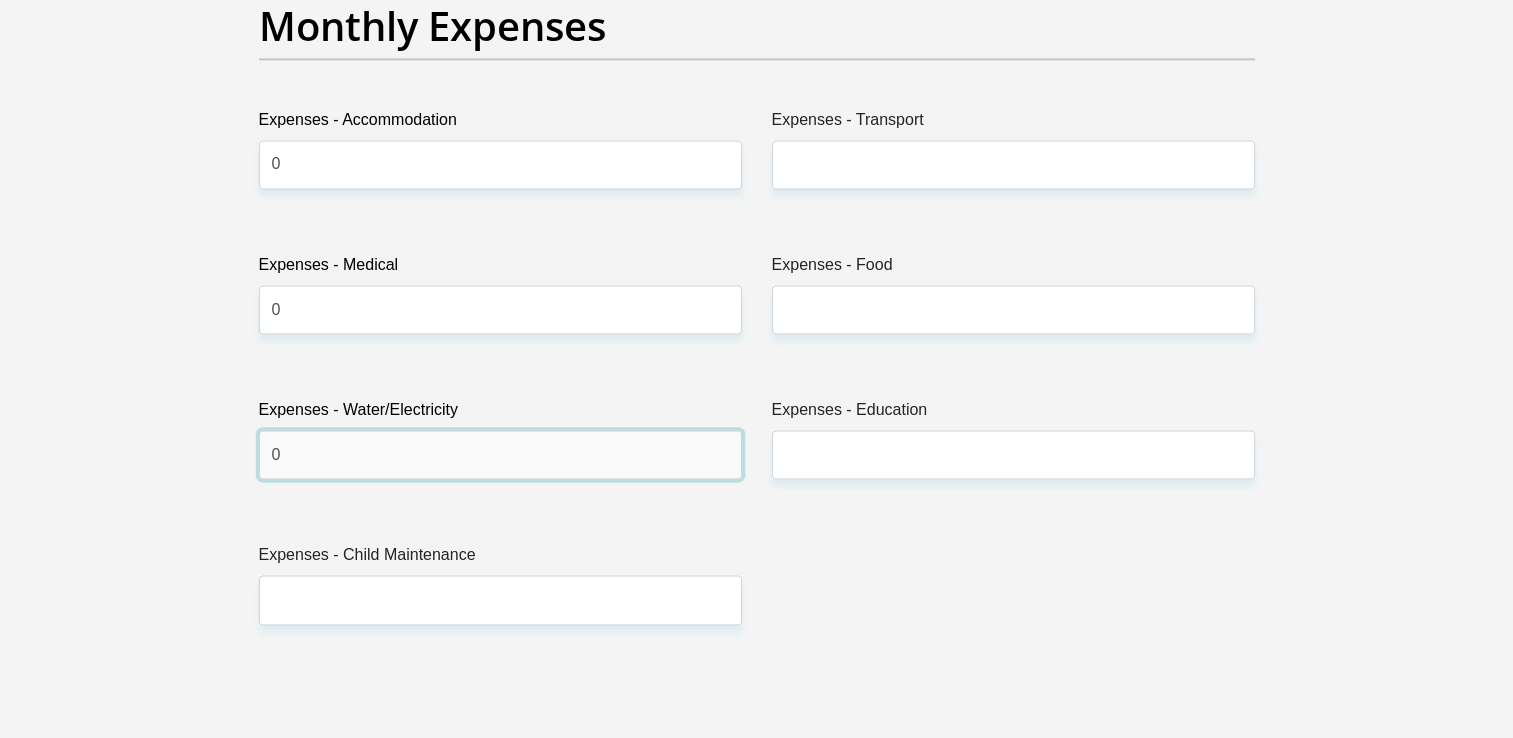 type on "0" 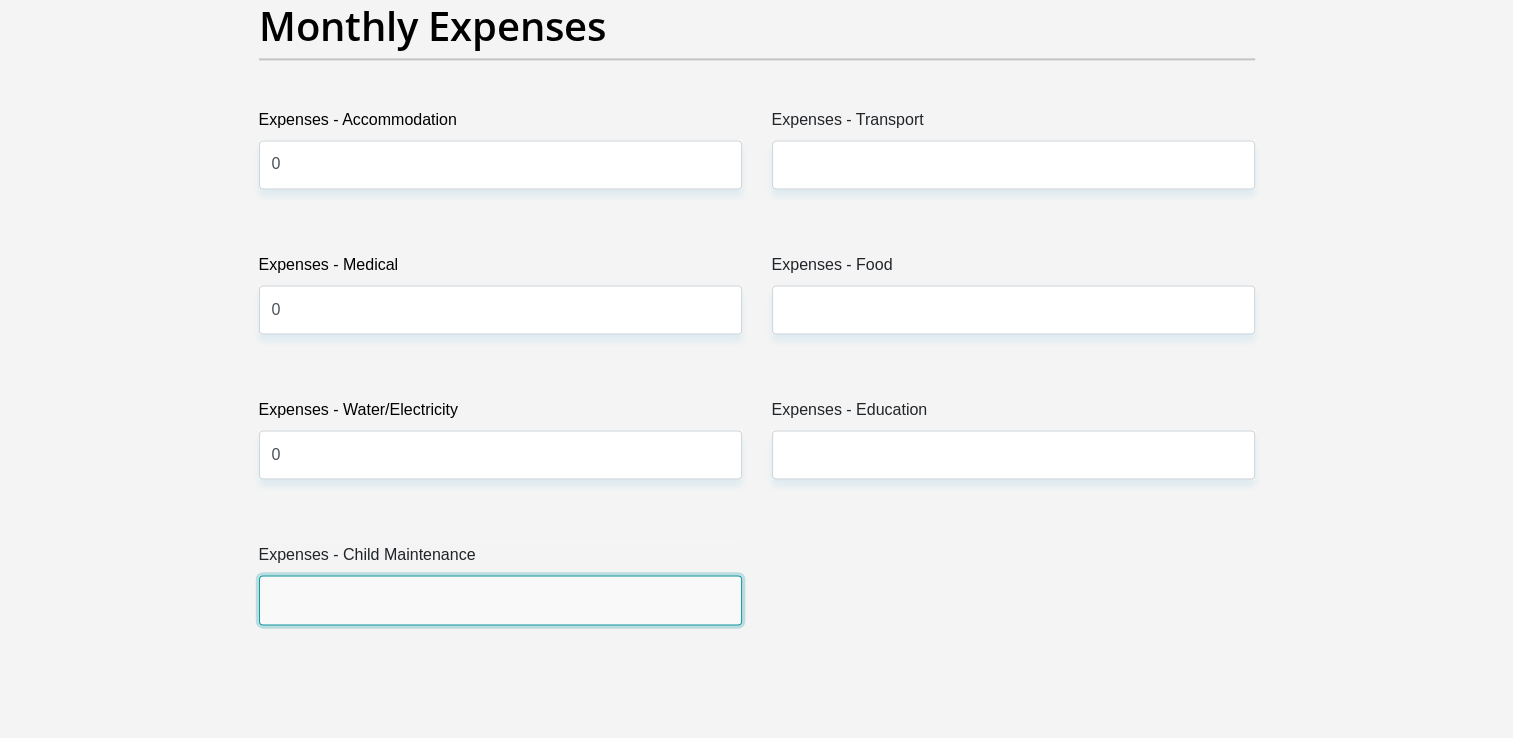 click on "Expenses - Child Maintenance" at bounding box center [500, 599] 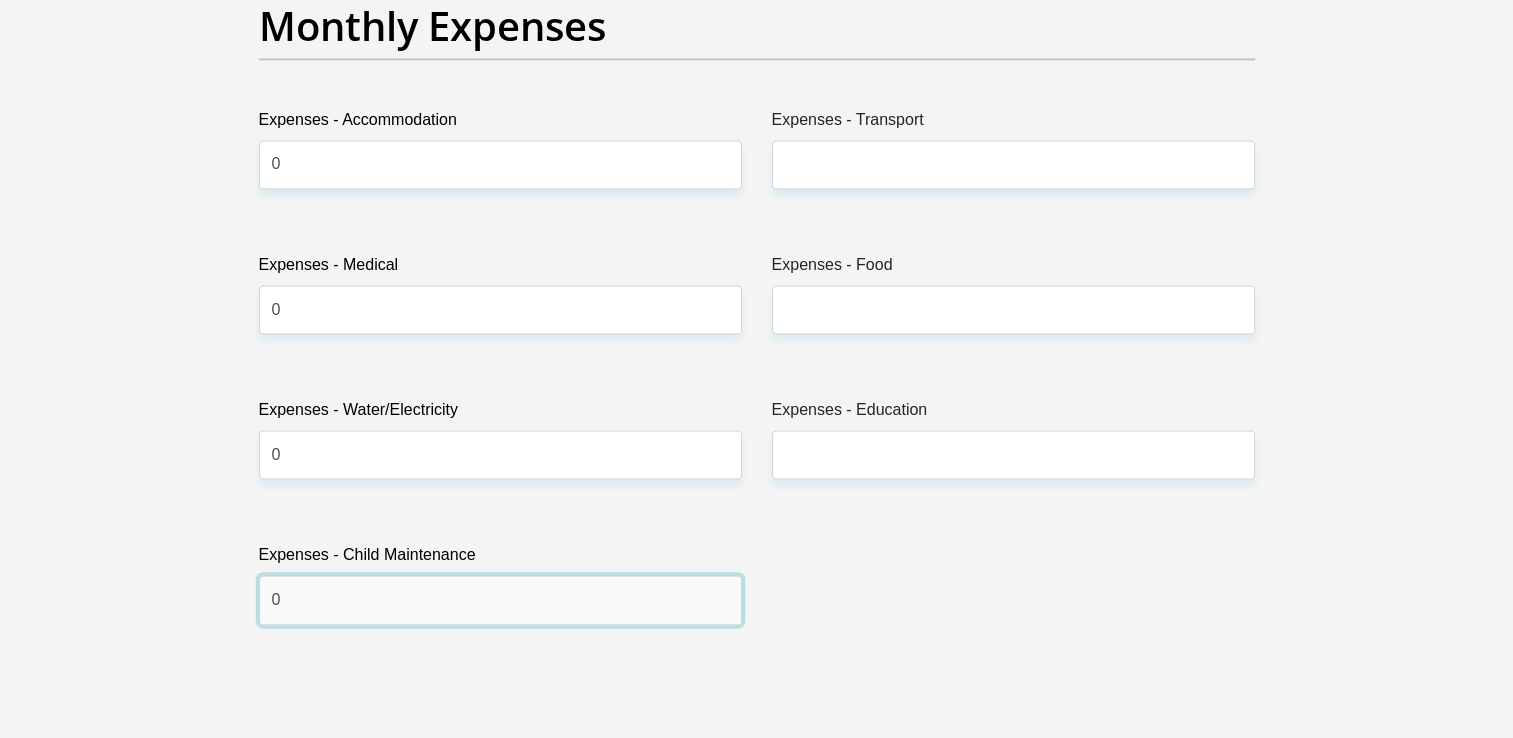 type on "0" 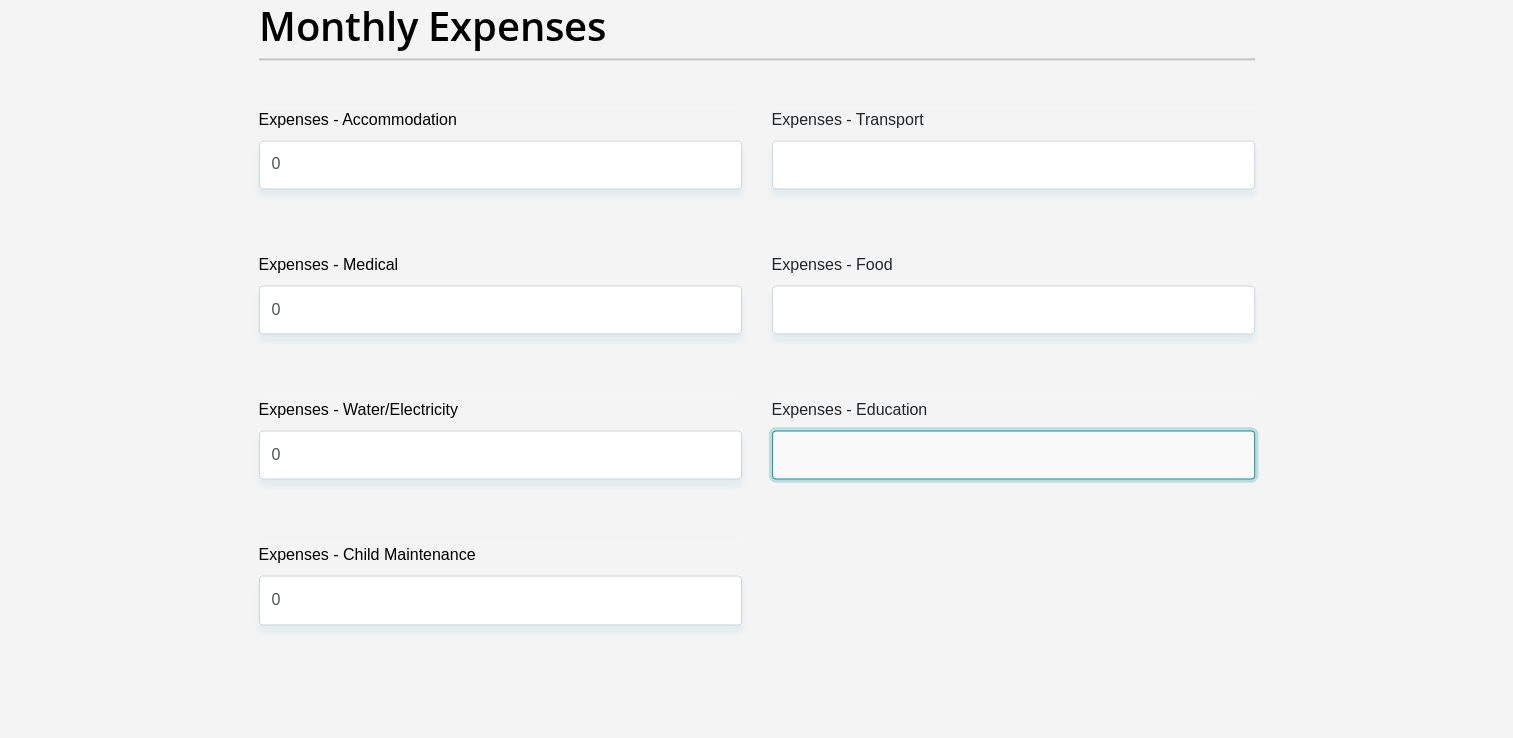 click on "Expenses - Education" at bounding box center (1013, 454) 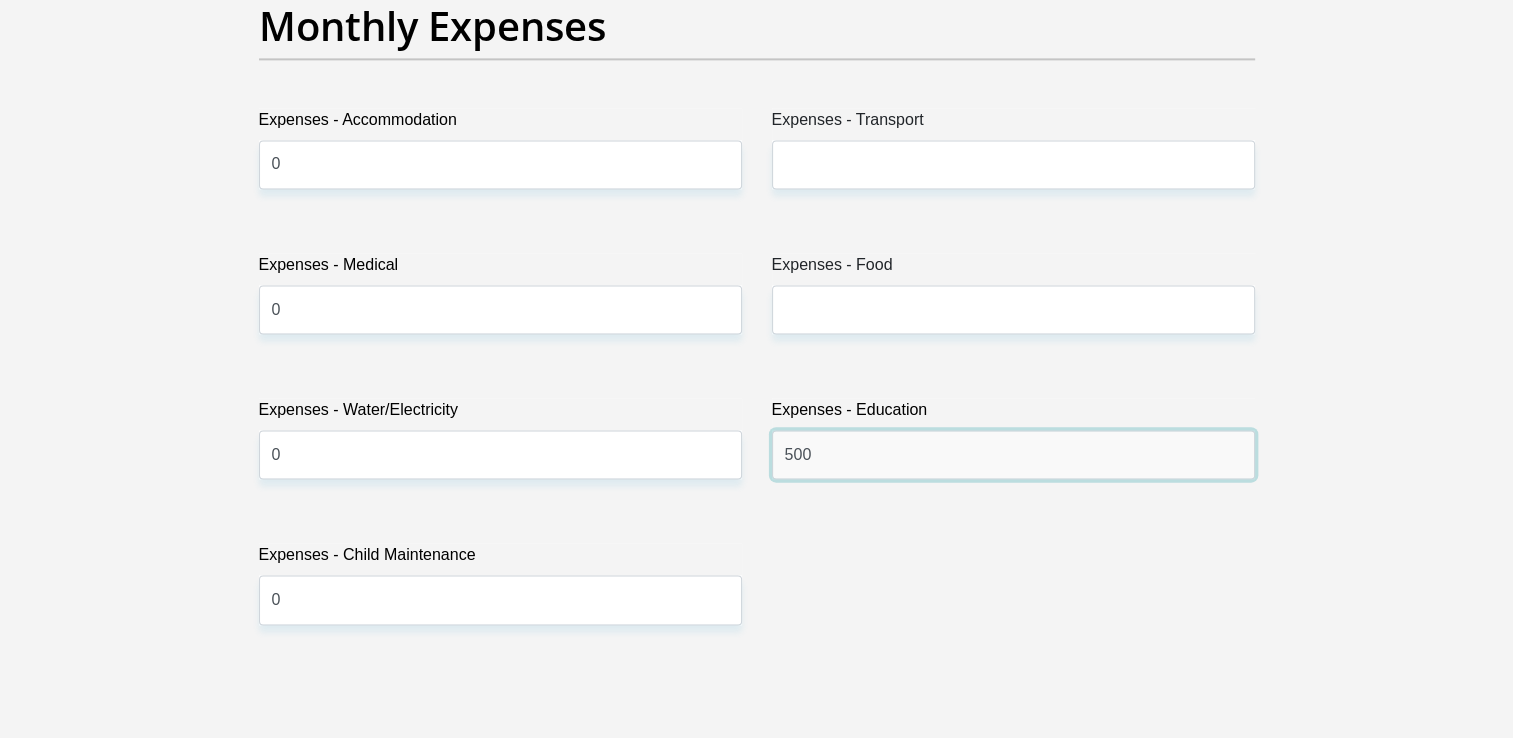 type on "500" 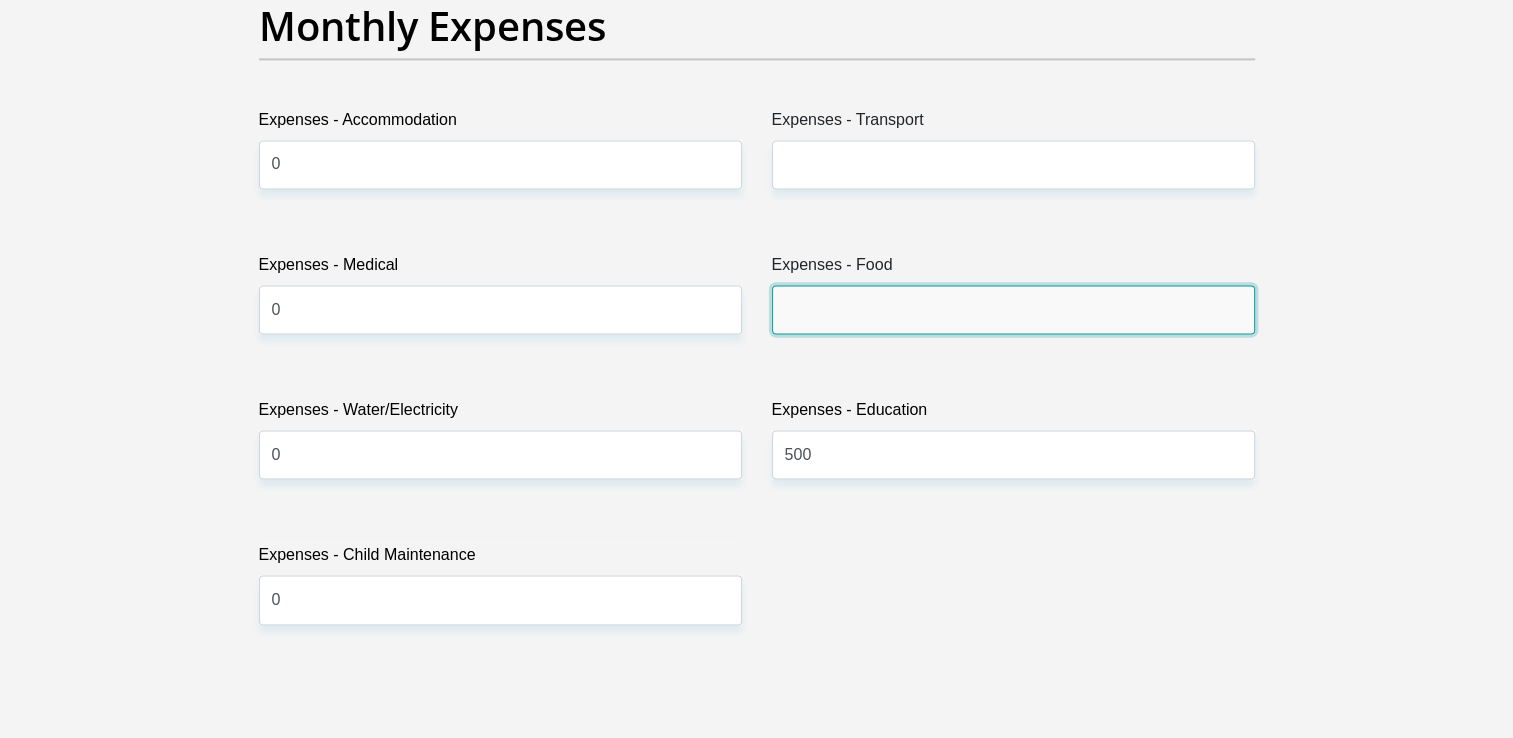 click on "Expenses - Food" at bounding box center [1013, 309] 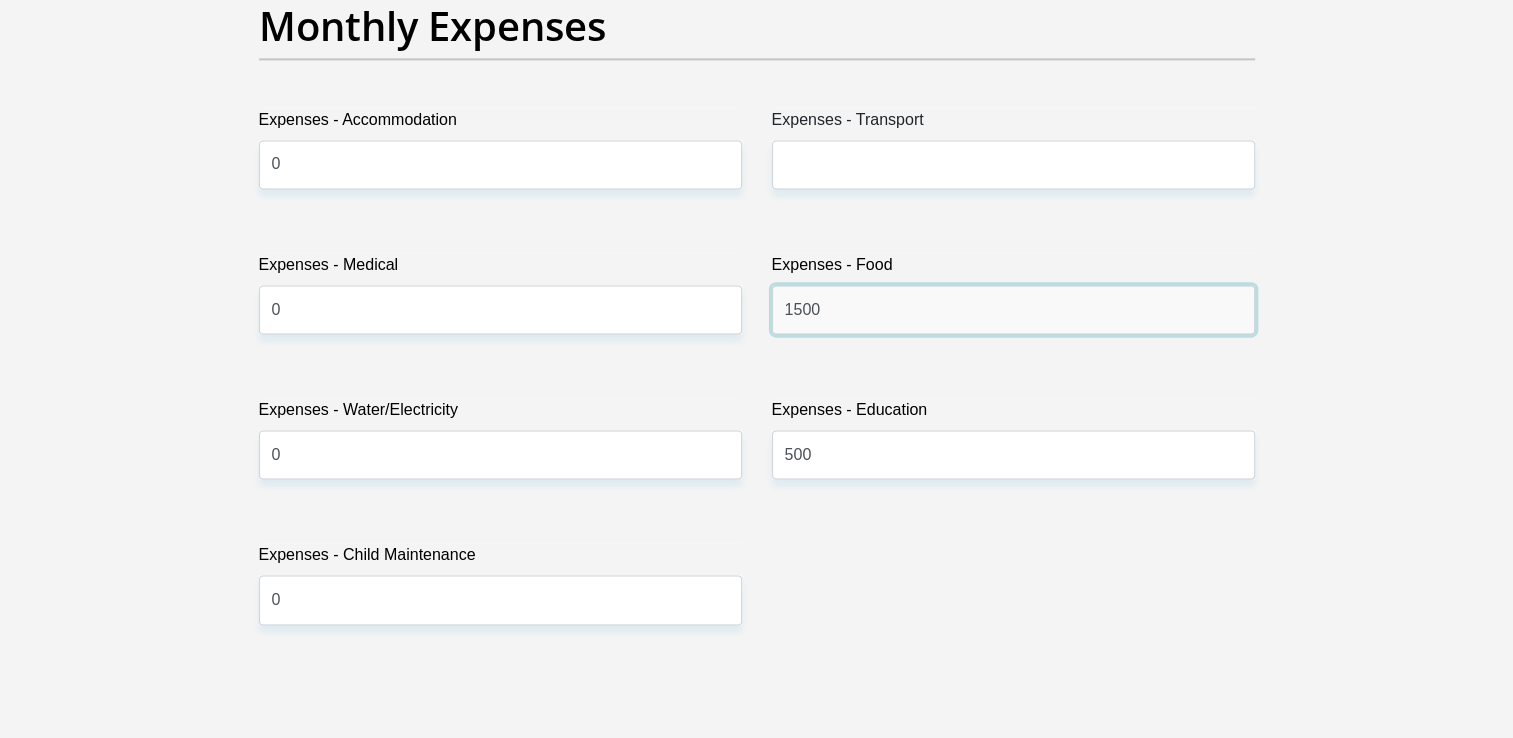 type on "1500" 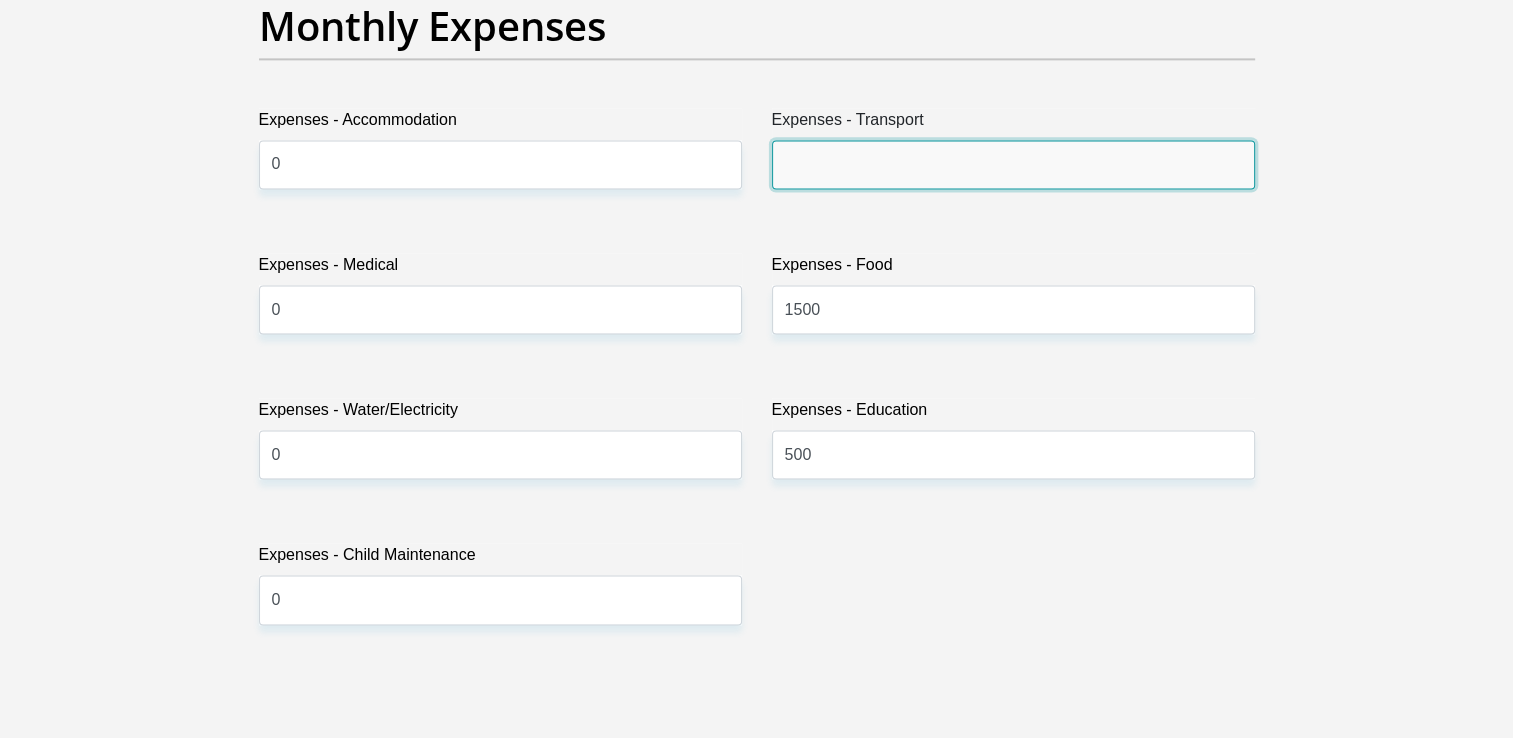 click on "Expenses - Transport" at bounding box center (1013, 164) 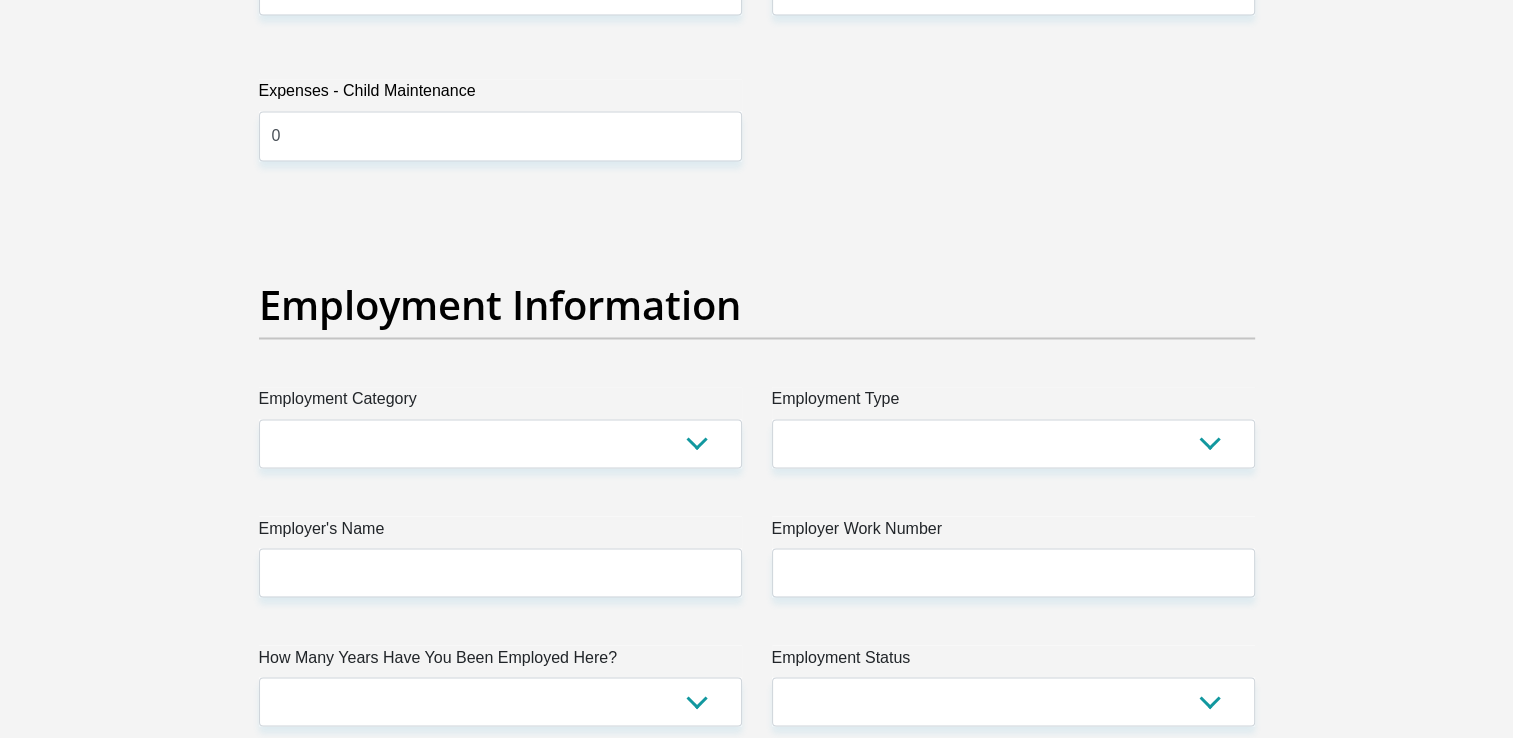 scroll, scrollTop: 3468, scrollLeft: 0, axis: vertical 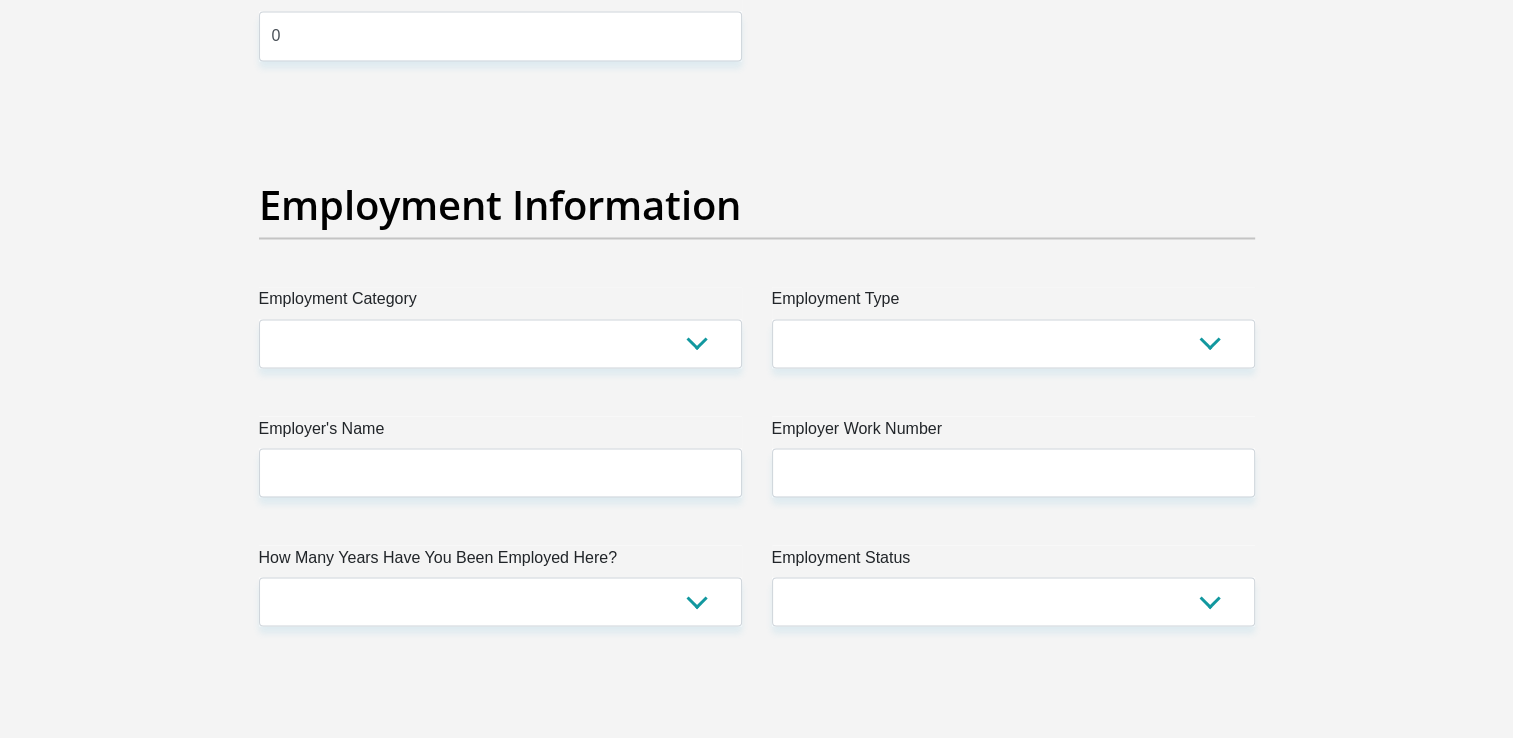 type on "0" 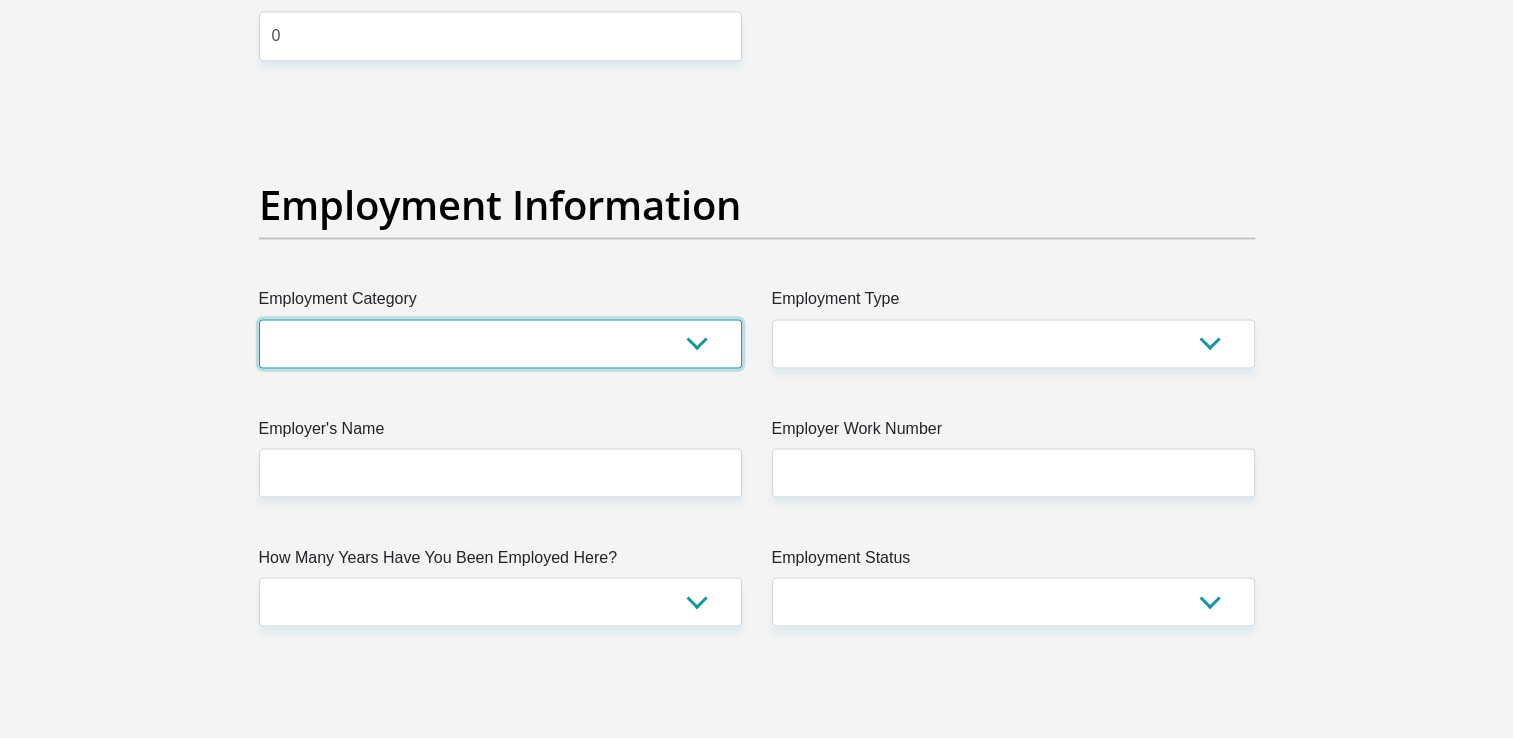 click on "AGRICULTURE
ALCOHOL & TOBACCO
CONSTRUCTION MATERIALS
METALLURGY
EQUIPMENT FOR RENEWABLE ENERGY
SPECIALIZED CONTRACTORS
CAR
GAMING (INCL. INTERNET
OTHER WHOLESALE
UNLICENSED PHARMACEUTICALS
CURRENCY EXCHANGE HOUSES
OTHER FINANCIAL INSTITUTIONS & INSURANCE
REAL ESTATE AGENTS
OIL & GAS
OTHER MATERIALS (E.G. IRON ORE)
PRECIOUS STONES & PRECIOUS METALS
POLITICAL ORGANIZATIONS
RELIGIOUS ORGANIZATIONS(NOT SECTS)
ACTI. HAVING BUSINESS DEAL WITH PUBLIC ADMINISTRATION
LAUNDROMATS" at bounding box center (500, 343) 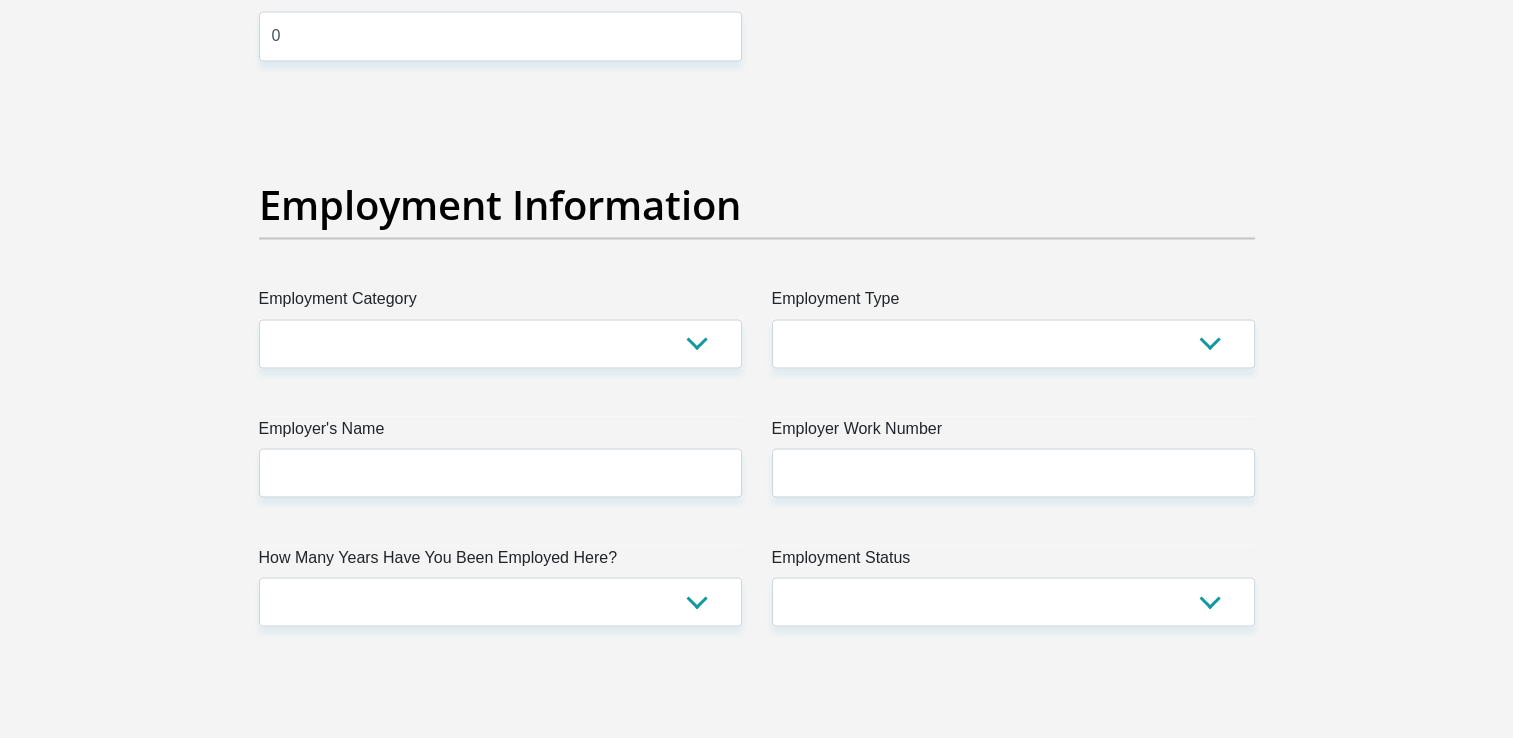 click on "Title
Mr
Ms
Mrs
Dr
Other
First Name
TauyamakgatlaRichard
Surname
Mogaila
ID Number
0101255529089
Please input valid ID number
Race
Black
Coloured
Indian
White
Other
Contact Number
0630683698
Please input valid contact number
Nationality
South Africa
Afghanistan
Aland Islands  Chad" at bounding box center (757, 99) 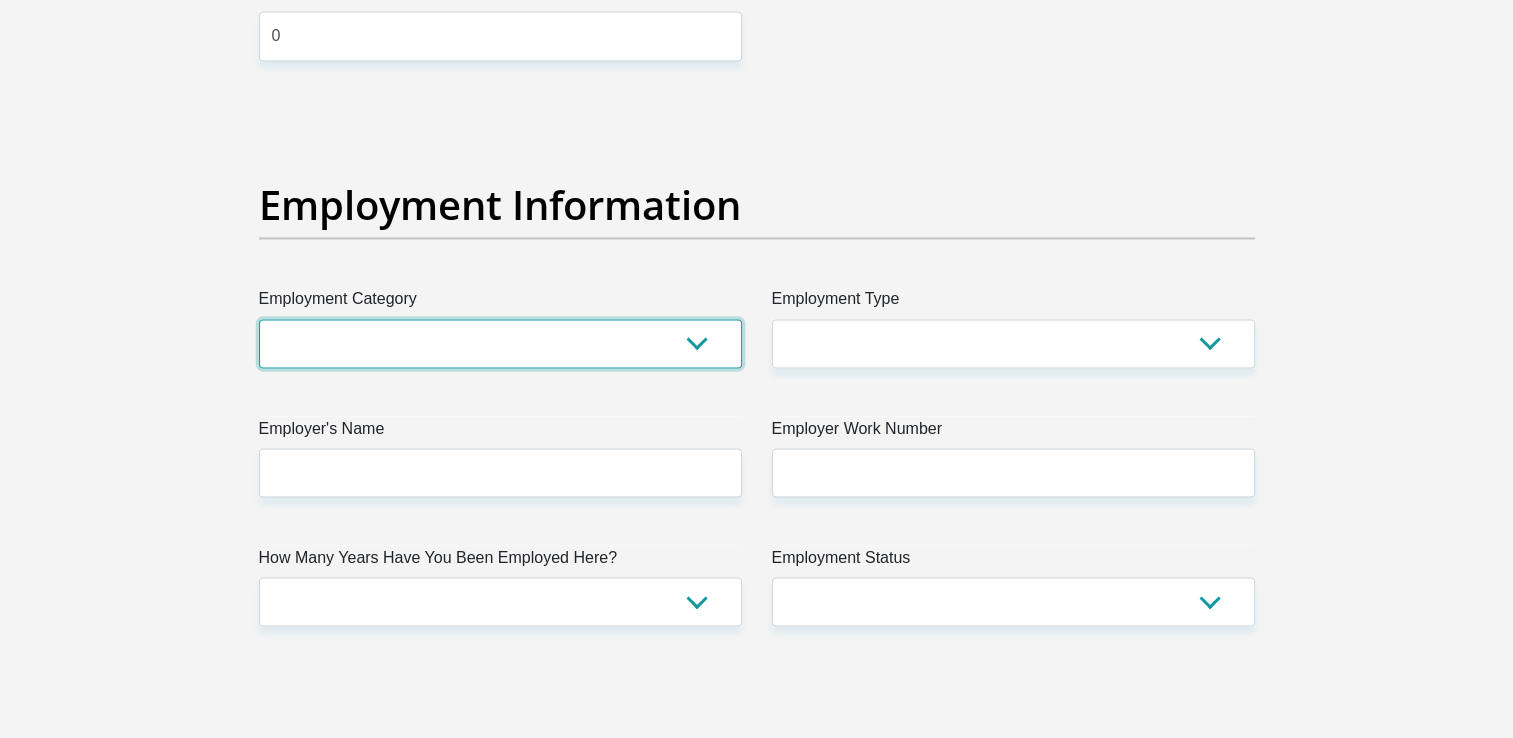 click on "AGRICULTURE
ALCOHOL & TOBACCO
CONSTRUCTION MATERIALS
METALLURGY
EQUIPMENT FOR RENEWABLE ENERGY
SPECIALIZED CONTRACTORS
CAR
GAMING (INCL. INTERNET
OTHER WHOLESALE
UNLICENSED PHARMACEUTICALS
CURRENCY EXCHANGE HOUSES
OTHER FINANCIAL INSTITUTIONS & INSURANCE
REAL ESTATE AGENTS
OIL & GAS
OTHER MATERIALS (E.G. IRON ORE)
PRECIOUS STONES & PRECIOUS METALS
POLITICAL ORGANIZATIONS
RELIGIOUS ORGANIZATIONS(NOT SECTS)
ACTI. HAVING BUSINESS DEAL WITH PUBLIC ADMINISTRATION
LAUNDROMATS" at bounding box center [500, 343] 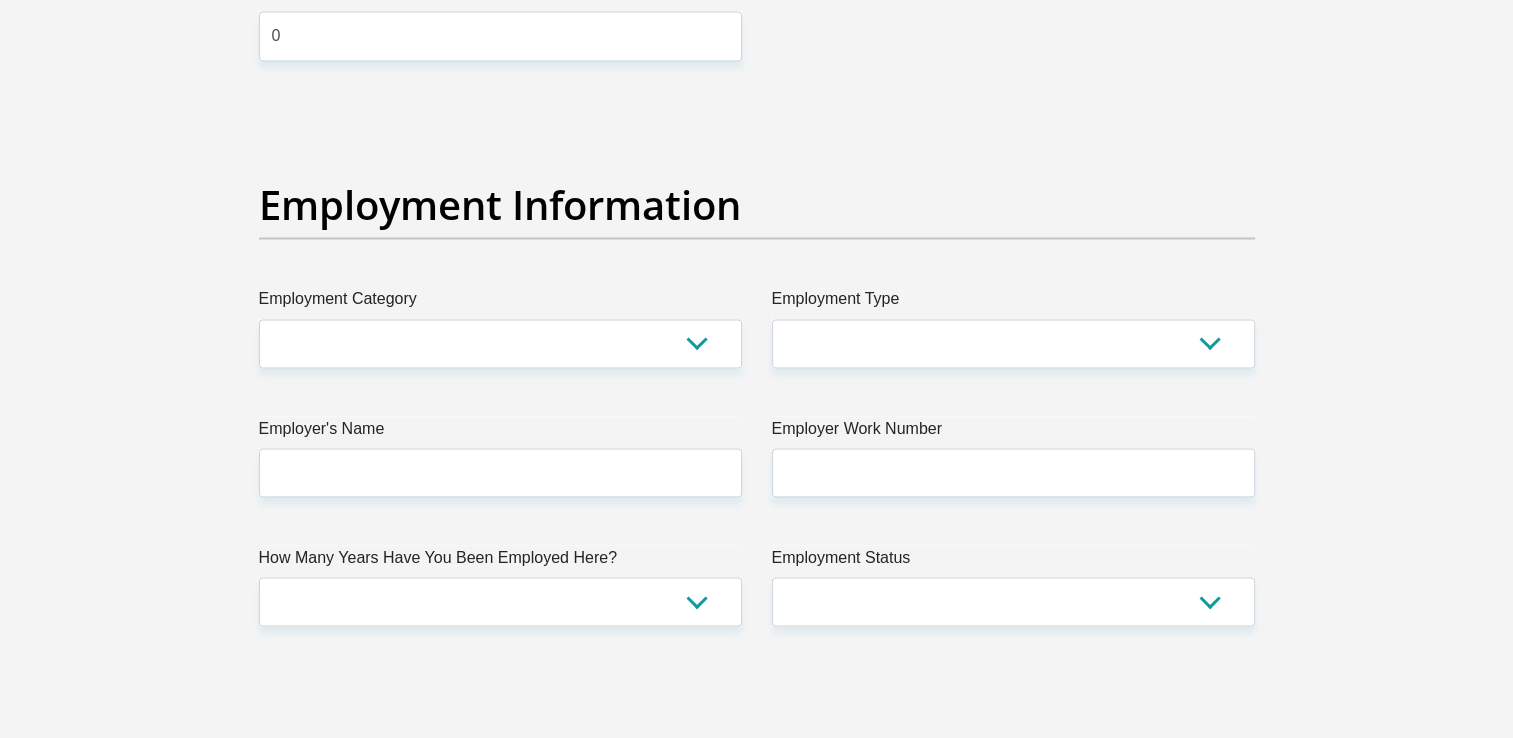 click on "Title
Mr
Ms
Mrs
Dr
Other
First Name
TauyamakgatlaRichard
Surname
Mogaila
ID Number
0101255529089
Please input valid ID number
Race
Black
Coloured
Indian
White
Other
Contact Number
0630683698
Please input valid contact number
Nationality
South Africa
Afghanistan
Aland Islands  Chad" at bounding box center (757, 99) 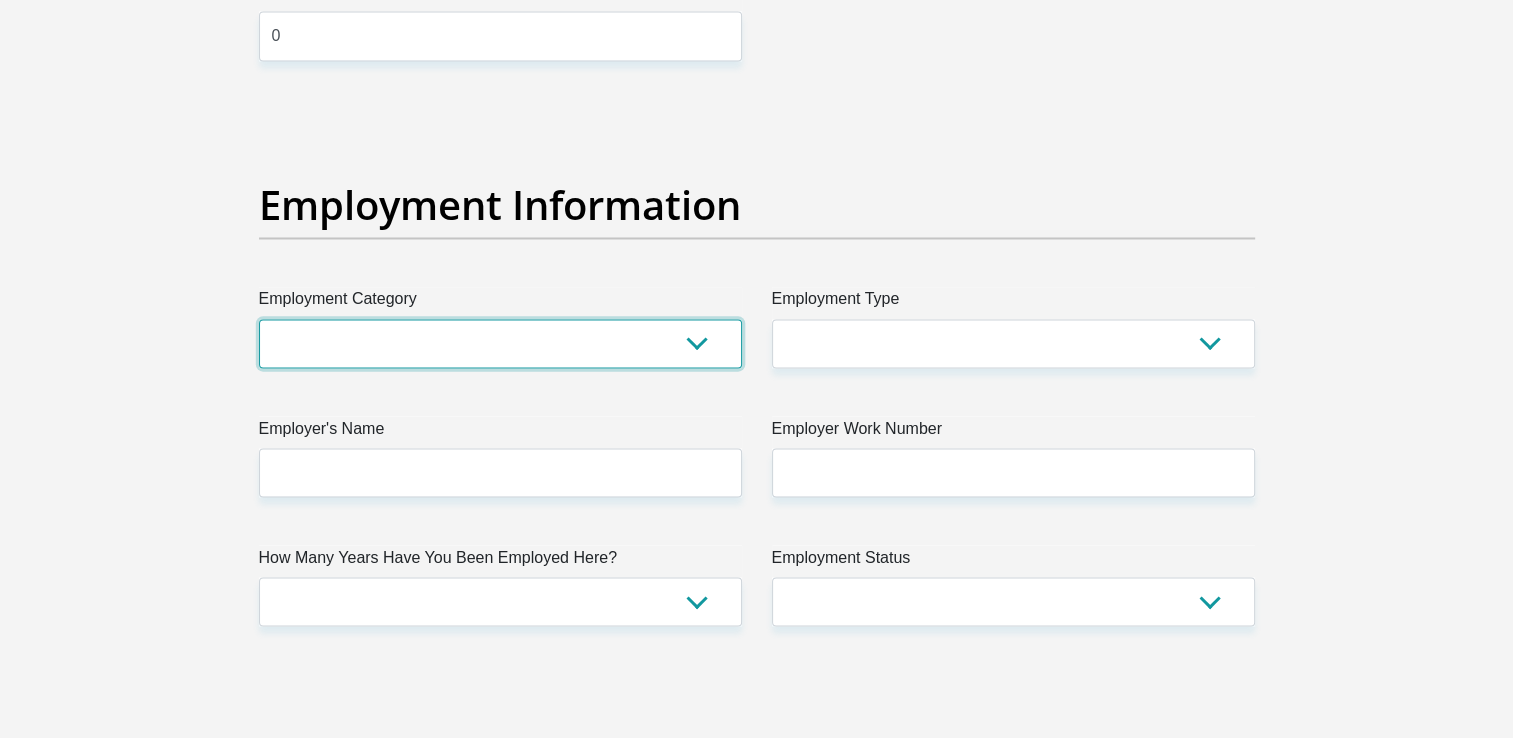 click on "AGRICULTURE
ALCOHOL & TOBACCO
CONSTRUCTION MATERIALS
METALLURGY
EQUIPMENT FOR RENEWABLE ENERGY
SPECIALIZED CONTRACTORS
CAR
GAMING (INCL. INTERNET
OTHER WHOLESALE
UNLICENSED PHARMACEUTICALS
CURRENCY EXCHANGE HOUSES
OTHER FINANCIAL INSTITUTIONS & INSURANCE
REAL ESTATE AGENTS
OIL & GAS
OTHER MATERIALS (E.G. IRON ORE)
PRECIOUS STONES & PRECIOUS METALS
POLITICAL ORGANIZATIONS
RELIGIOUS ORGANIZATIONS(NOT SECTS)
ACTI. HAVING BUSINESS DEAL WITH PUBLIC ADMINISTRATION
LAUNDROMATS" at bounding box center [500, 343] 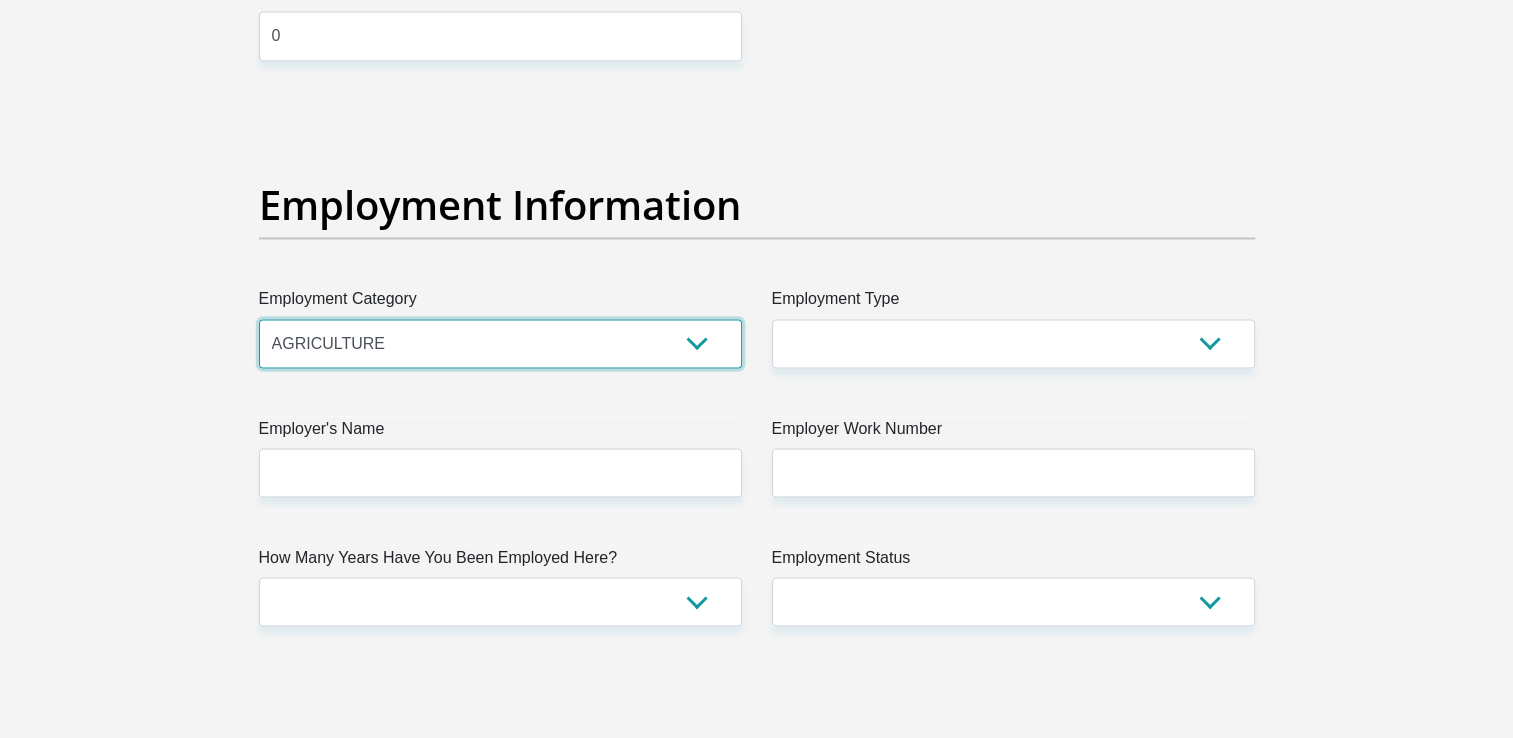 click on "AGRICULTURE
ALCOHOL & TOBACCO
CONSTRUCTION MATERIALS
METALLURGY
EQUIPMENT FOR RENEWABLE ENERGY
SPECIALIZED CONTRACTORS
CAR
GAMING (INCL. INTERNET
OTHER WHOLESALE
UNLICENSED PHARMACEUTICALS
CURRENCY EXCHANGE HOUSES
OTHER FINANCIAL INSTITUTIONS & INSURANCE
REAL ESTATE AGENTS
OIL & GAS
OTHER MATERIALS (E.G. IRON ORE)
PRECIOUS STONES & PRECIOUS METALS
POLITICAL ORGANIZATIONS
RELIGIOUS ORGANIZATIONS(NOT SECTS)
ACTI. HAVING BUSINESS DEAL WITH PUBLIC ADMINISTRATION
LAUNDROMATS" at bounding box center [500, 343] 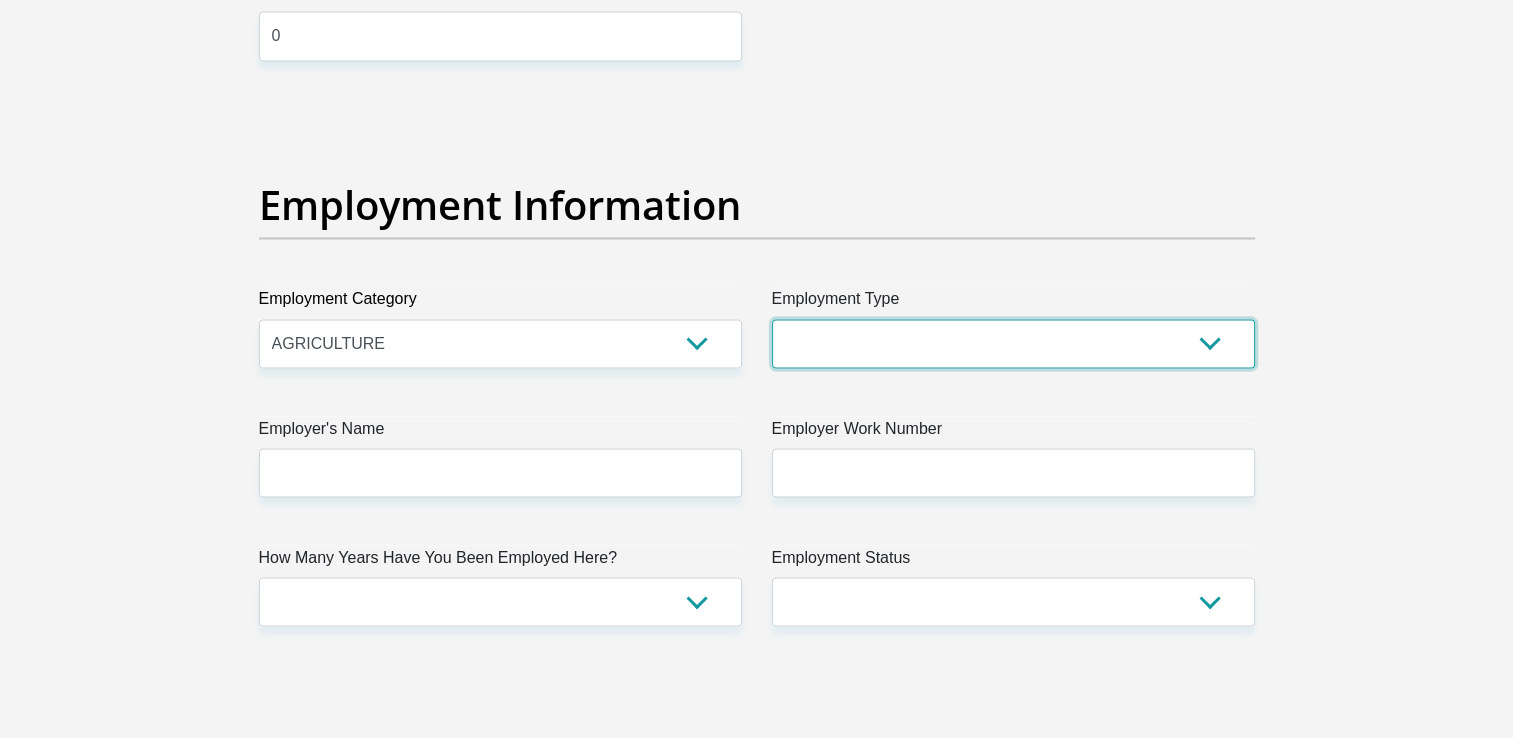 click on "College/Lecturer
Craft Seller
Creative
Driver
Executive
Farmer
Forces - Non Commissioned
Forces - Officer
Hawker
Housewife
Labourer
Licenced Professional
Manager
Miner
Non Licenced Professional
Office Staff/Clerk
Outside Worker
Pensioner
Permanent Teacher
Production/Manufacturing
Sales
Self-Employed
Semi-Professional Worker
Service Industry  Social Worker  Student" at bounding box center [1013, 343] 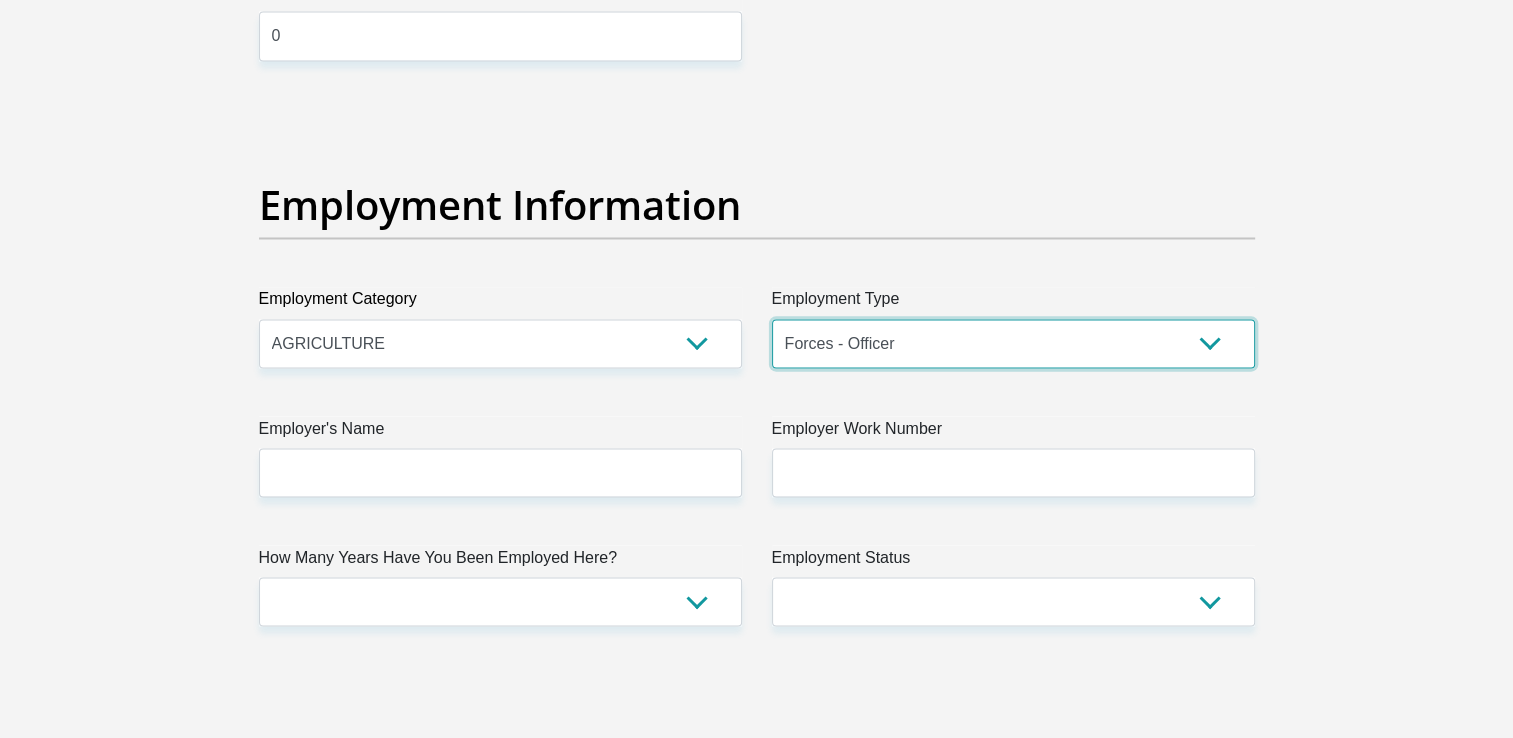 click on "College/Lecturer
Craft Seller
Creative
Driver
Executive
Farmer
Forces - Non Commissioned
Forces - Officer
Hawker
Housewife
Labourer
Licenced Professional
Manager
Miner
Non Licenced Professional
Office Staff/Clerk
Outside Worker
Pensioner
Permanent Teacher
Production/Manufacturing
Sales
Self-Employed
Semi-Professional Worker
Service Industry  Social Worker  Student" at bounding box center [1013, 343] 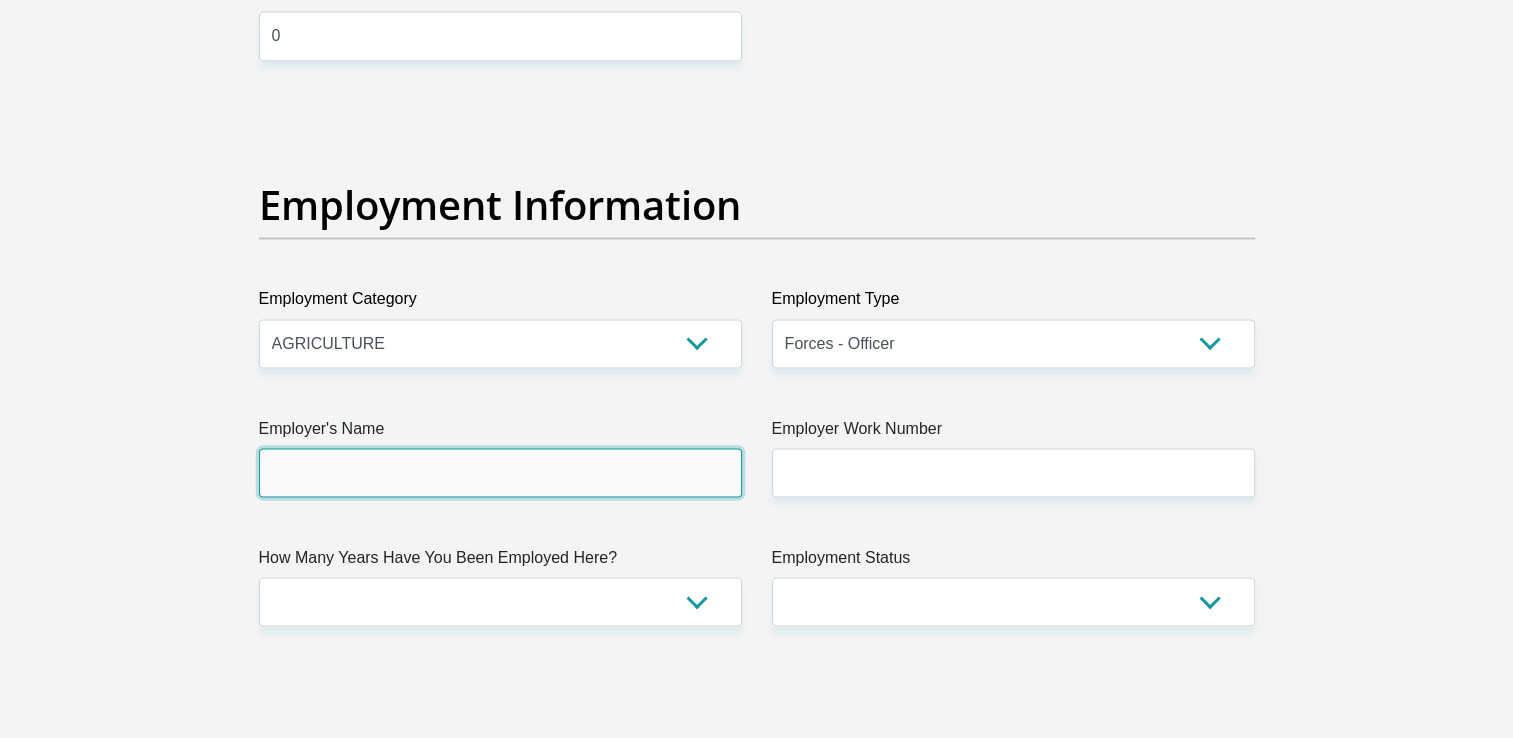 click on "Employer's Name" at bounding box center [500, 472] 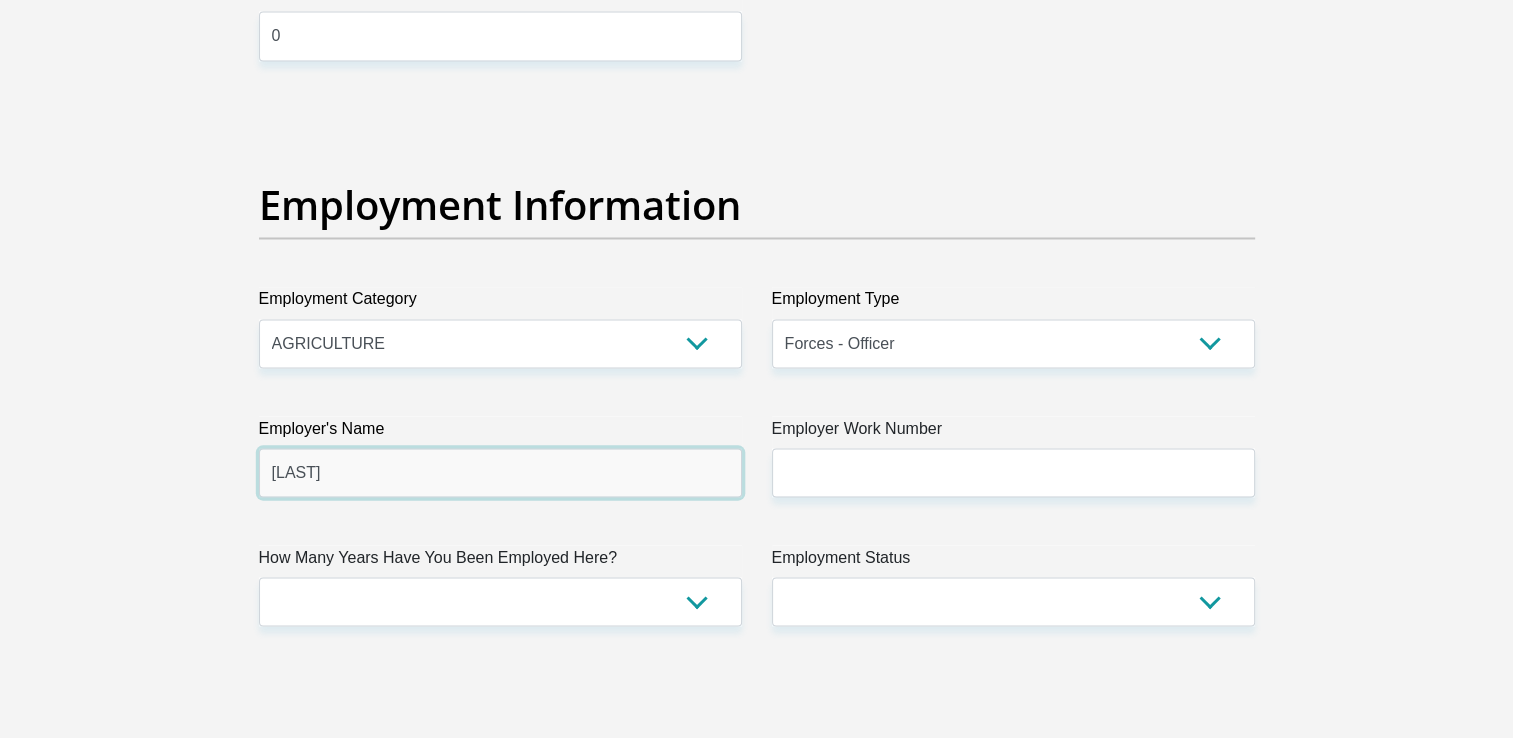 click on "TshwaneSPCA" at bounding box center [500, 472] 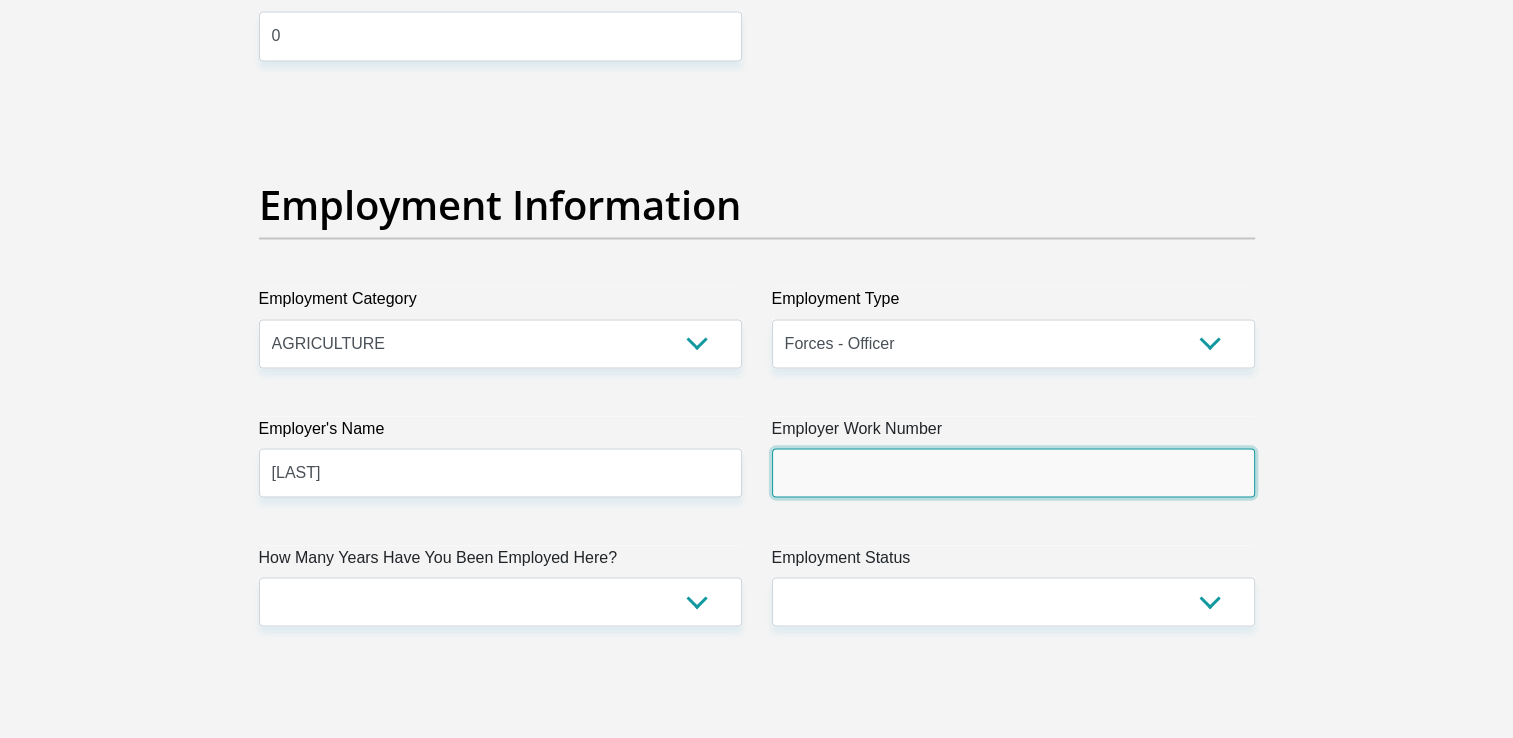 click on "Employer Work Number" at bounding box center (1013, 472) 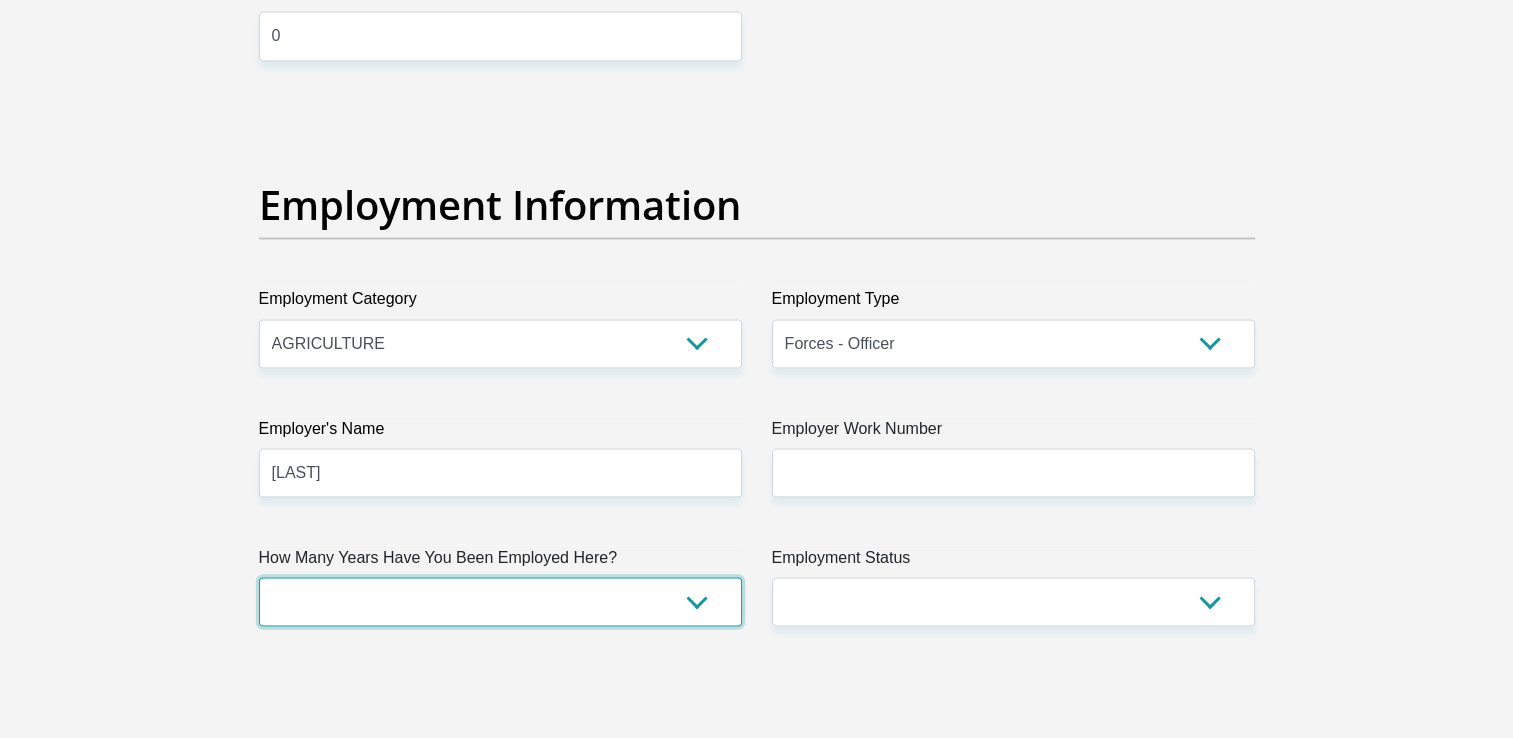 click on "less than 1 year
1-3 years
3-5 years
5+ years" at bounding box center [500, 601] 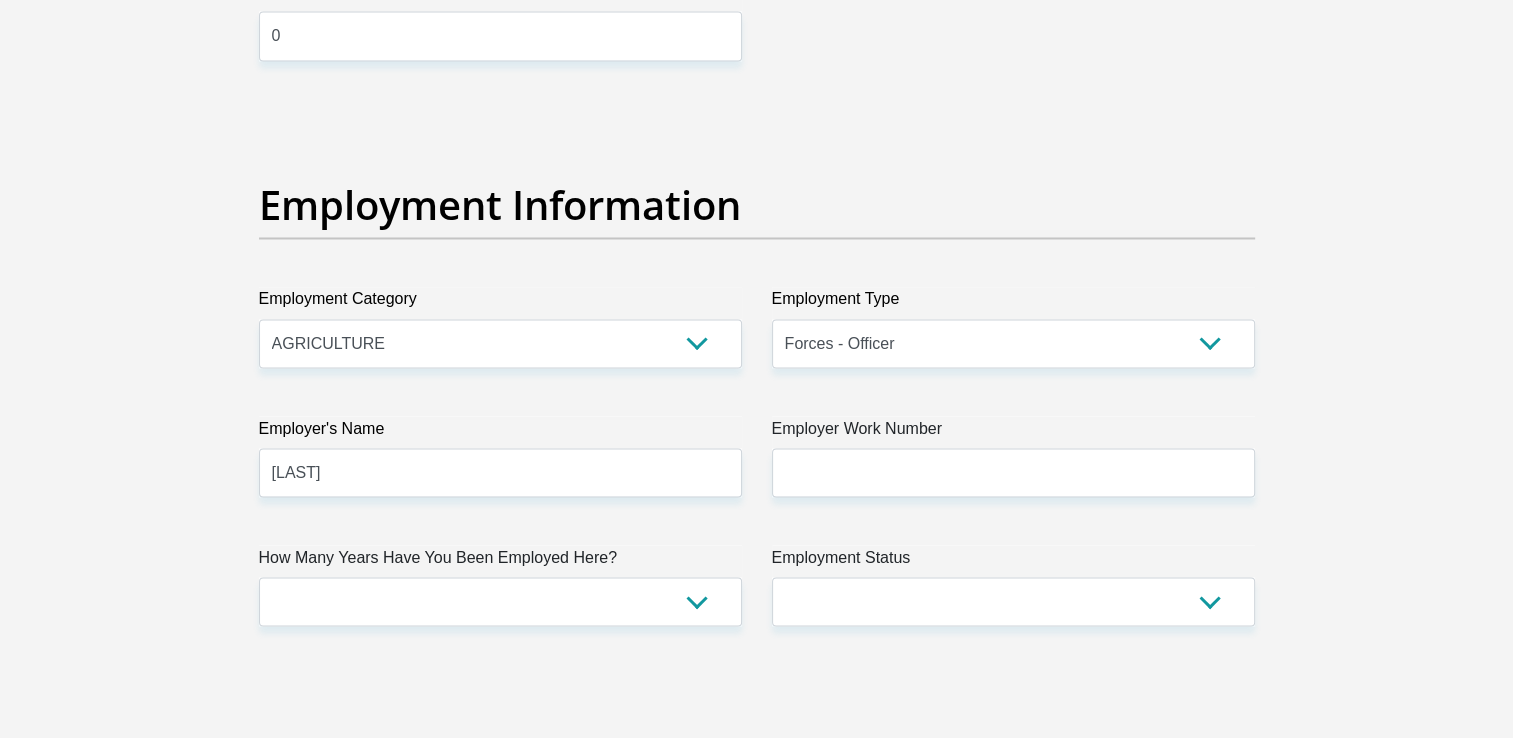 click on "How Many Years Have You Been Employed Here?" at bounding box center [500, 561] 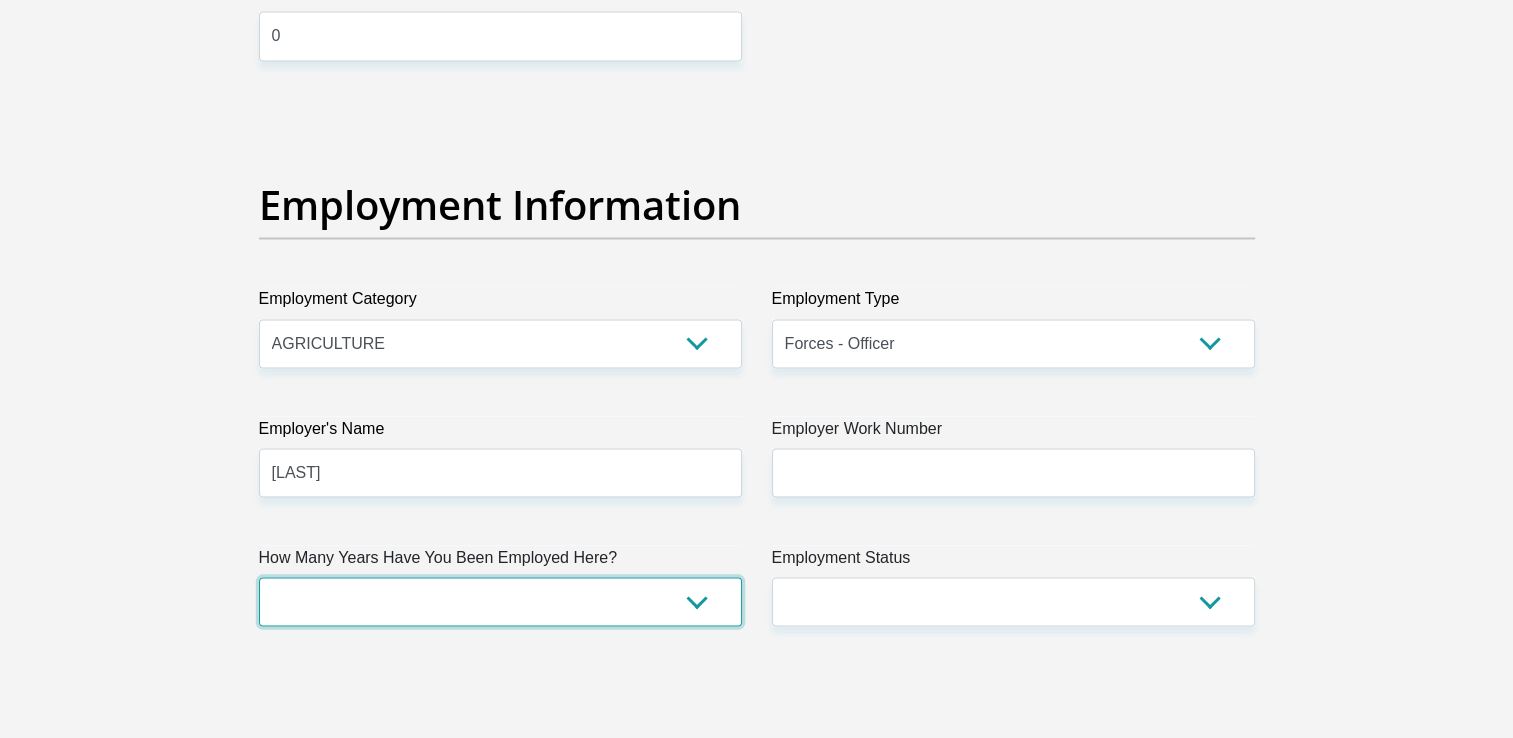 click on "less than 1 year
1-3 years
3-5 years
5+ years" at bounding box center (500, 601) 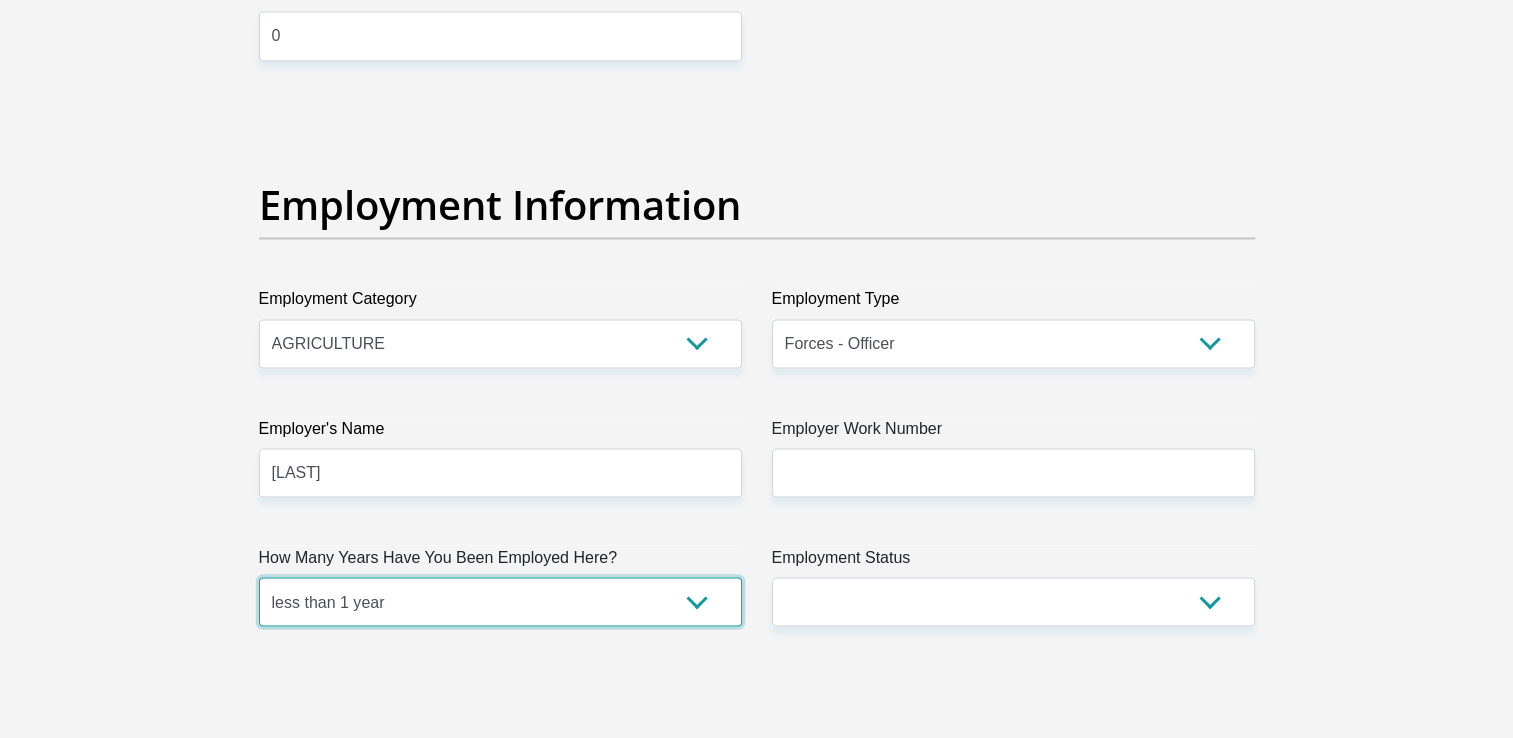 click on "less than 1 year
1-3 years
3-5 years
5+ years" at bounding box center (500, 601) 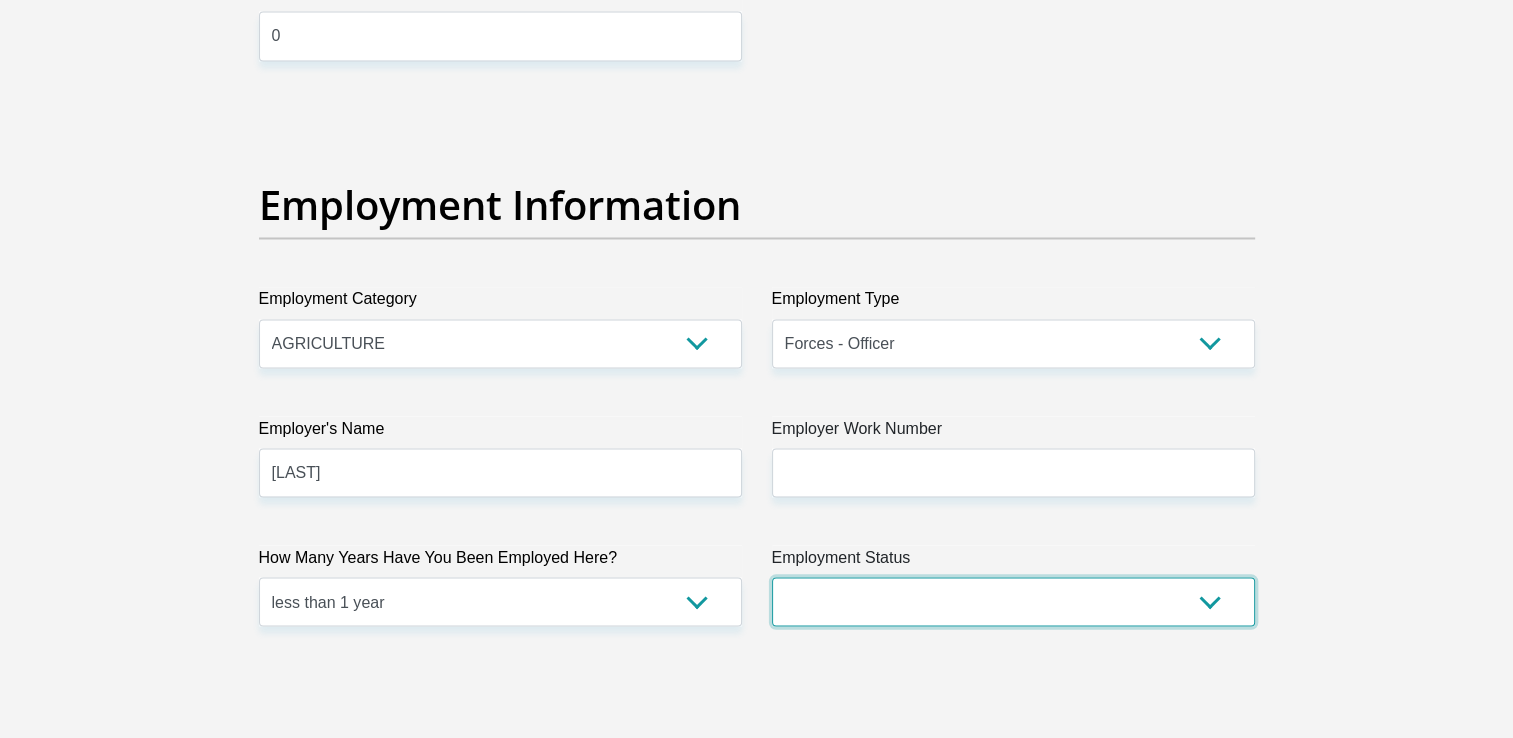 click on "Permanent/Full-time
Part-time/Casual
Contract Worker
Self-Employed
Housewife
Retired
Student
Medically Boarded
Disability
Unemployed" at bounding box center (1013, 601) 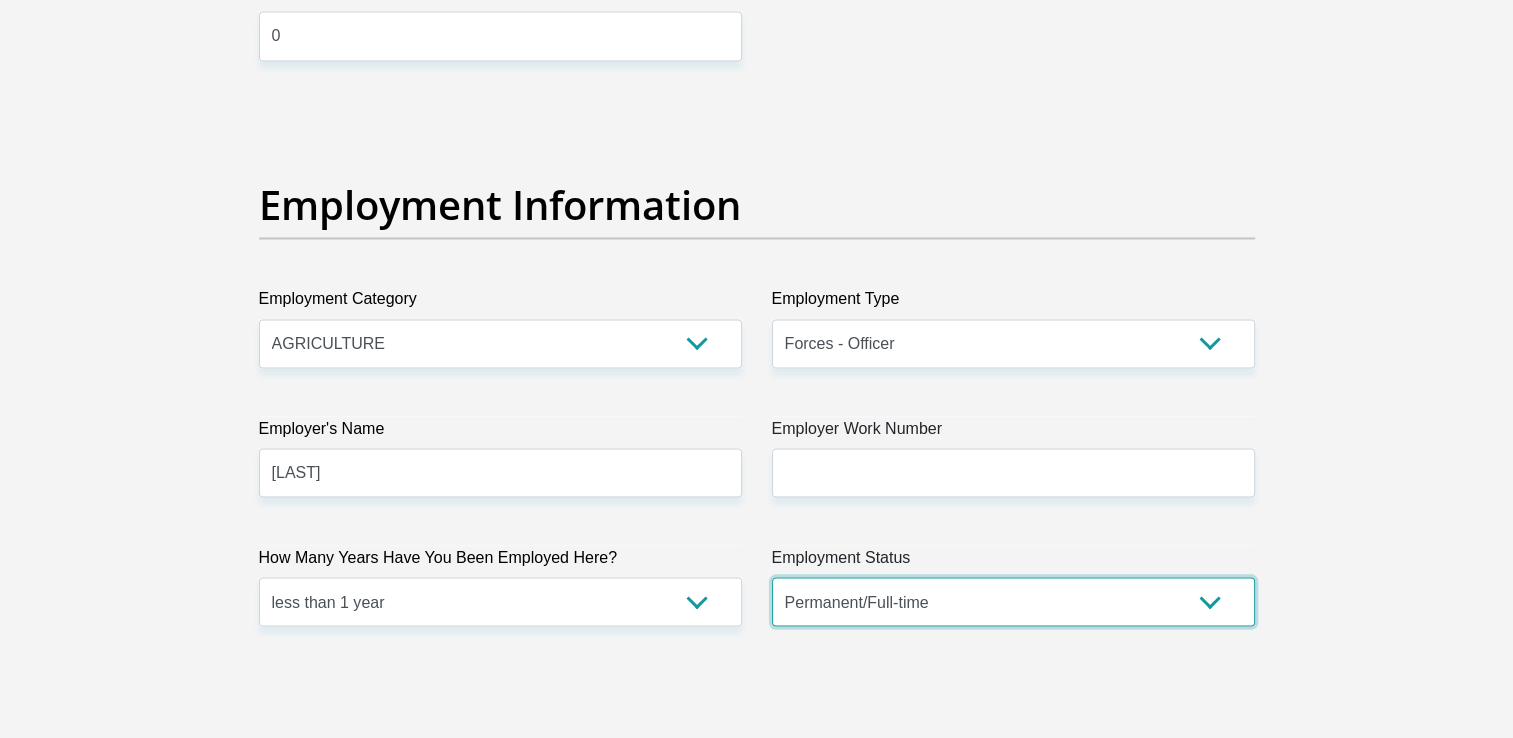 click on "Permanent/Full-time
Part-time/Casual
Contract Worker
Self-Employed
Housewife
Retired
Student
Medically Boarded
Disability
Unemployed" at bounding box center (1013, 601) 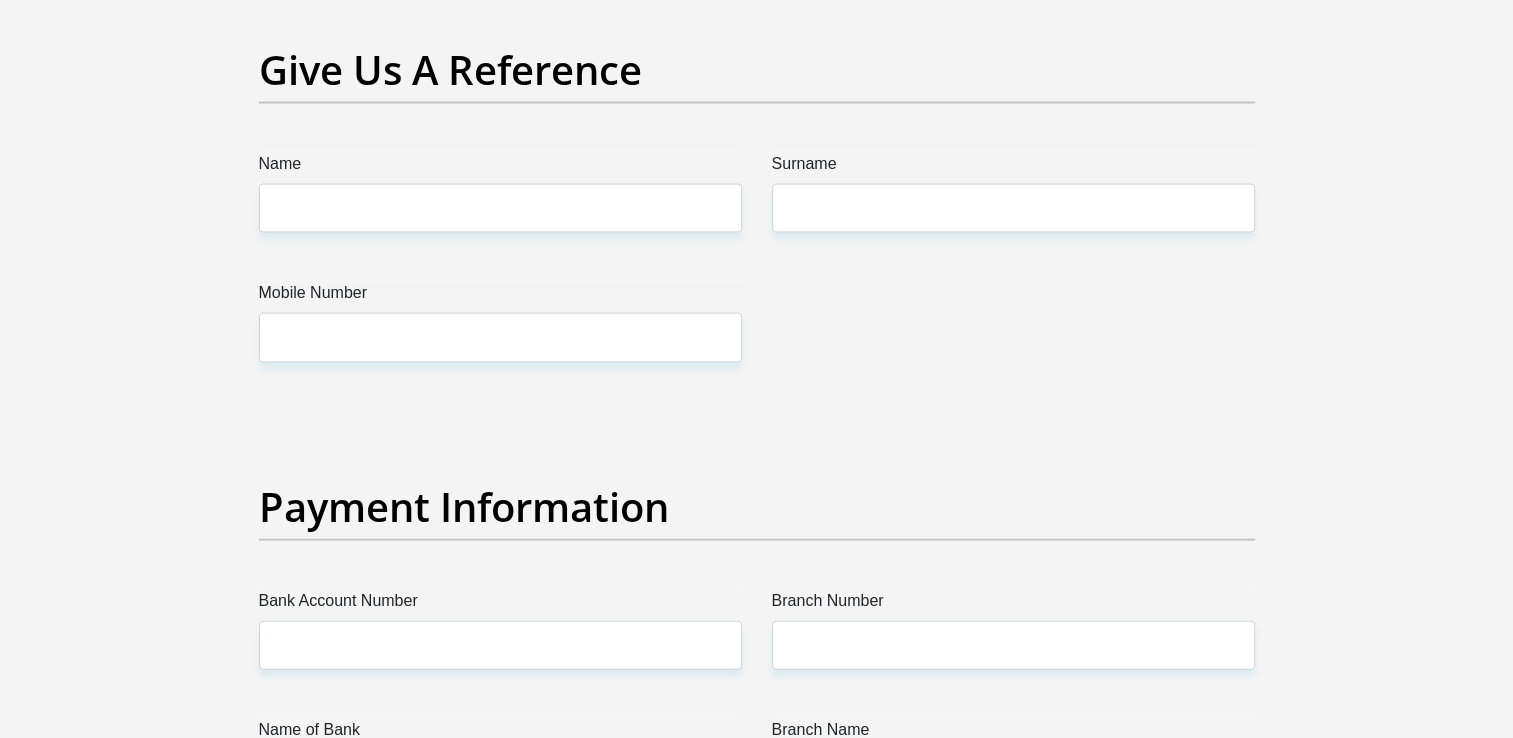scroll, scrollTop: 4176, scrollLeft: 0, axis: vertical 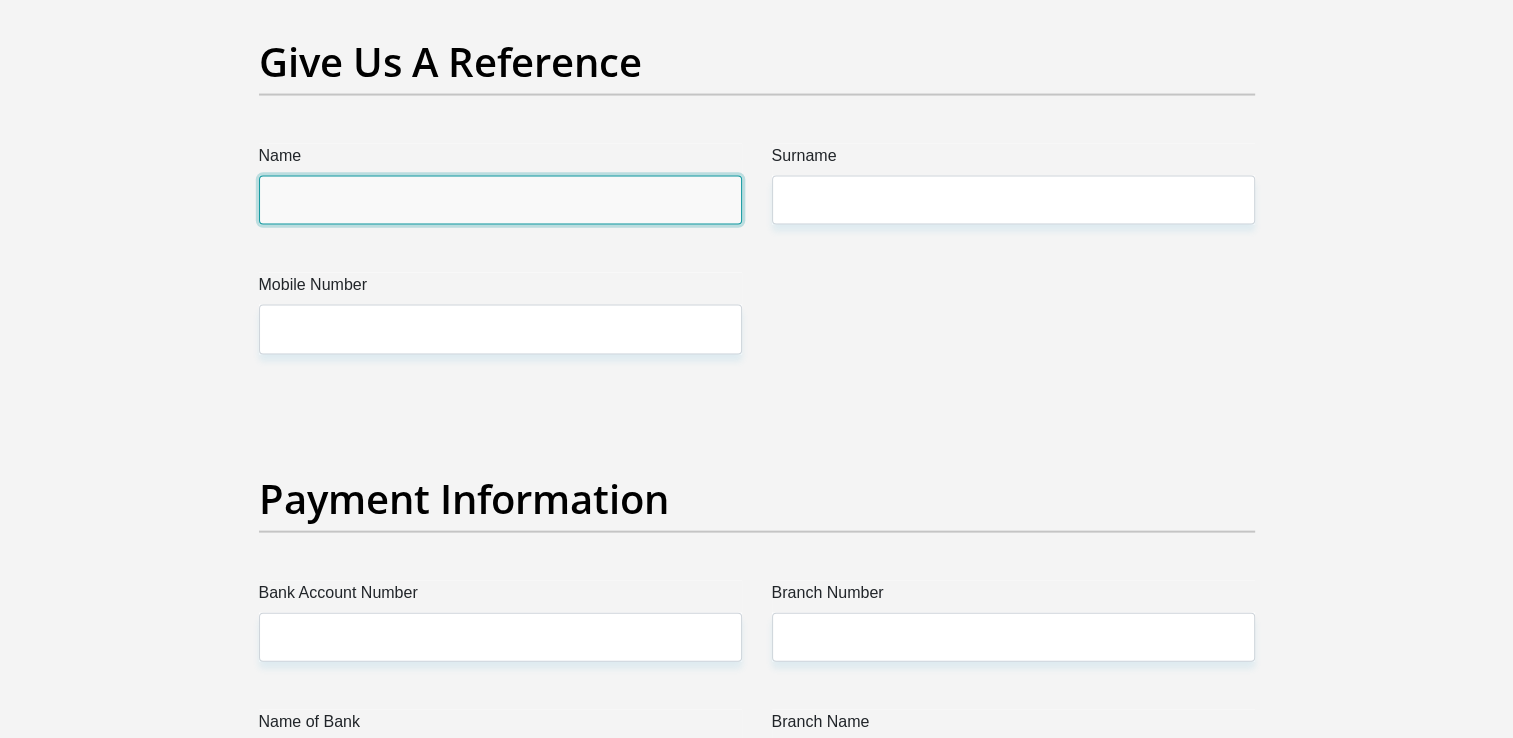 click on "Name" at bounding box center (500, 200) 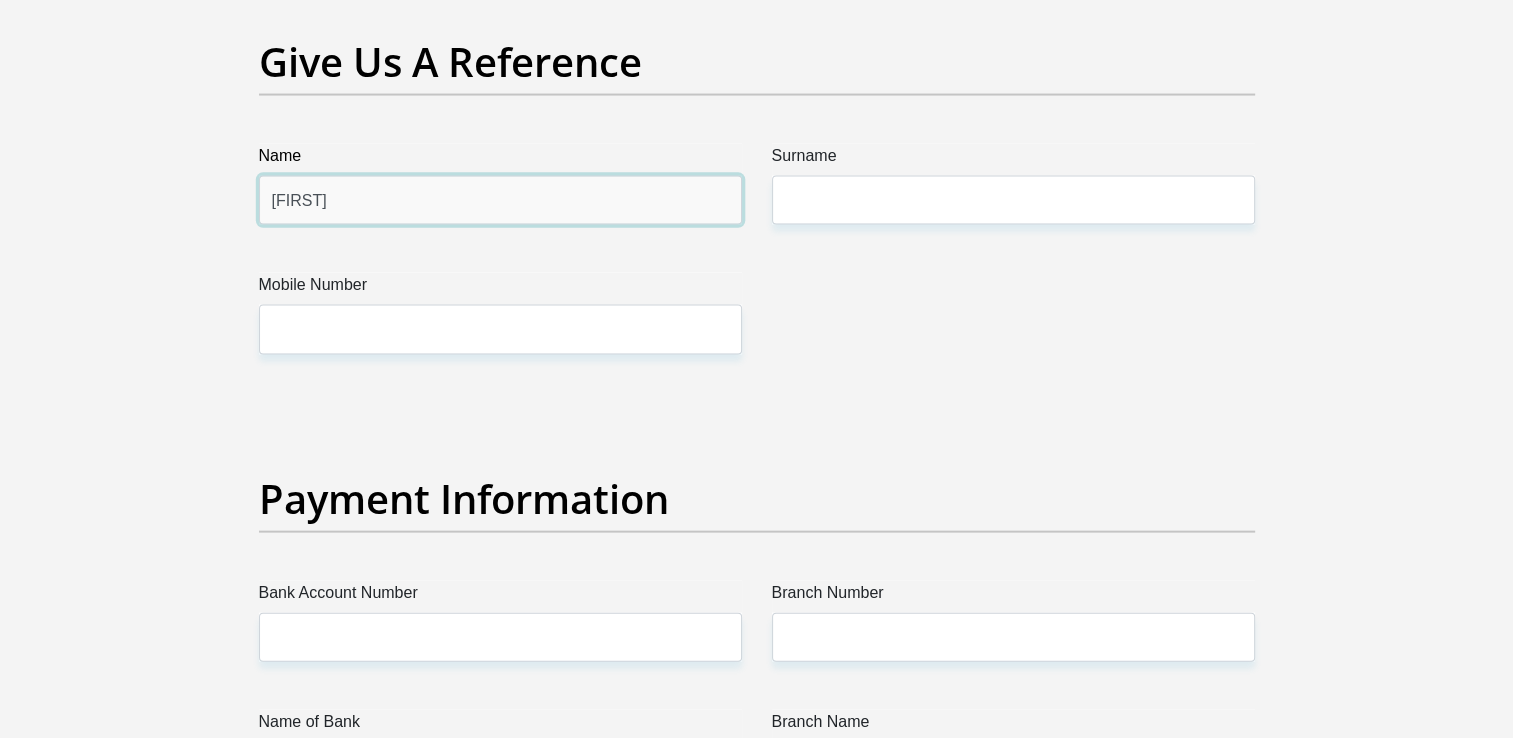 type on "Ditebogo" 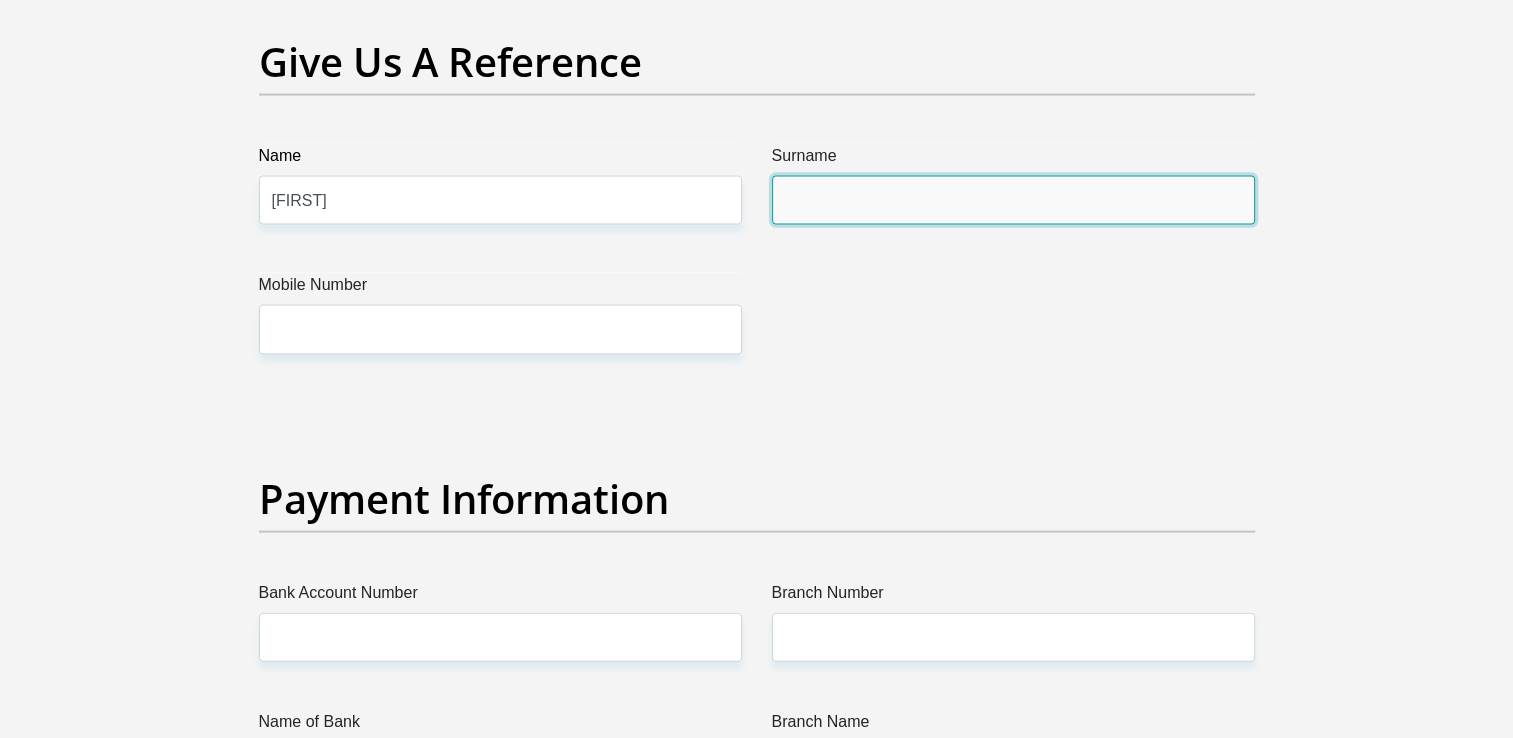 click on "Surname" at bounding box center [1013, 200] 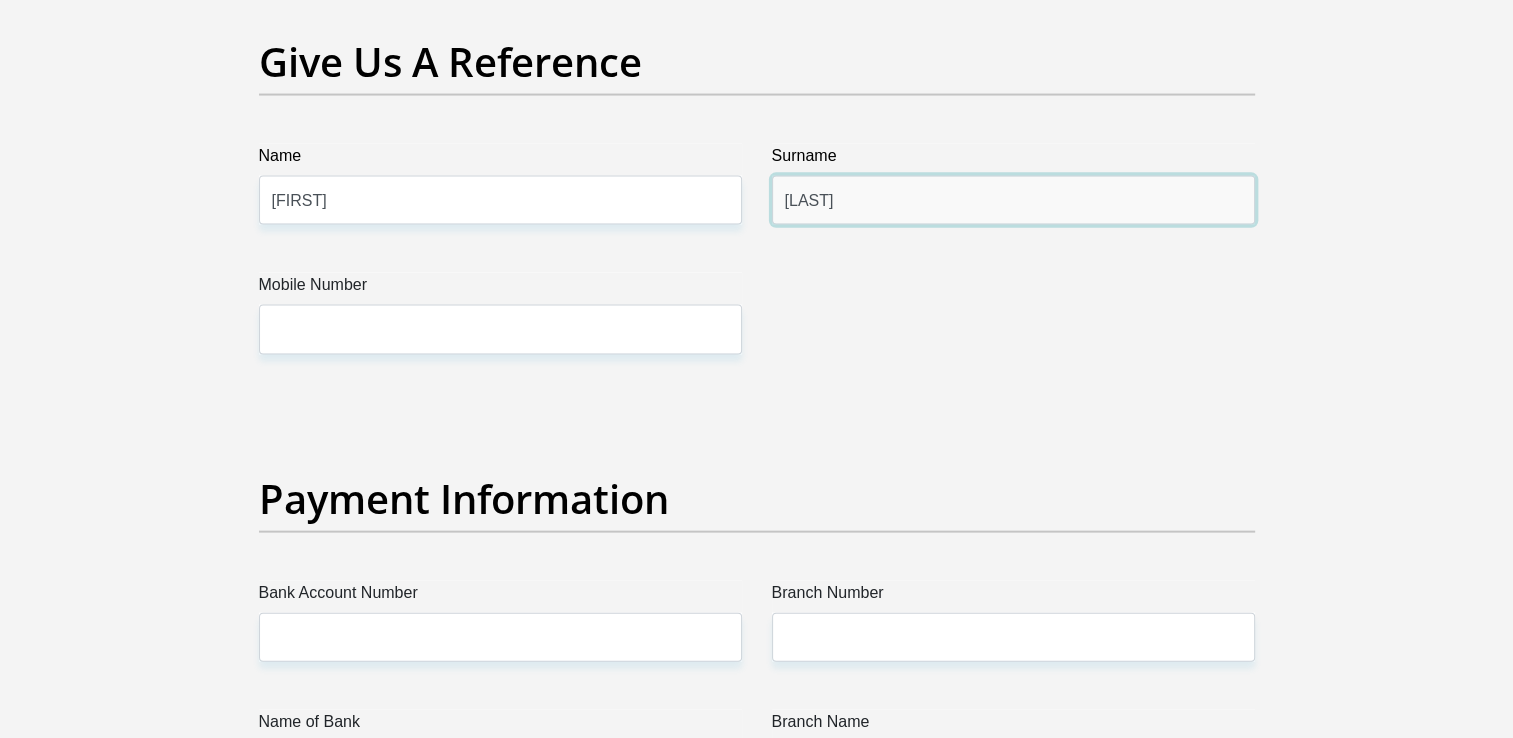 type on "Maswanganye" 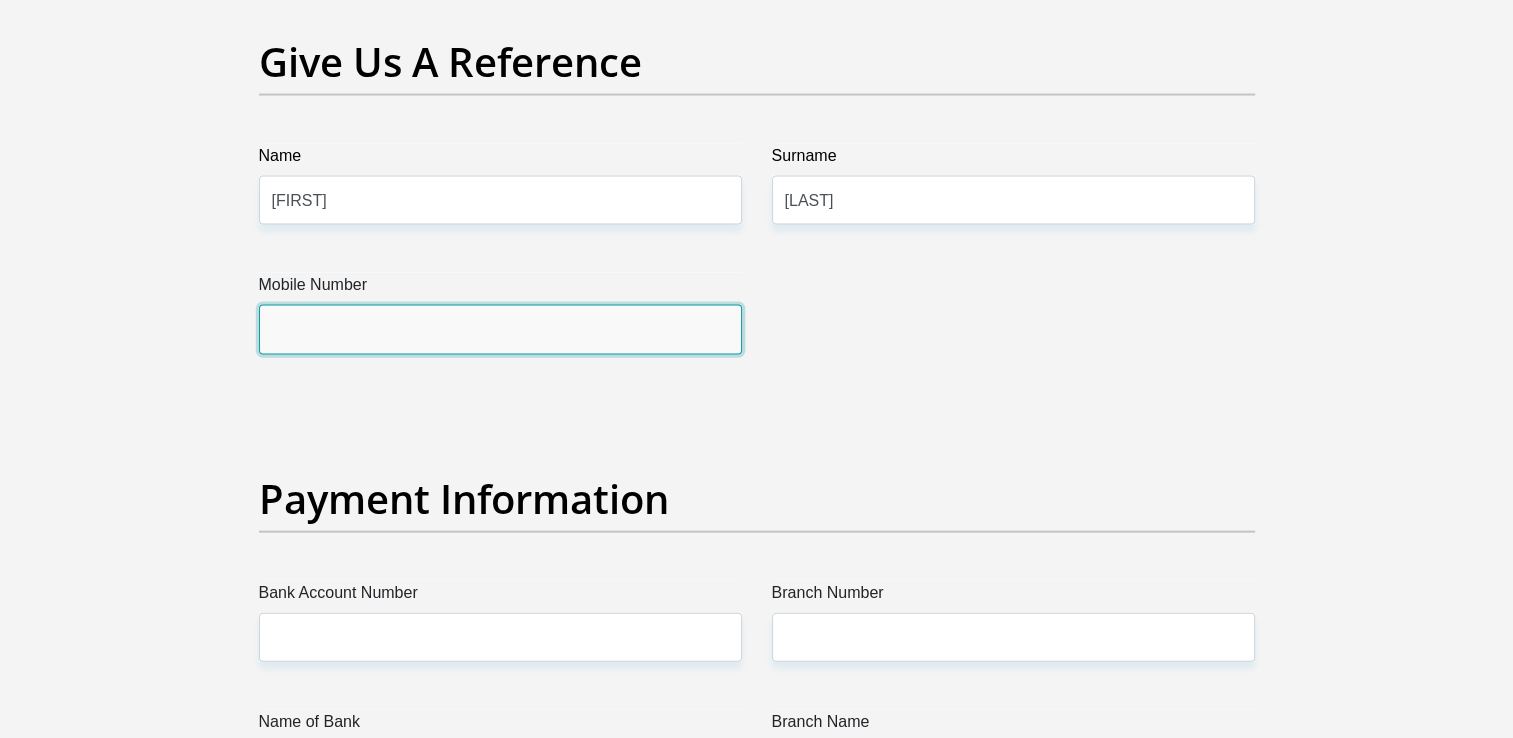 click on "Mobile Number" at bounding box center (500, 329) 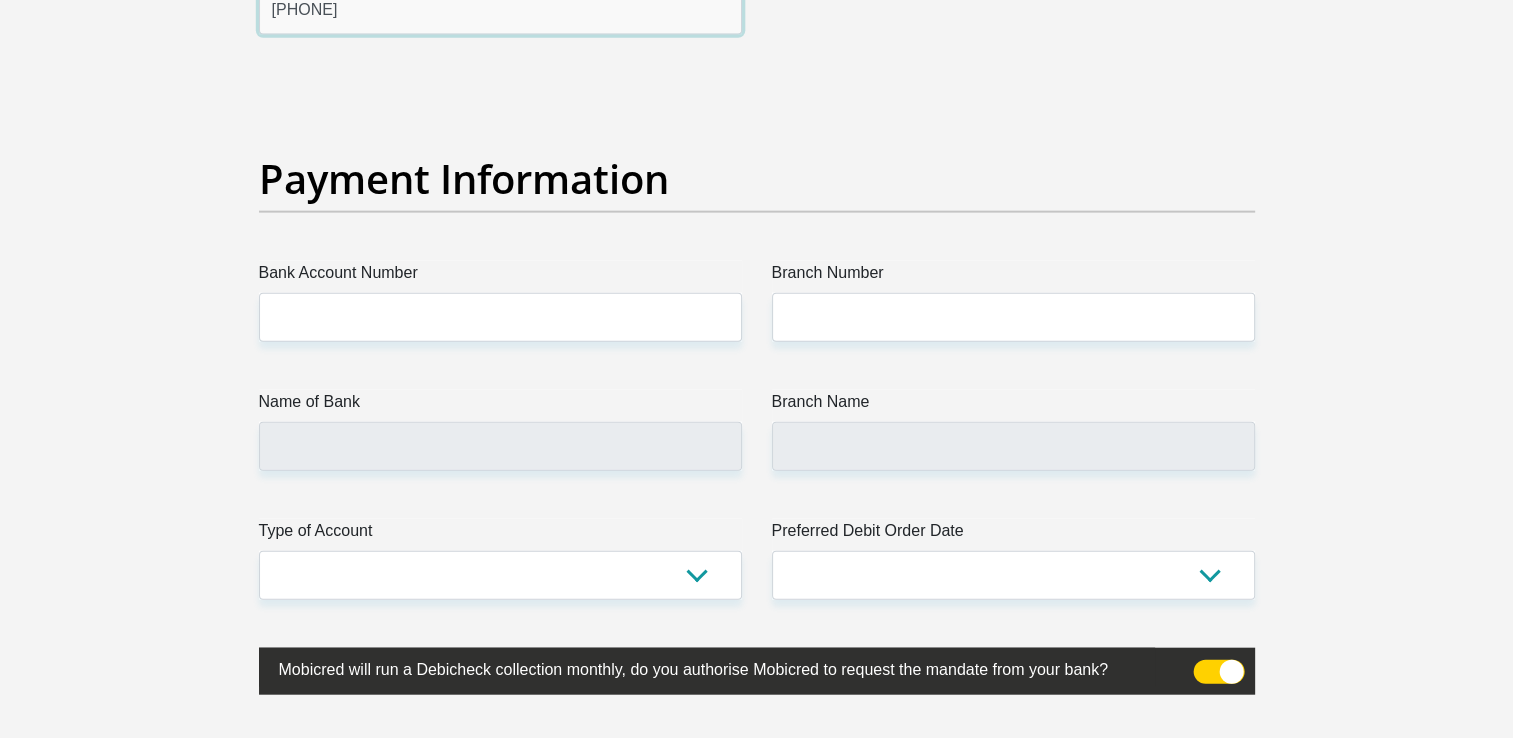 scroll, scrollTop: 4562, scrollLeft: 0, axis: vertical 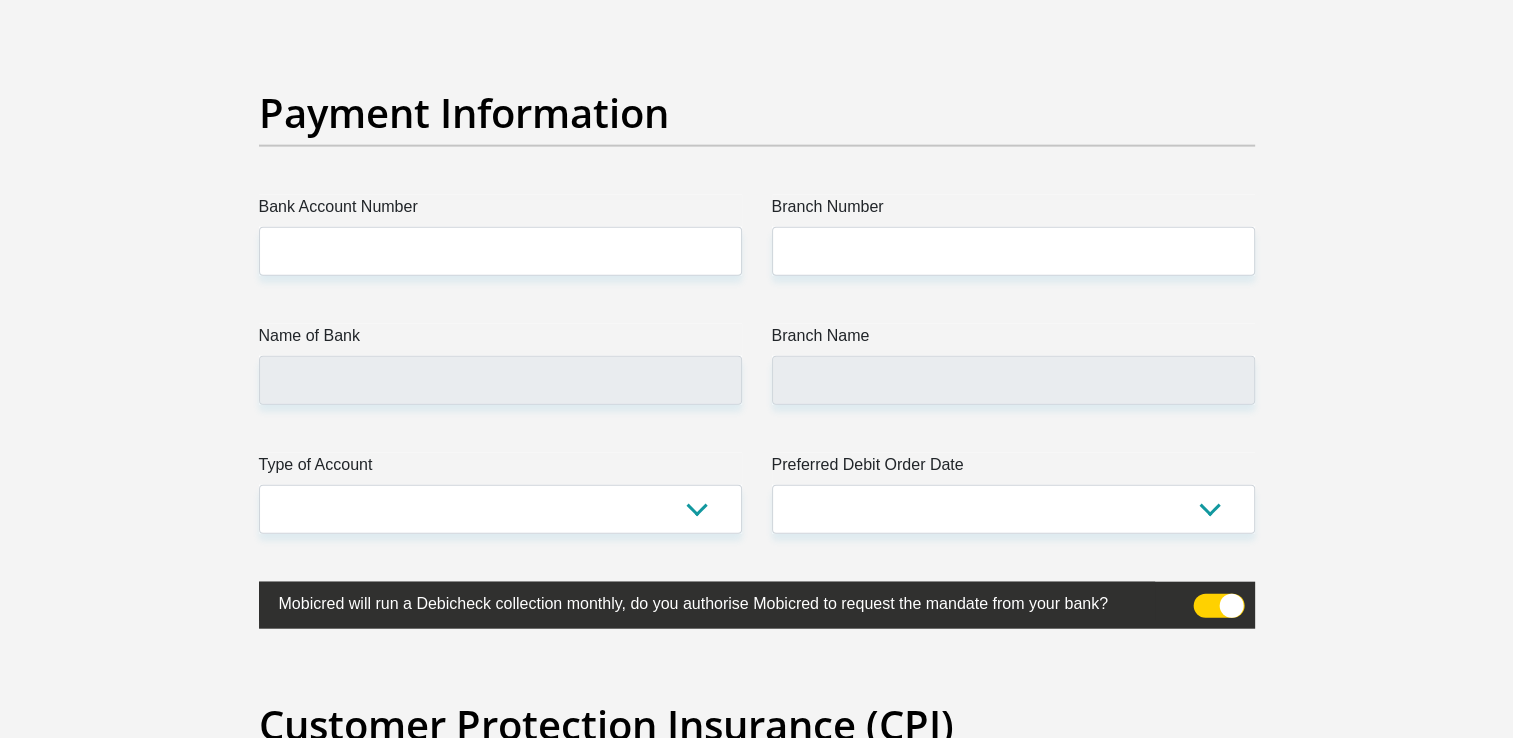type on "0795892639" 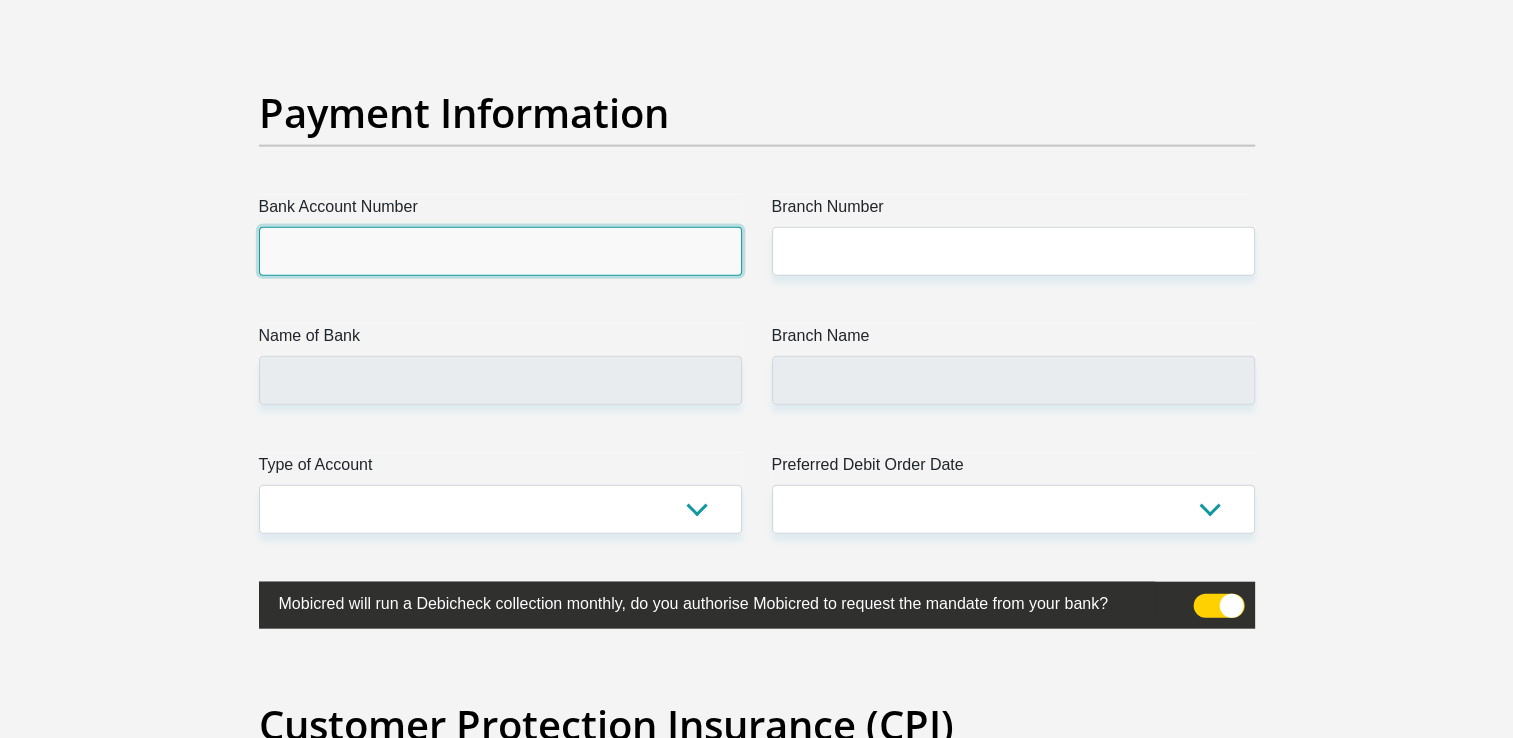 click on "Bank Account Number" at bounding box center (500, 251) 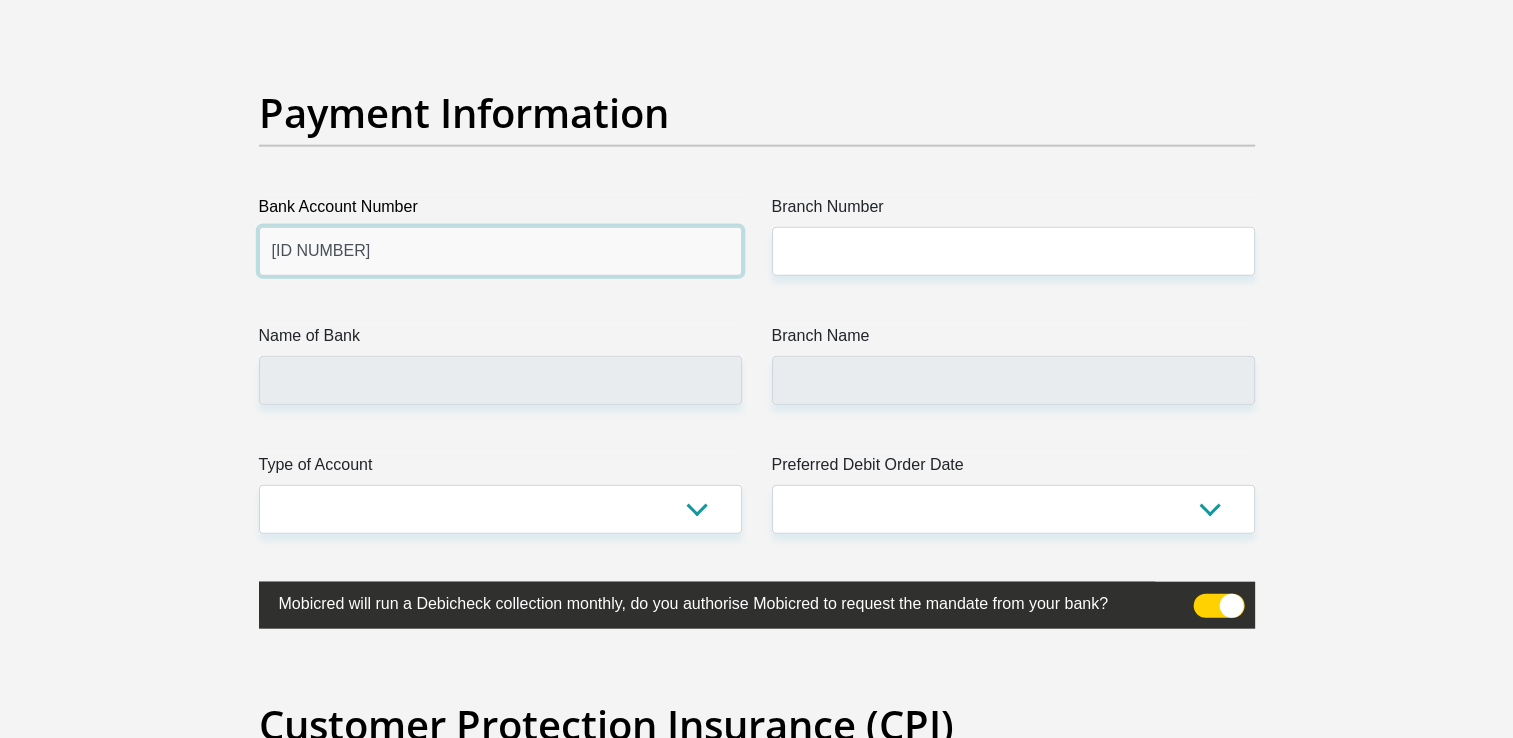 type on "1586883826" 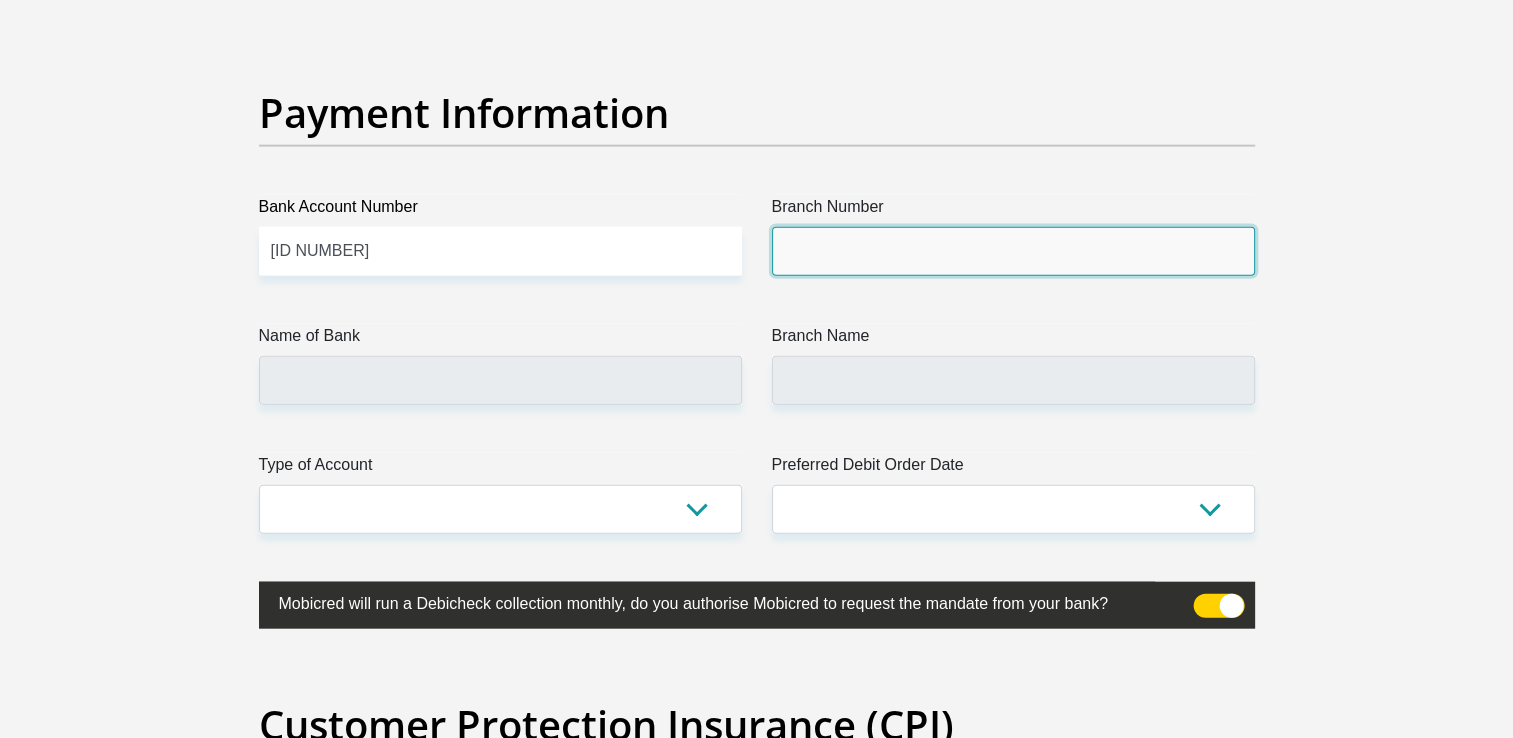 click on "Branch Number" at bounding box center [1013, 251] 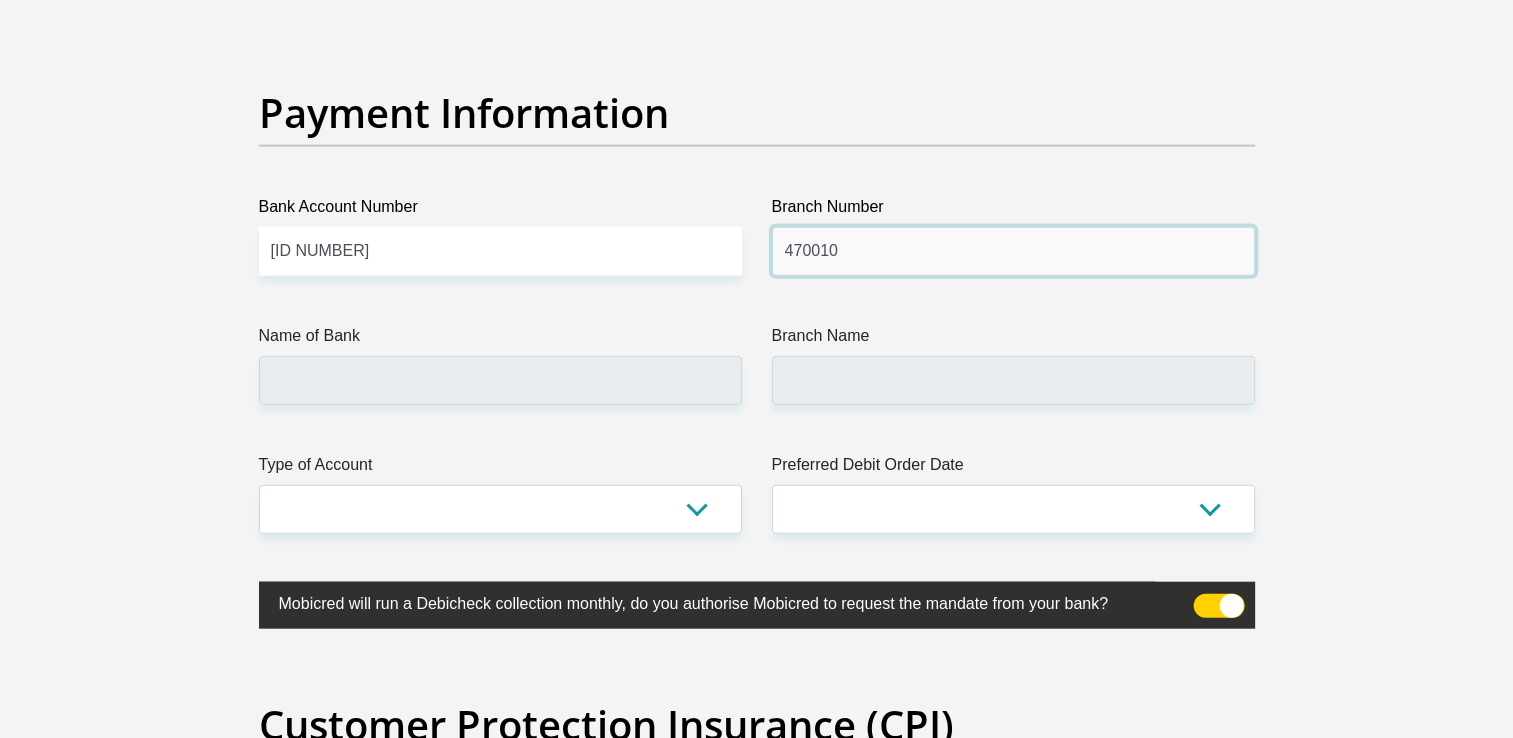 type on "470010" 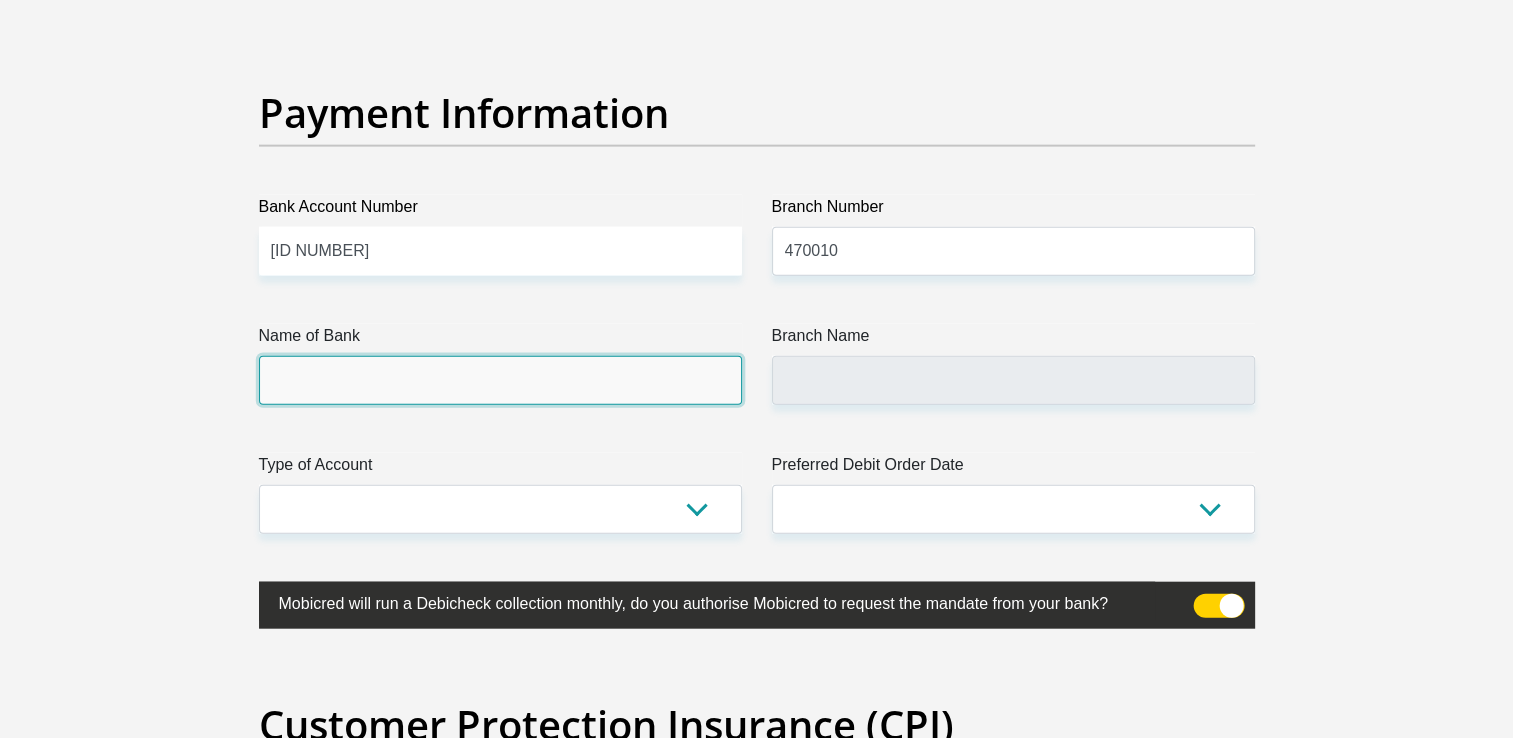 click on "Name of Bank" at bounding box center (500, 380) 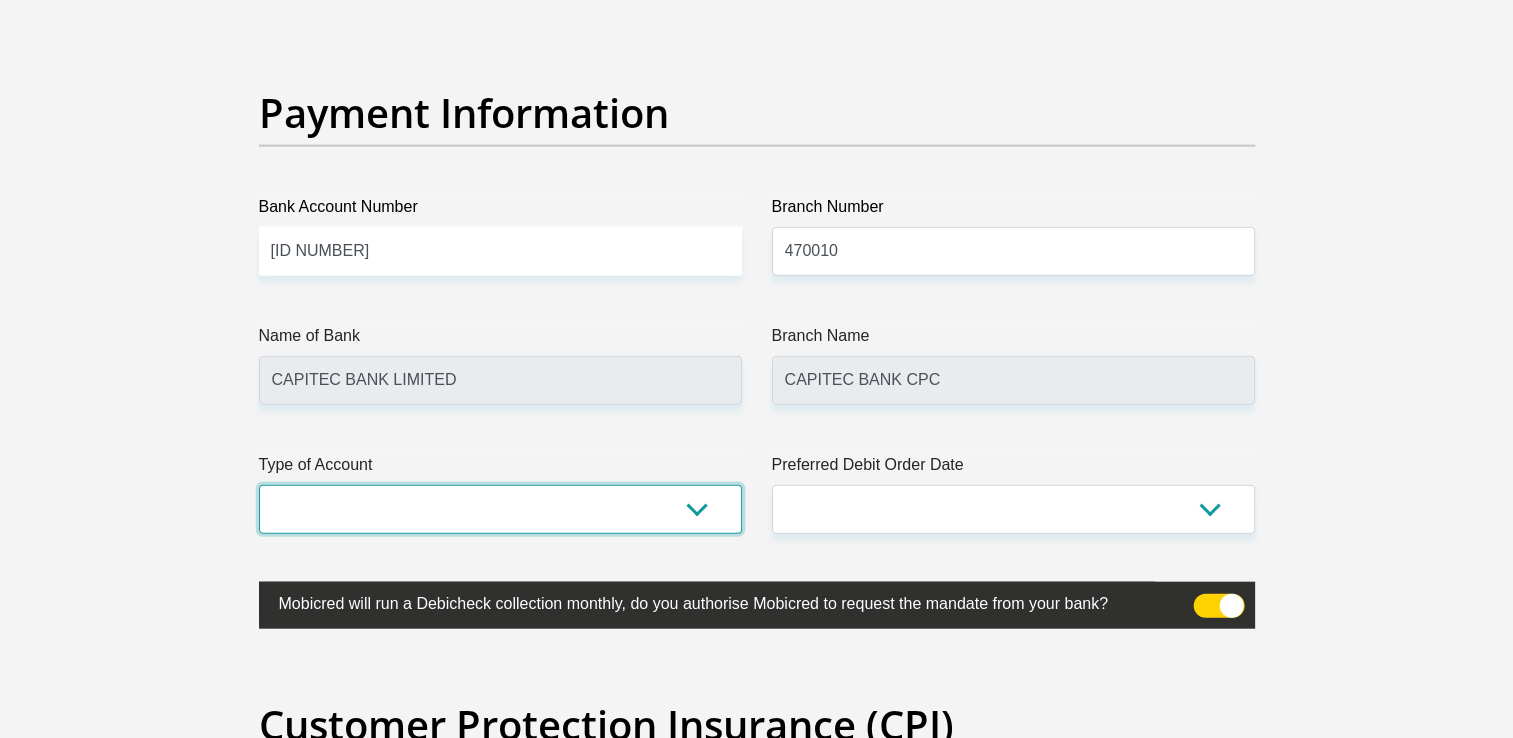 click on "Cheque
Savings" at bounding box center (500, 509) 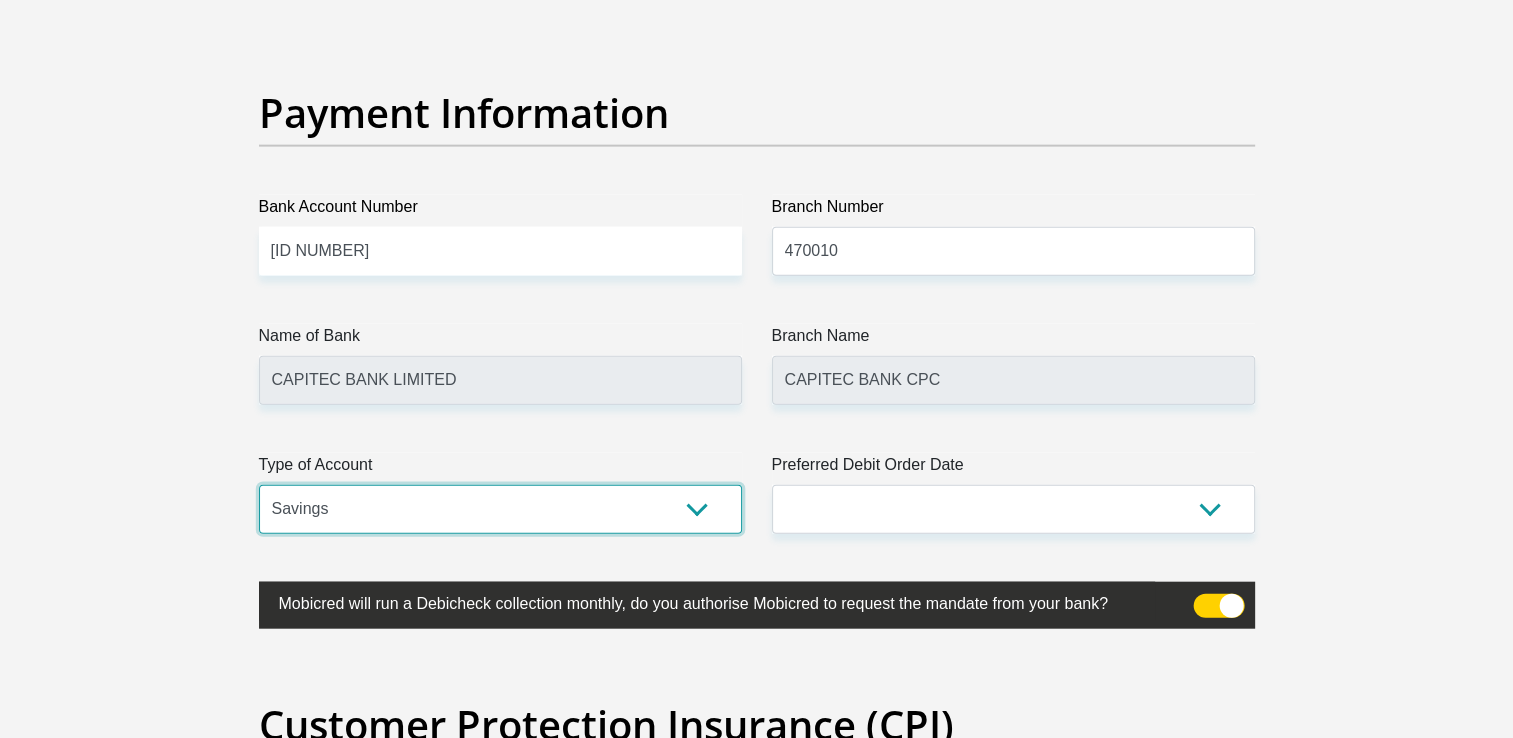 click on "Cheque
Savings" at bounding box center [500, 509] 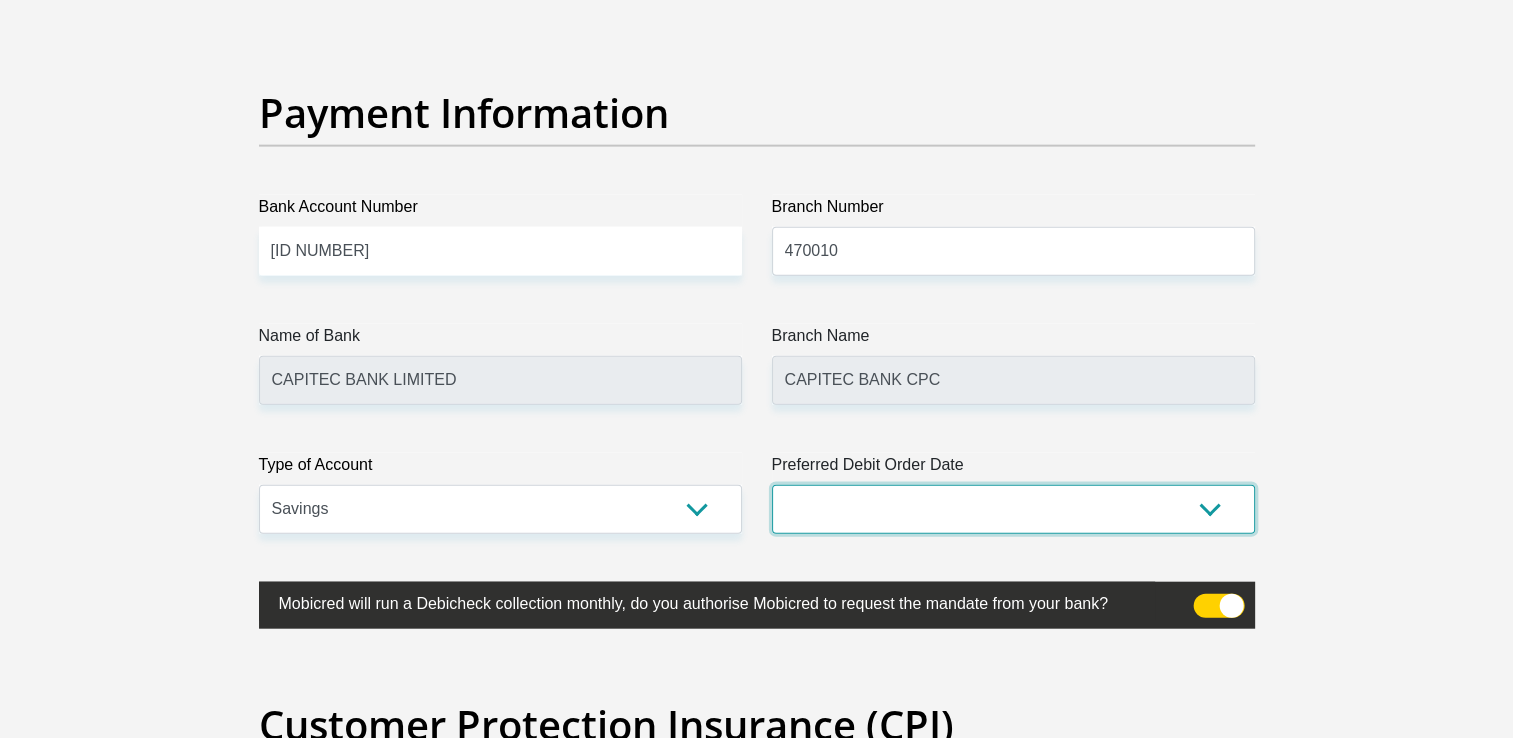 click on "1st
2nd
3rd
4th
5th
7th
18th
19th
20th
21st
22nd
23rd
24th
25th
26th
27th
28th
29th
30th" at bounding box center [1013, 509] 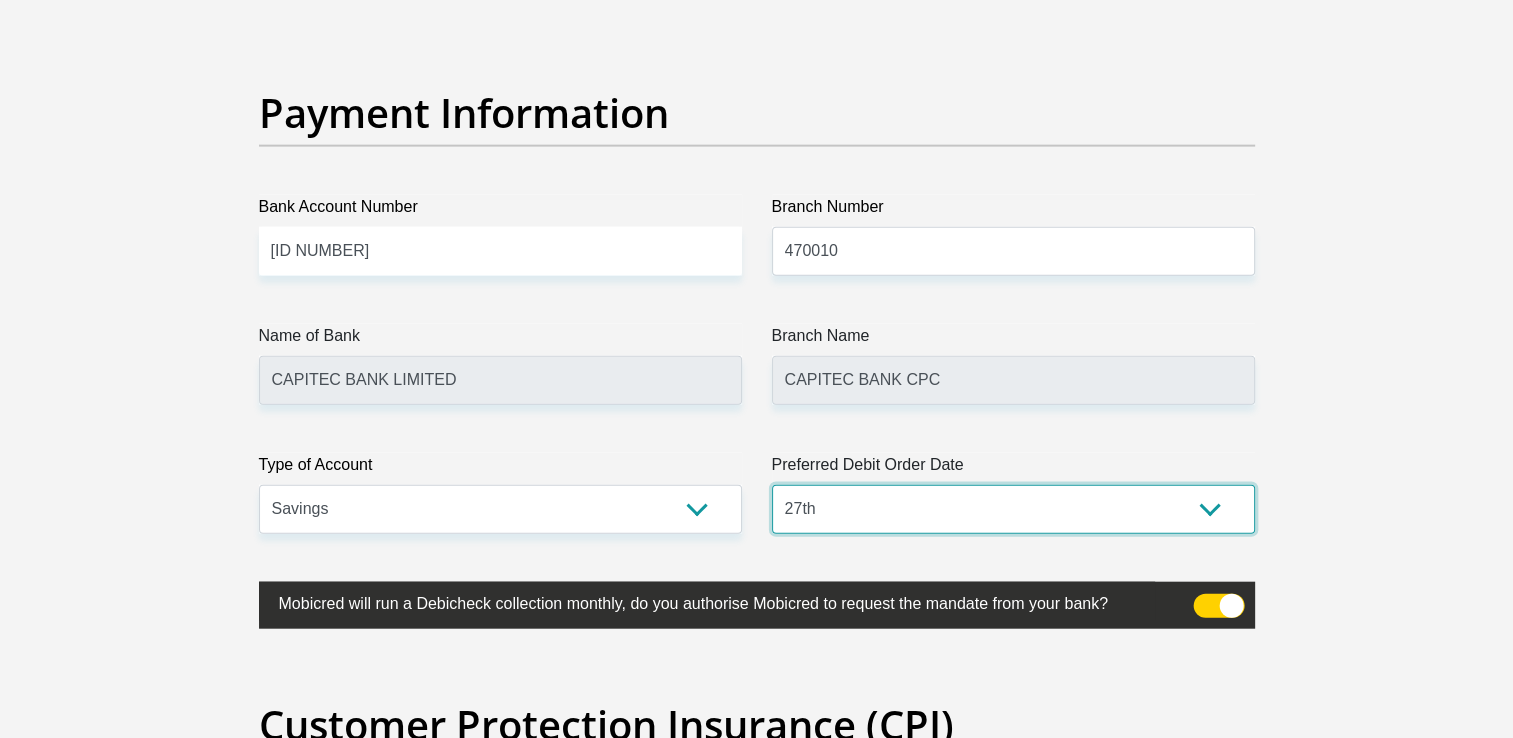 click on "1st
2nd
3rd
4th
5th
7th
18th
19th
20th
21st
22nd
23rd
24th
25th
26th
27th
28th
29th
30th" at bounding box center (1013, 509) 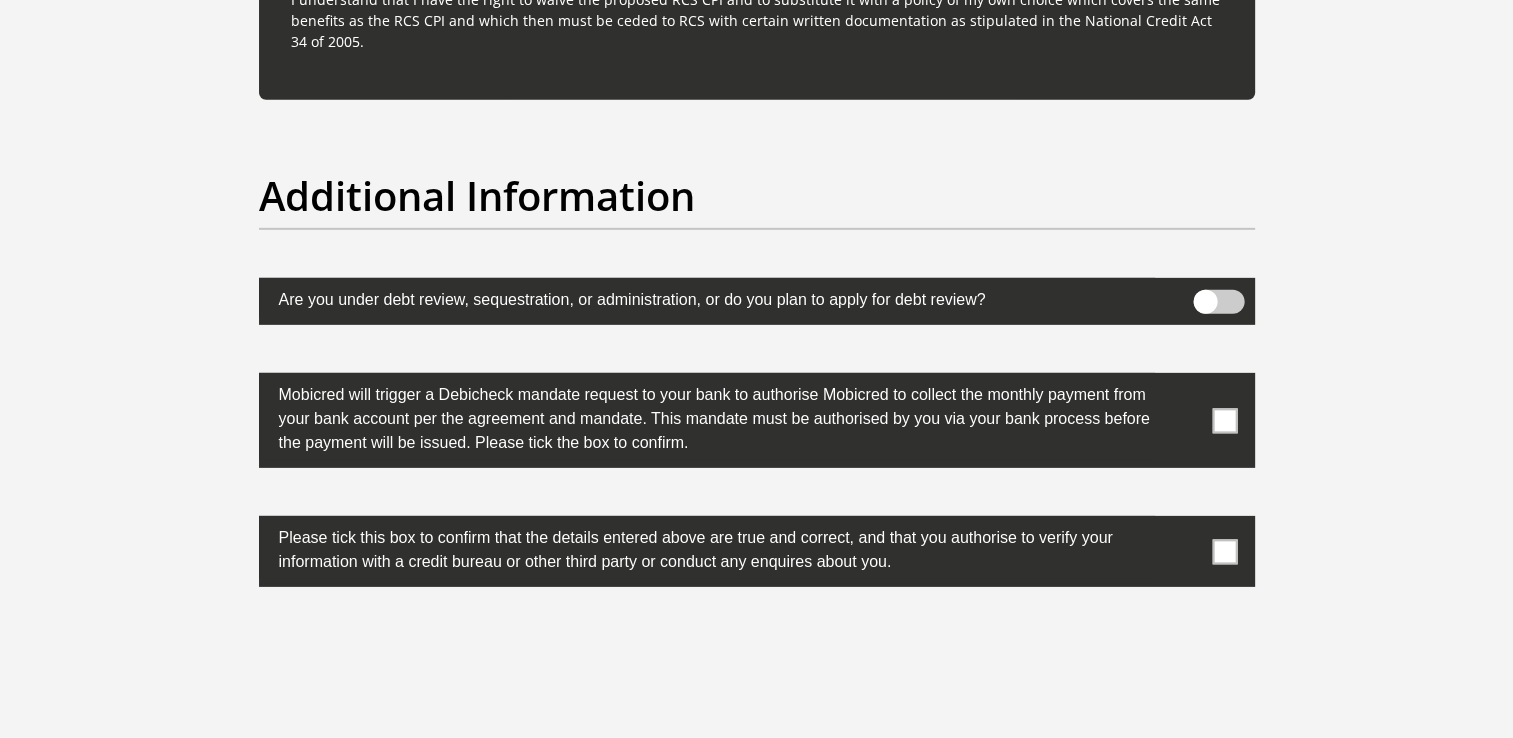 scroll, scrollTop: 6116, scrollLeft: 0, axis: vertical 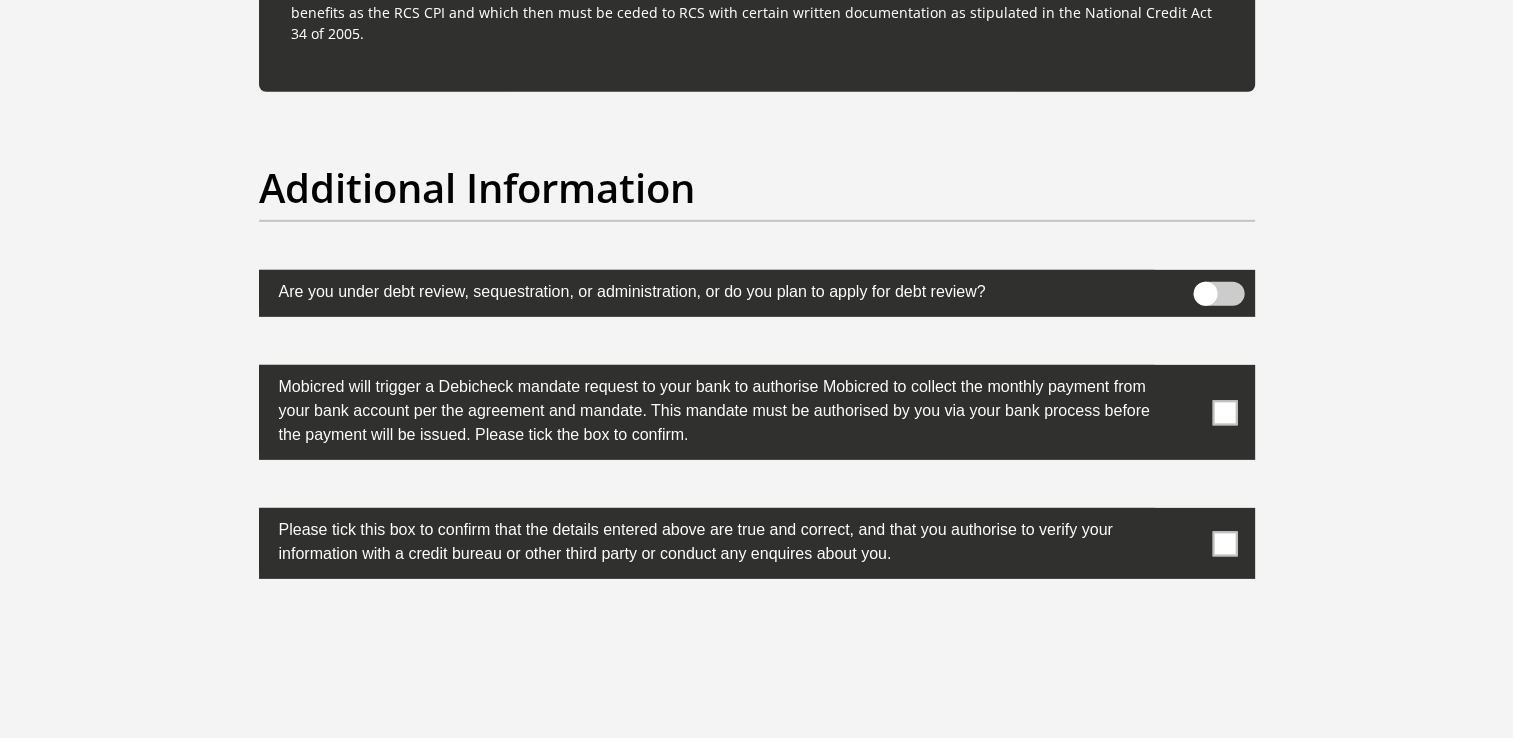 click at bounding box center [1224, 412] 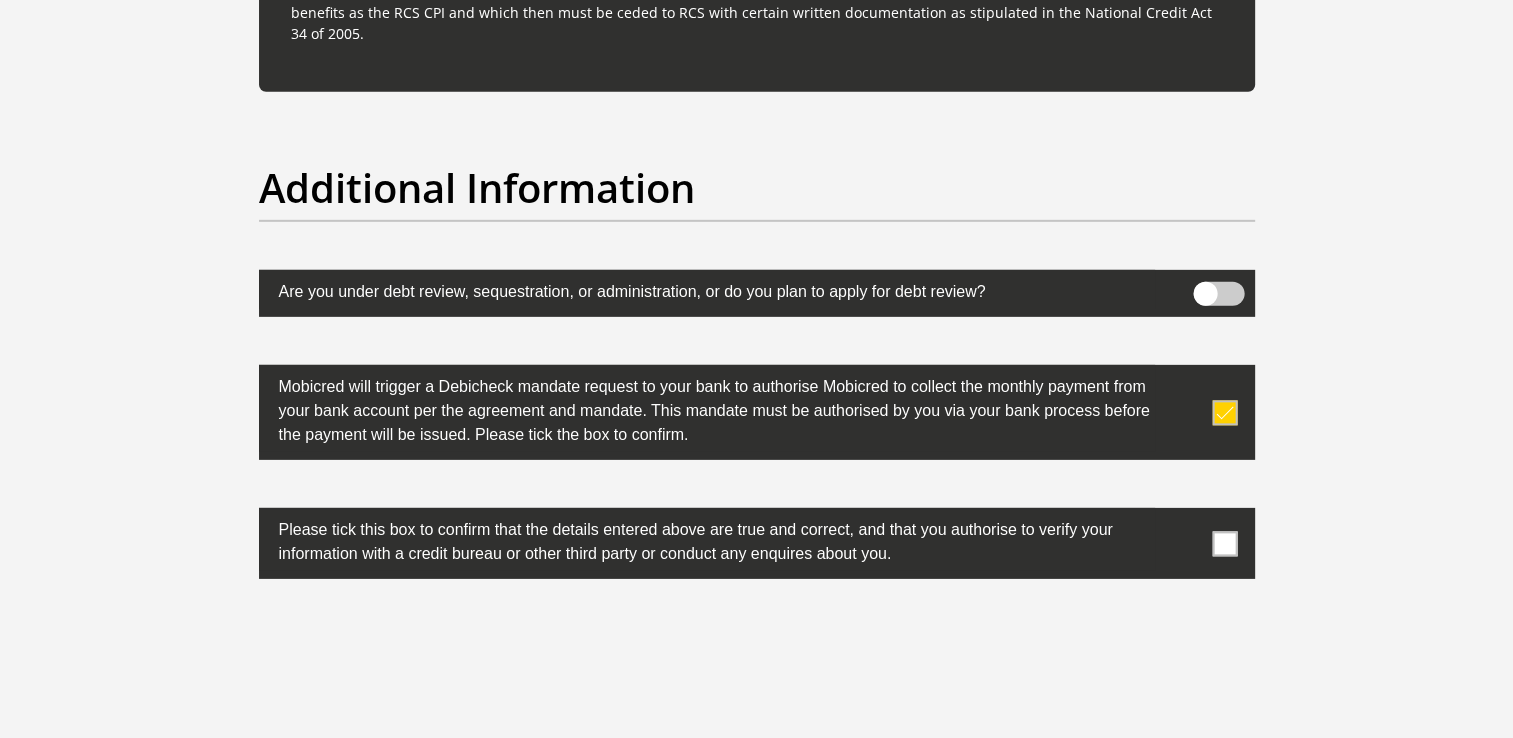 click at bounding box center [1224, 543] 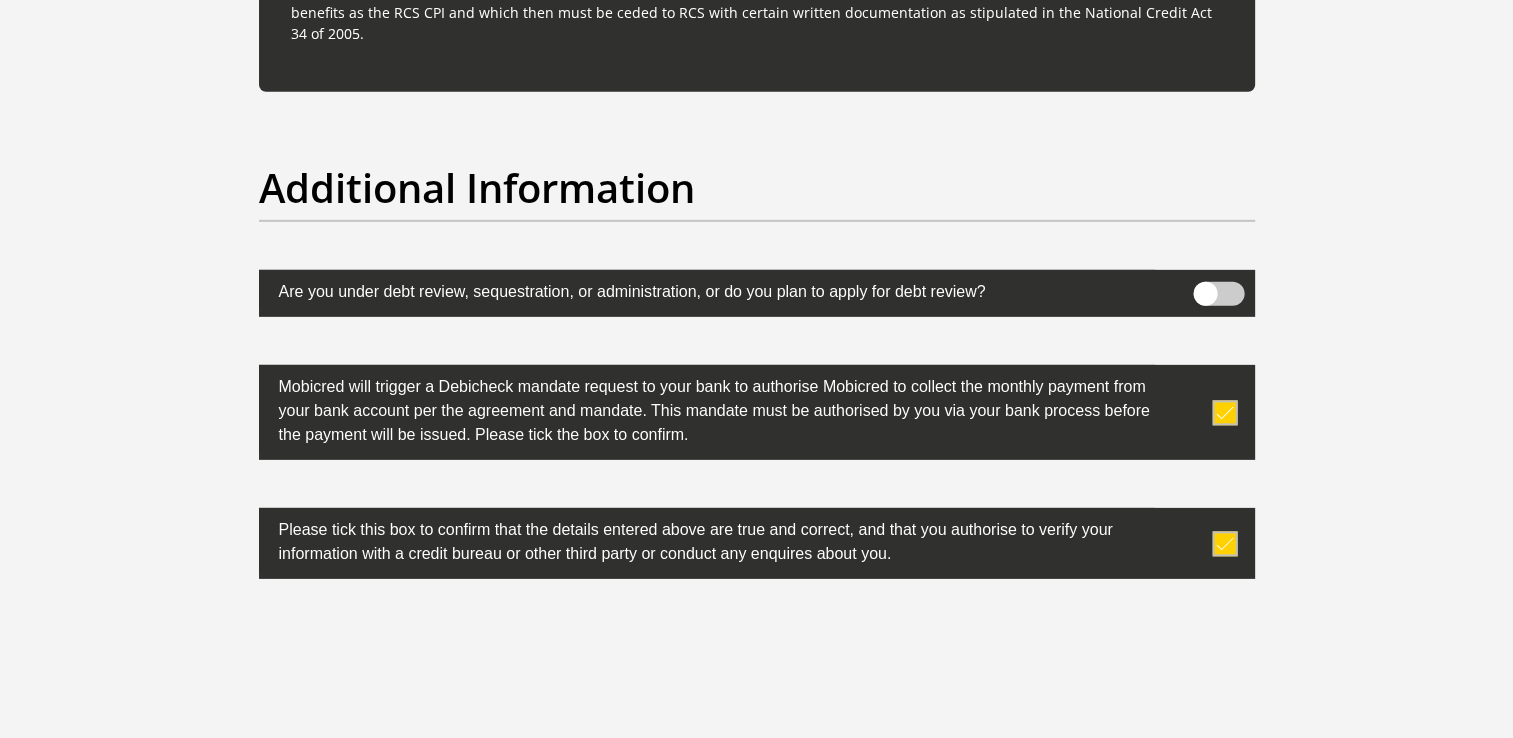 scroll, scrollTop: 6432, scrollLeft: 0, axis: vertical 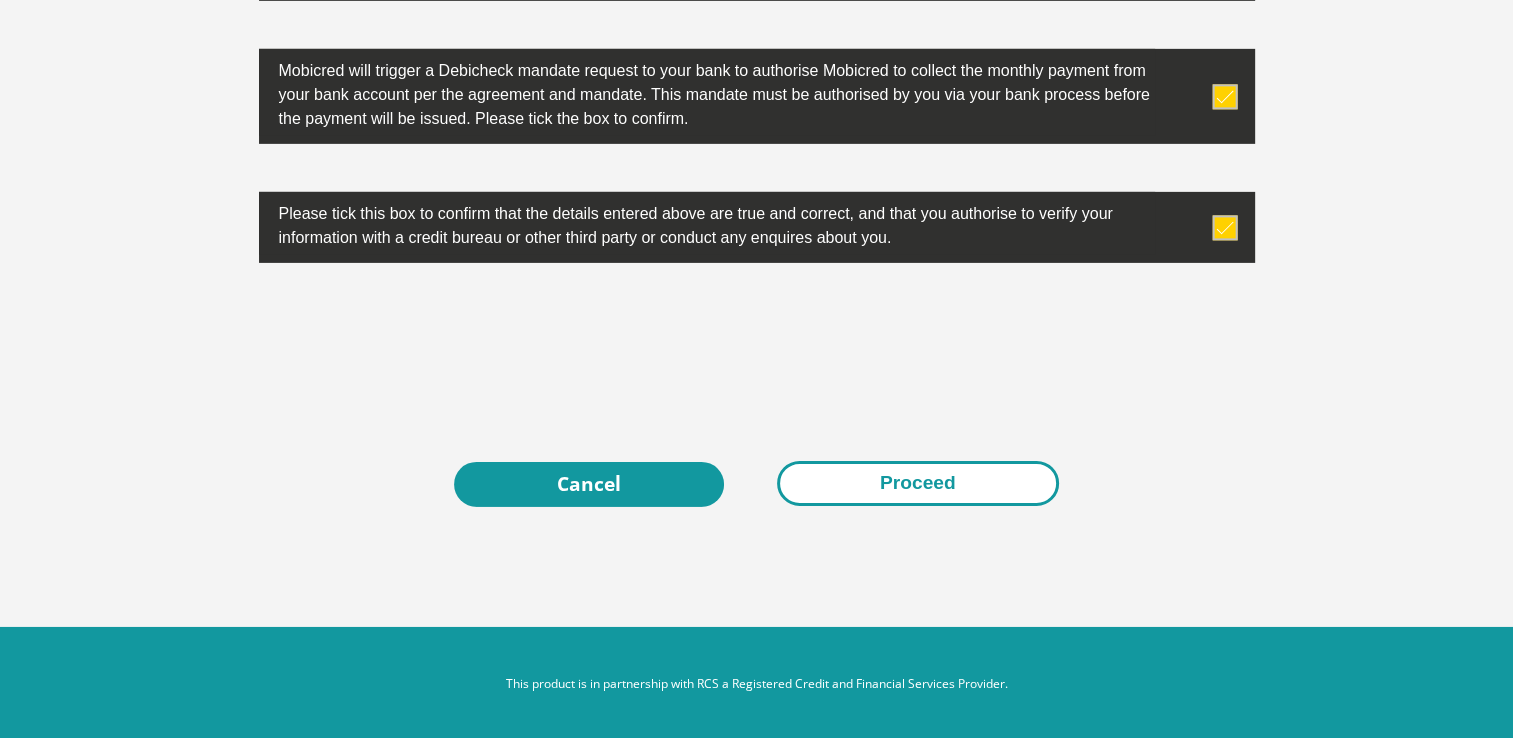 click on "Proceed" at bounding box center (918, 483) 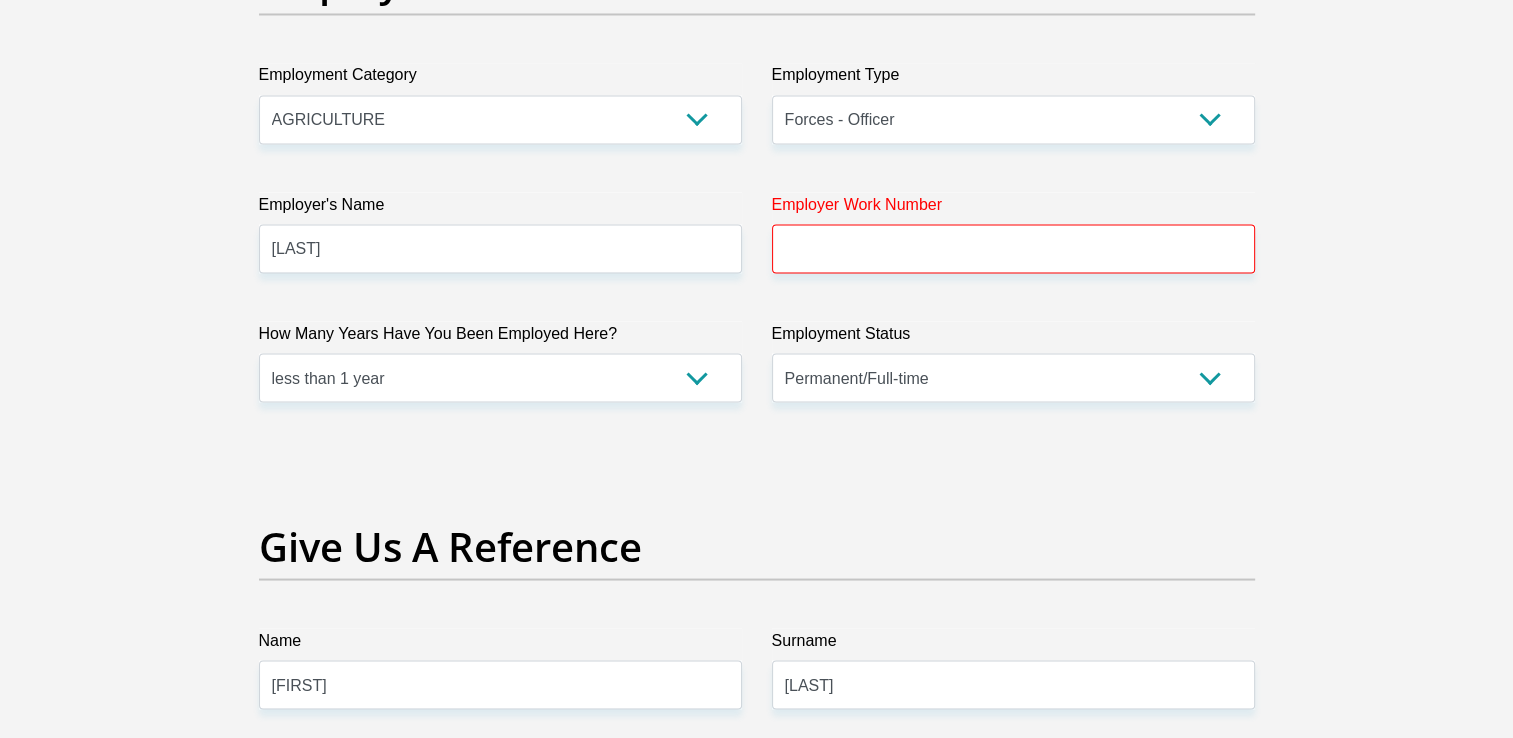 scroll, scrollTop: 3485, scrollLeft: 0, axis: vertical 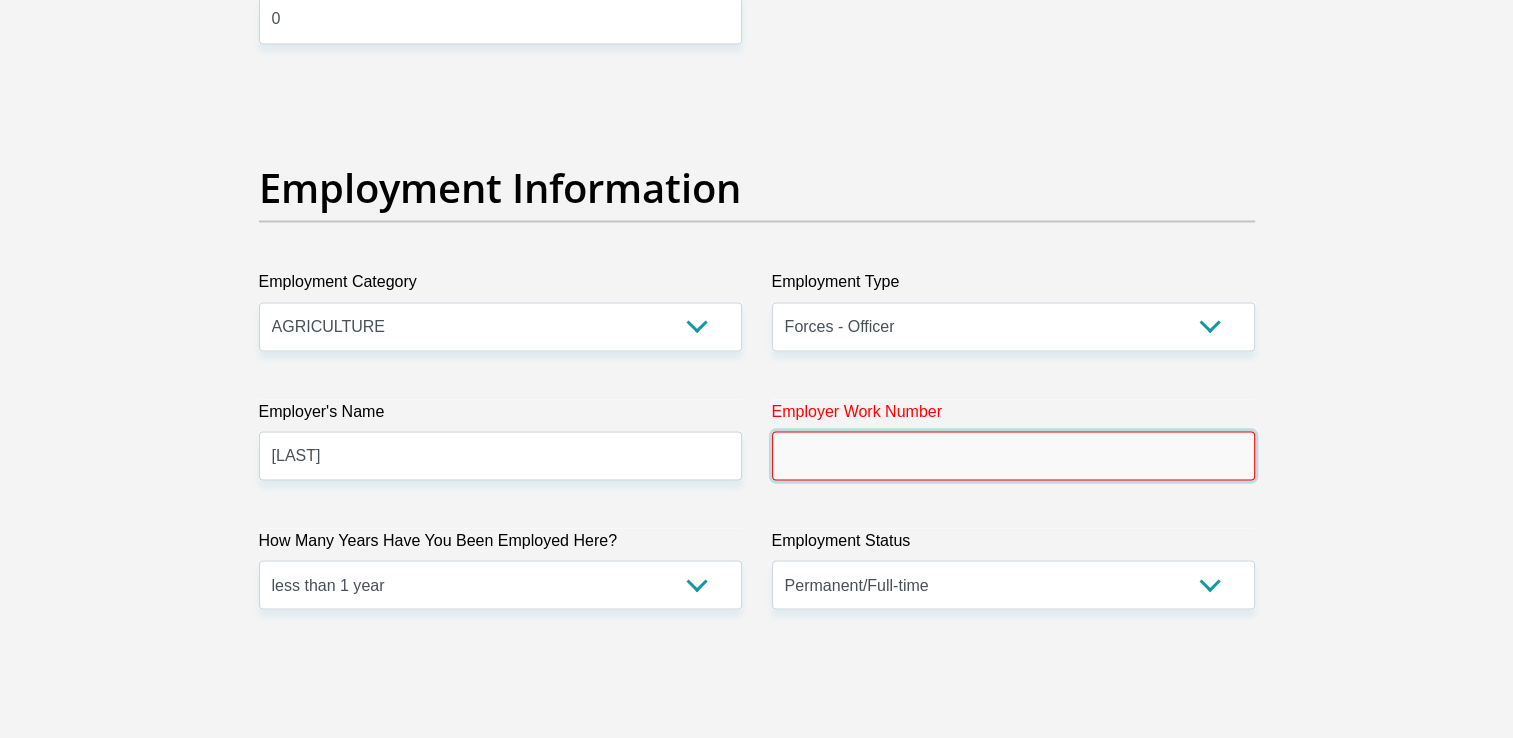 click on "Employer Work Number" at bounding box center (1013, 455) 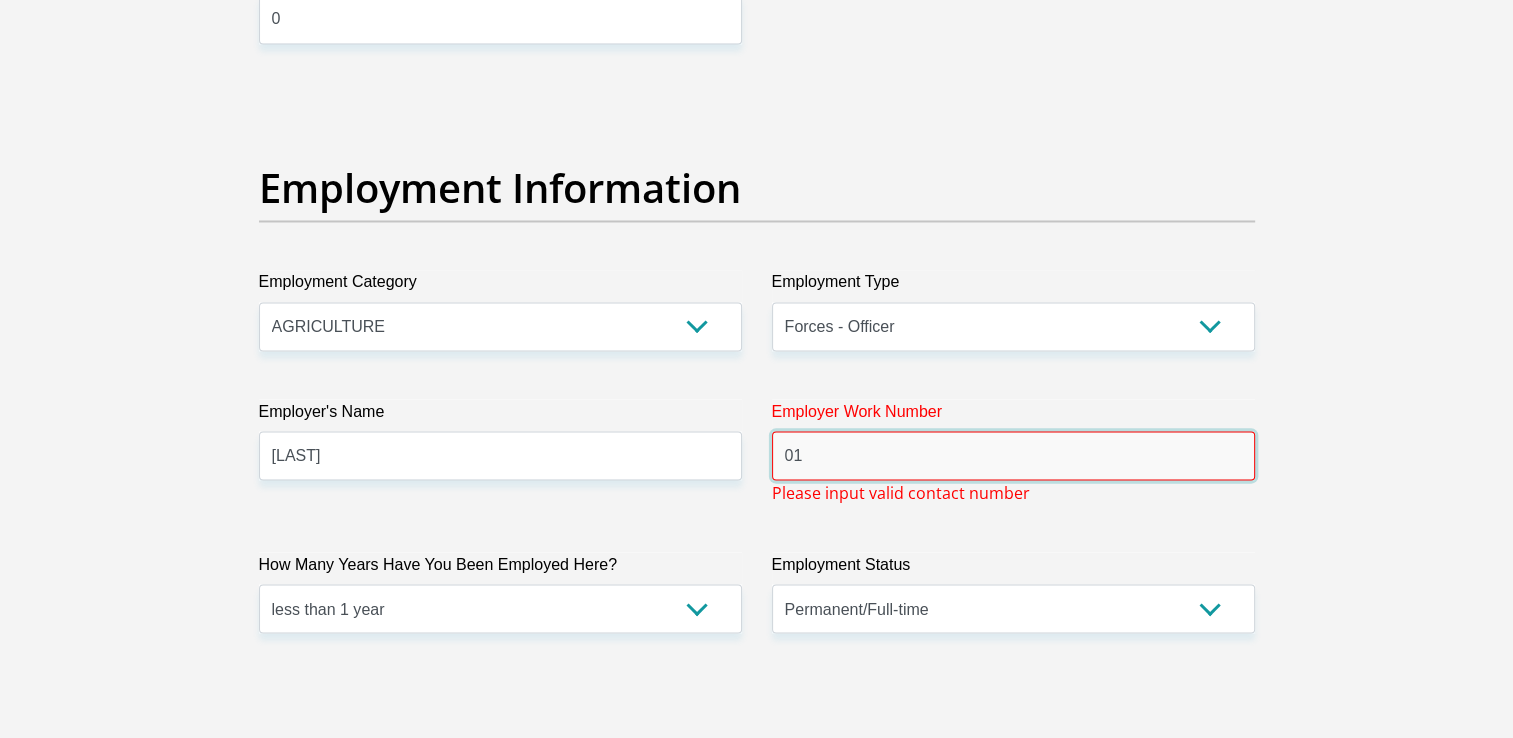 type on "0" 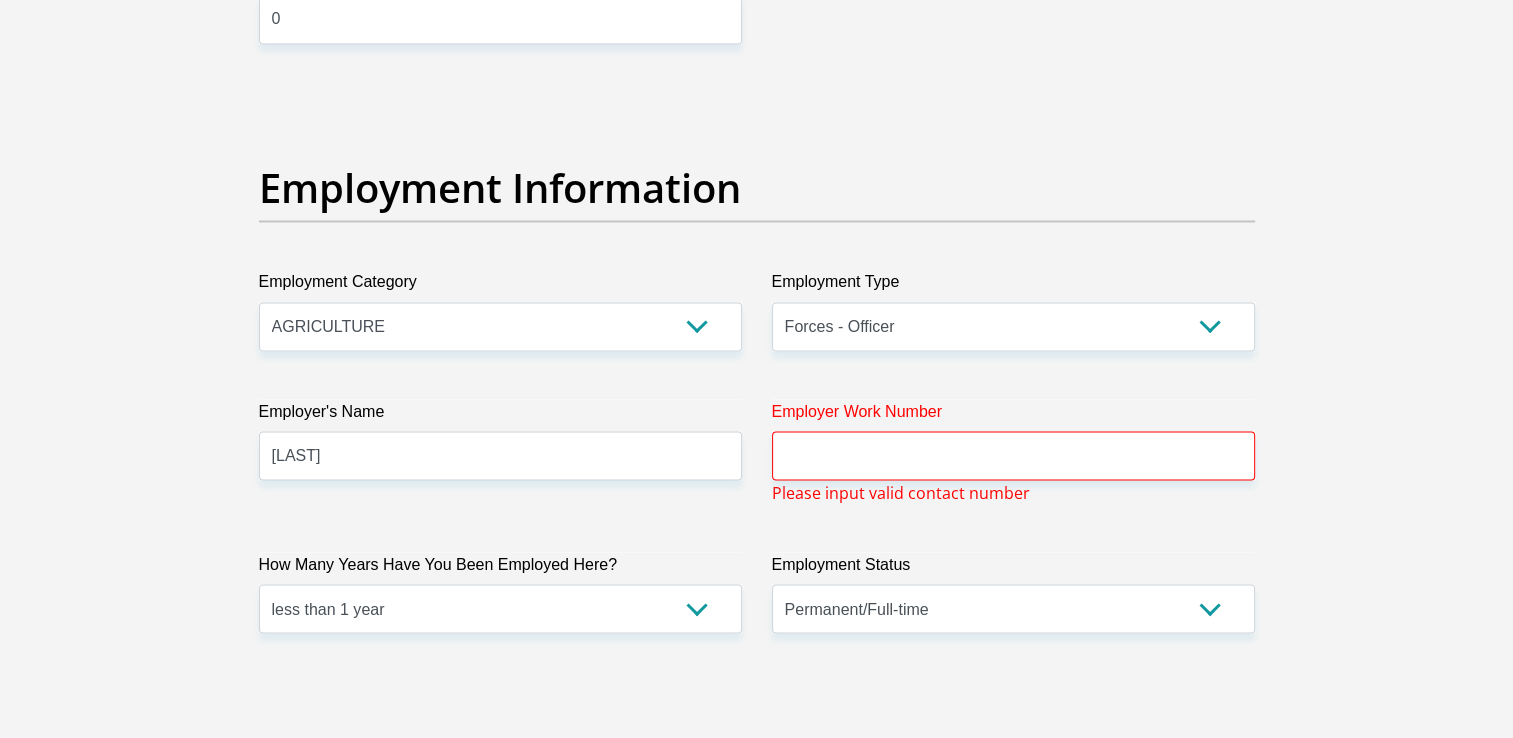 scroll, scrollTop: 6440, scrollLeft: 0, axis: vertical 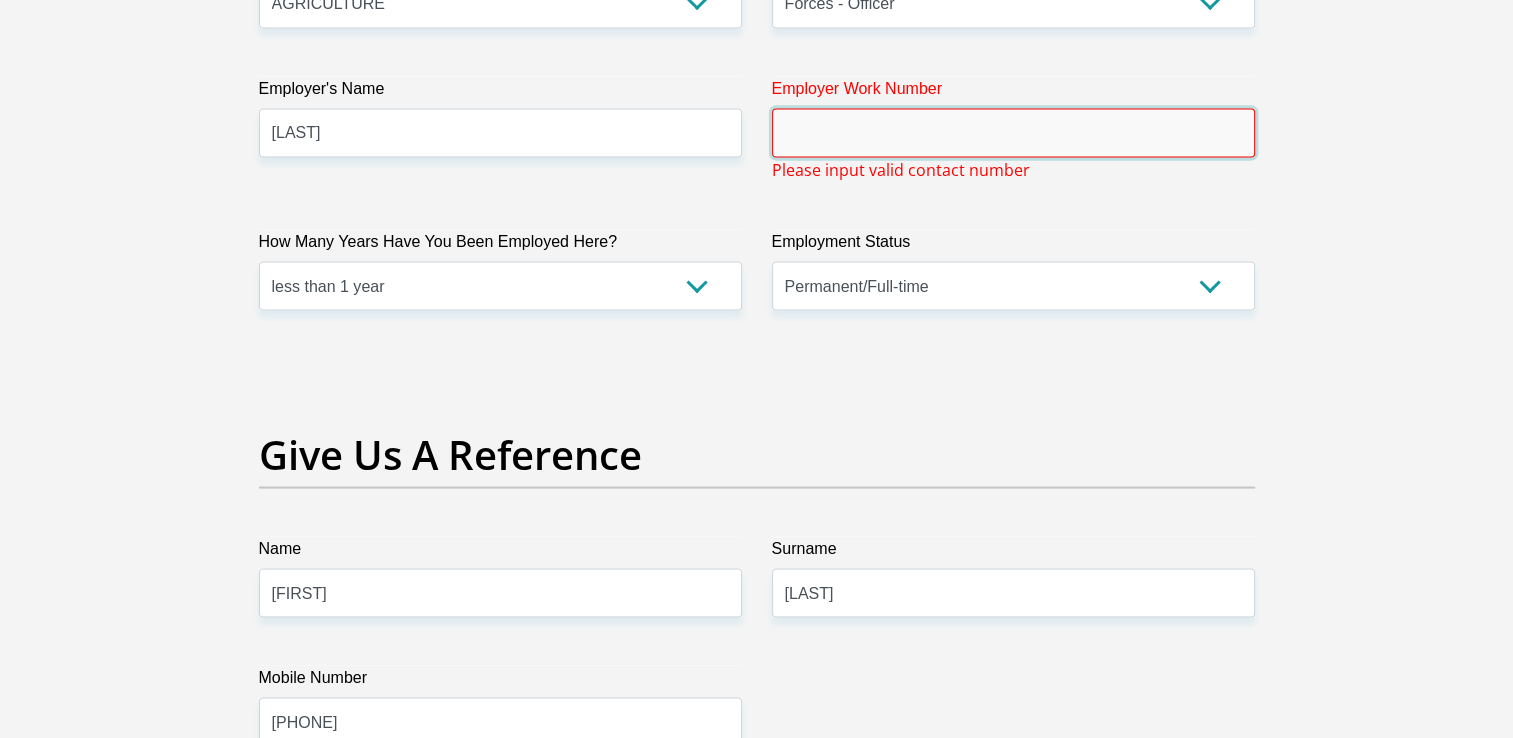 click on "Employer Work Number" at bounding box center [1013, 133] 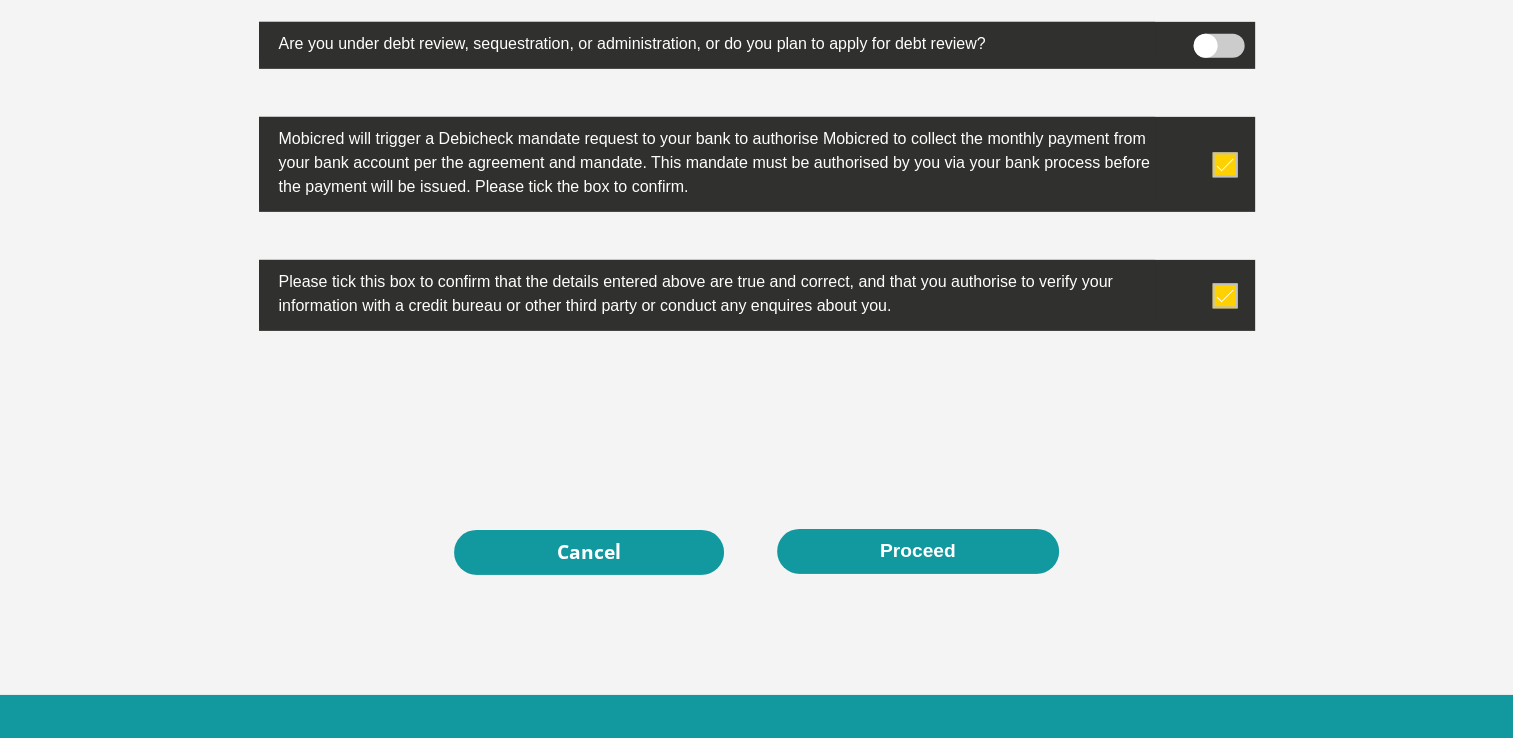 scroll, scrollTop: 6372, scrollLeft: 0, axis: vertical 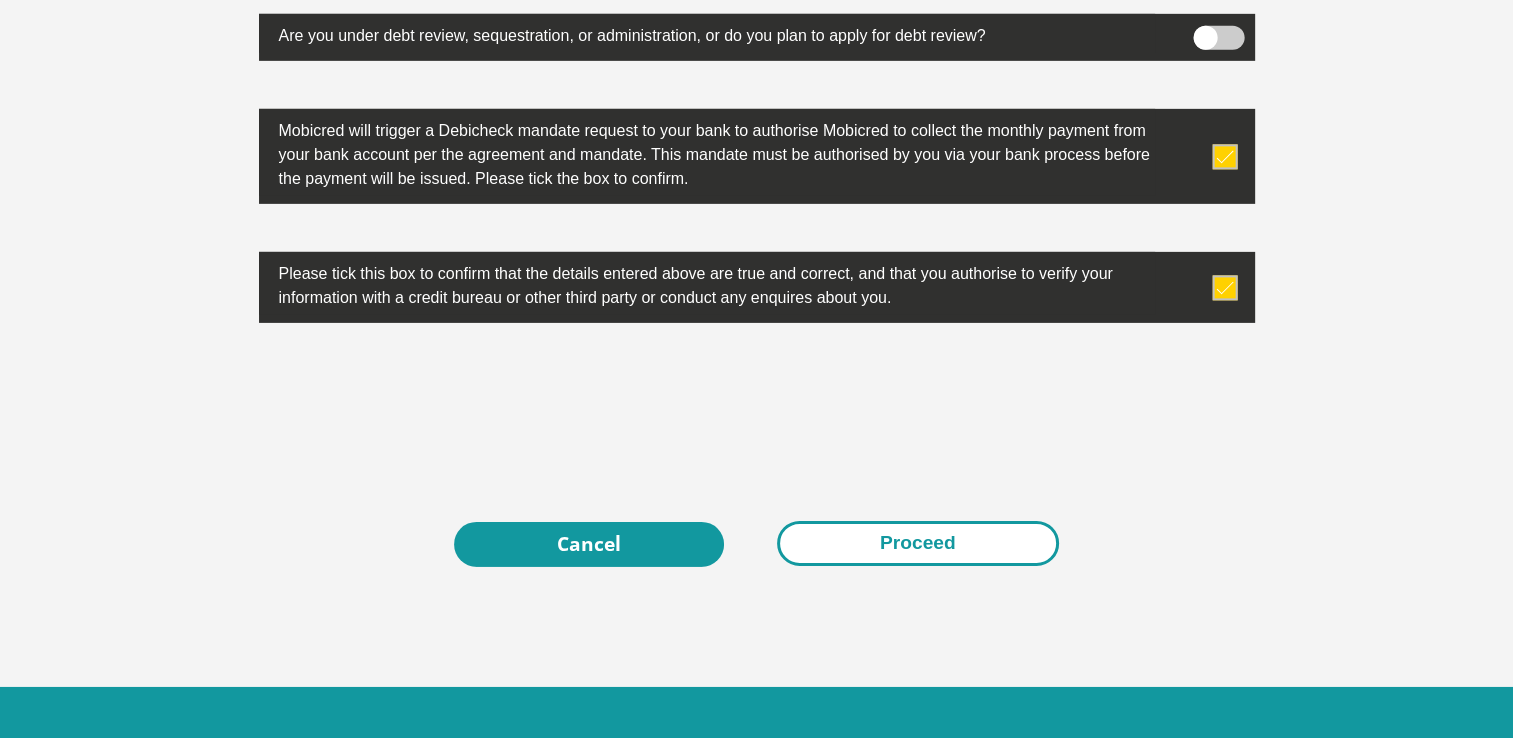 type on "0128035219" 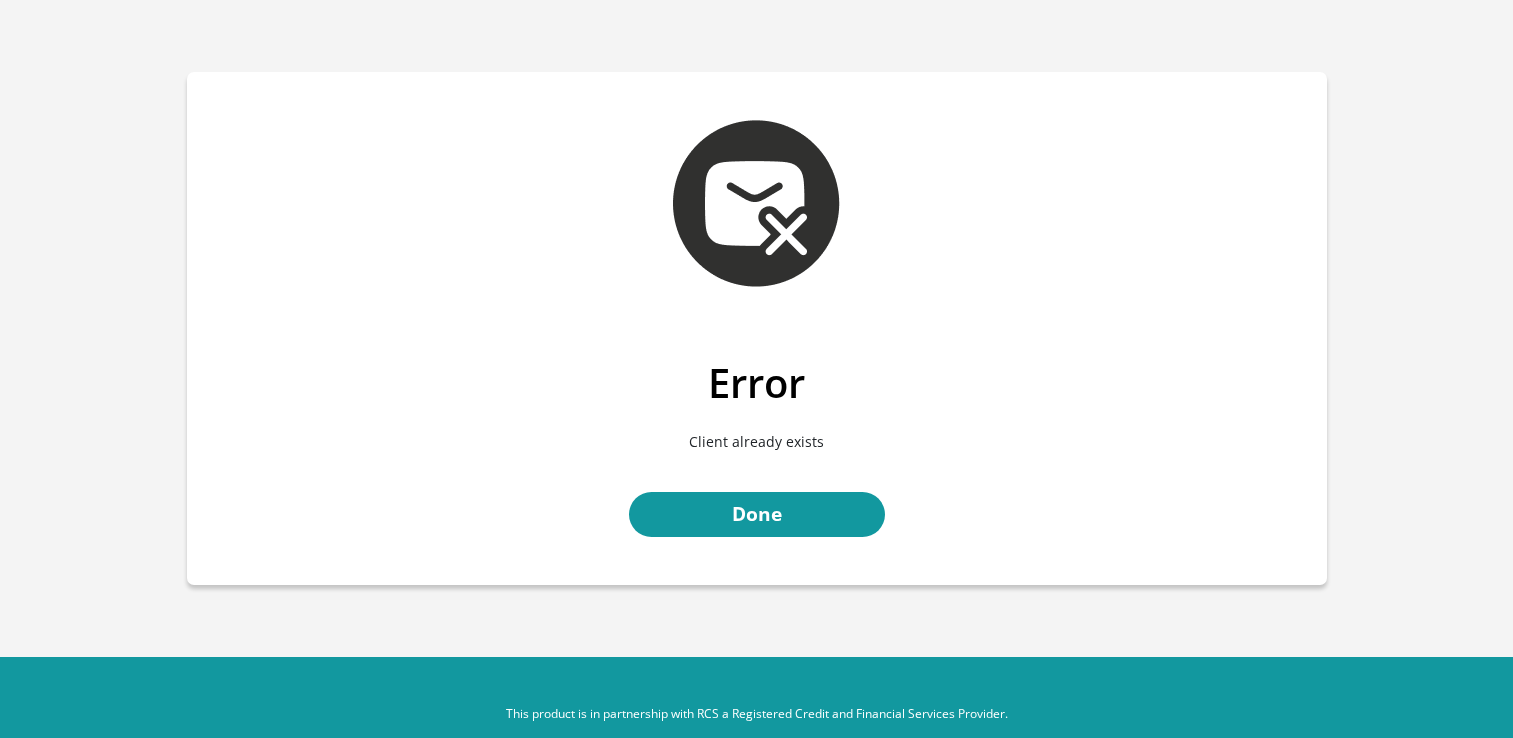 scroll, scrollTop: 0, scrollLeft: 0, axis: both 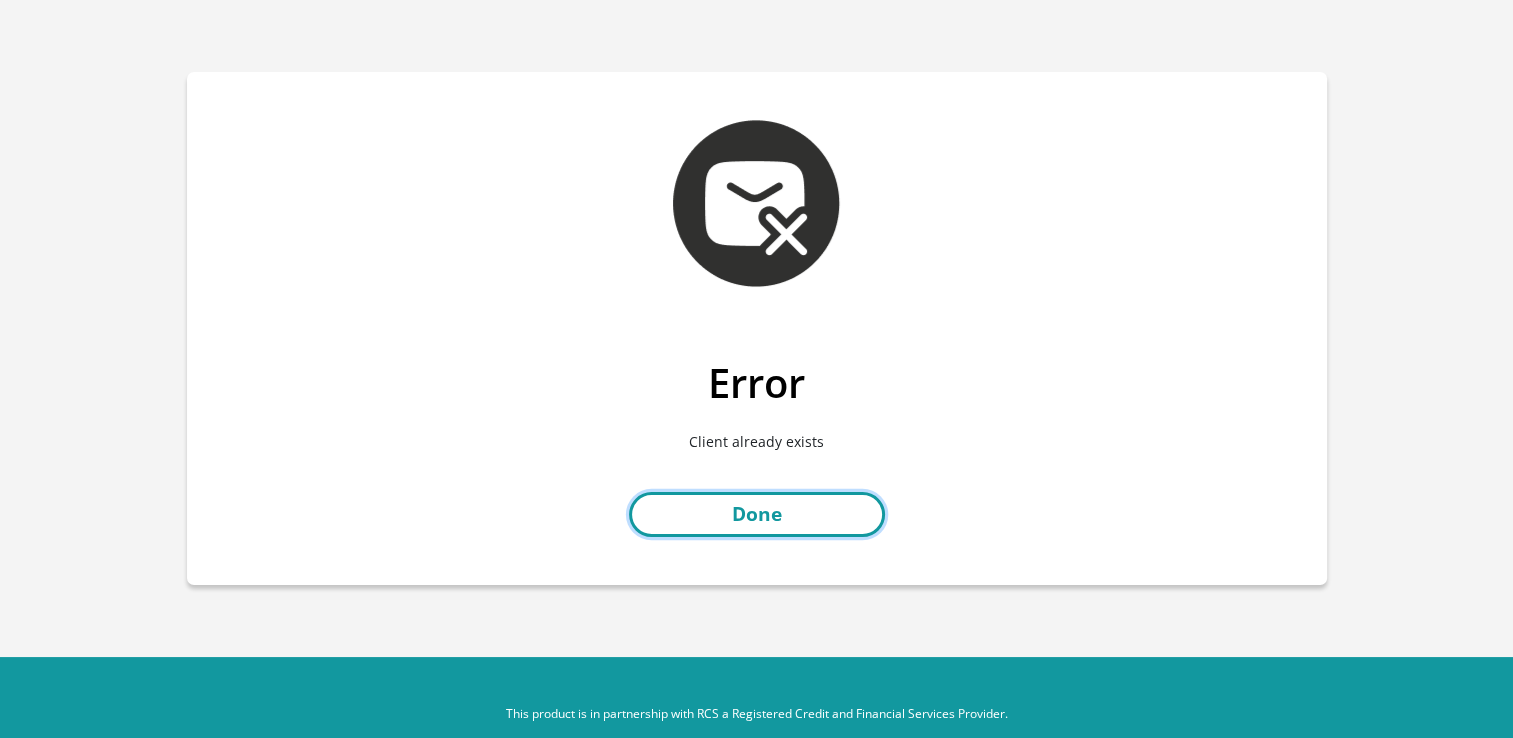 click on "Done" at bounding box center [757, 514] 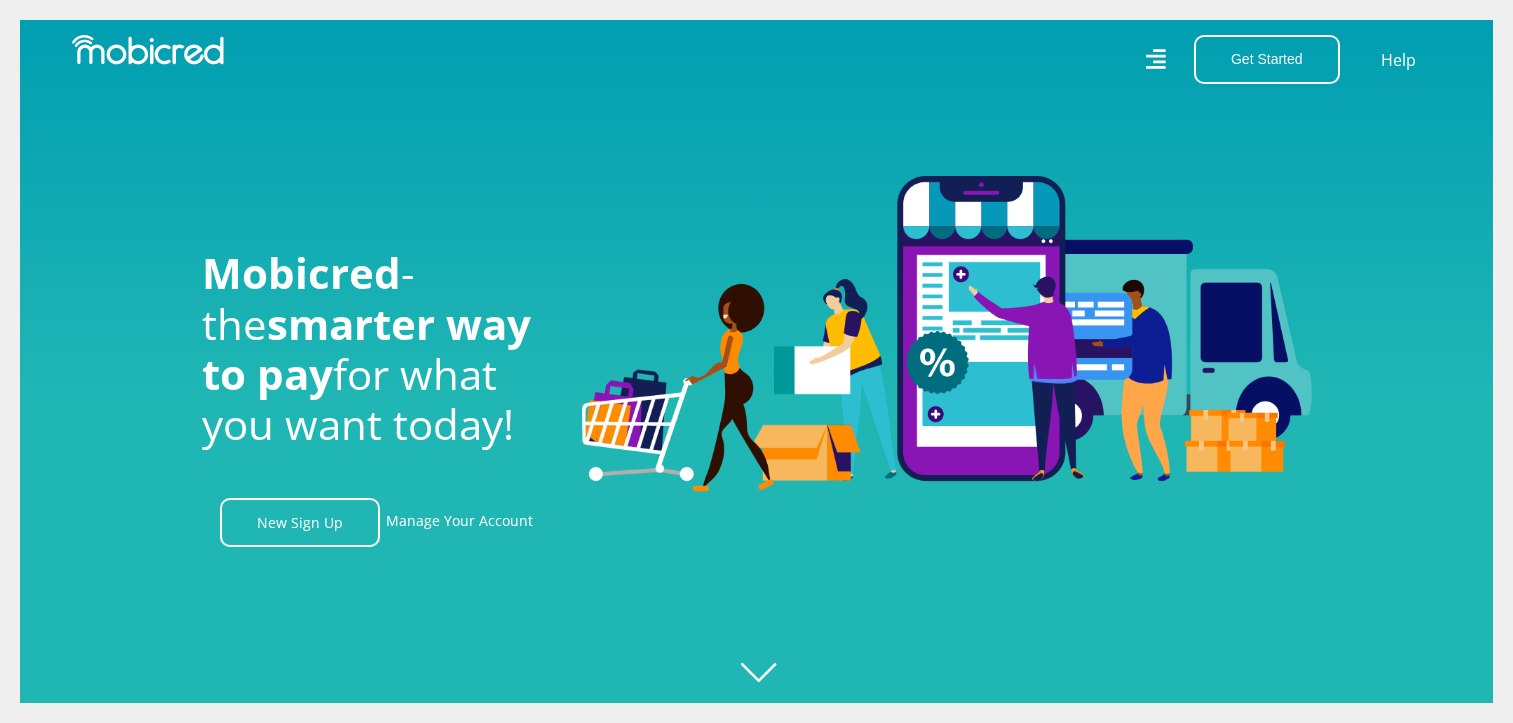 scroll, scrollTop: 0, scrollLeft: 0, axis: both 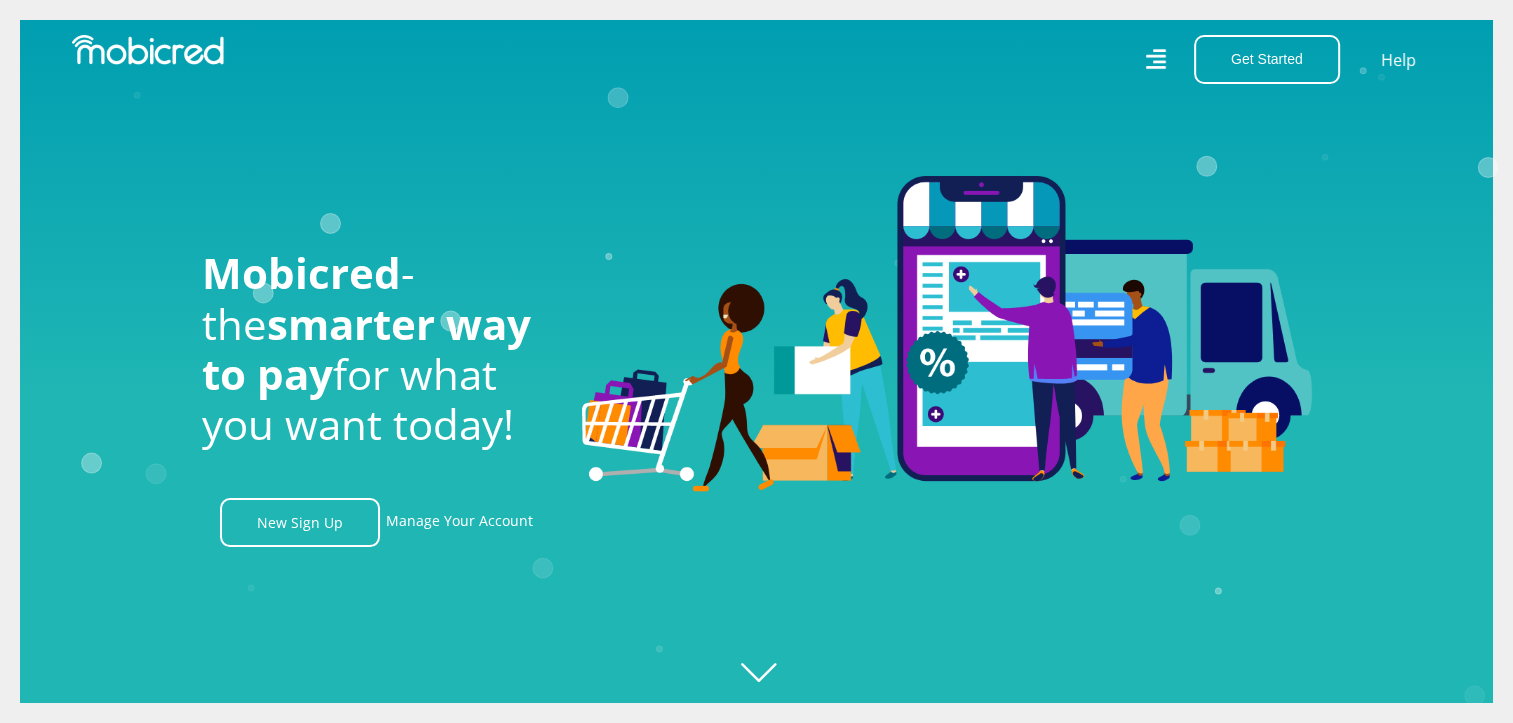 click 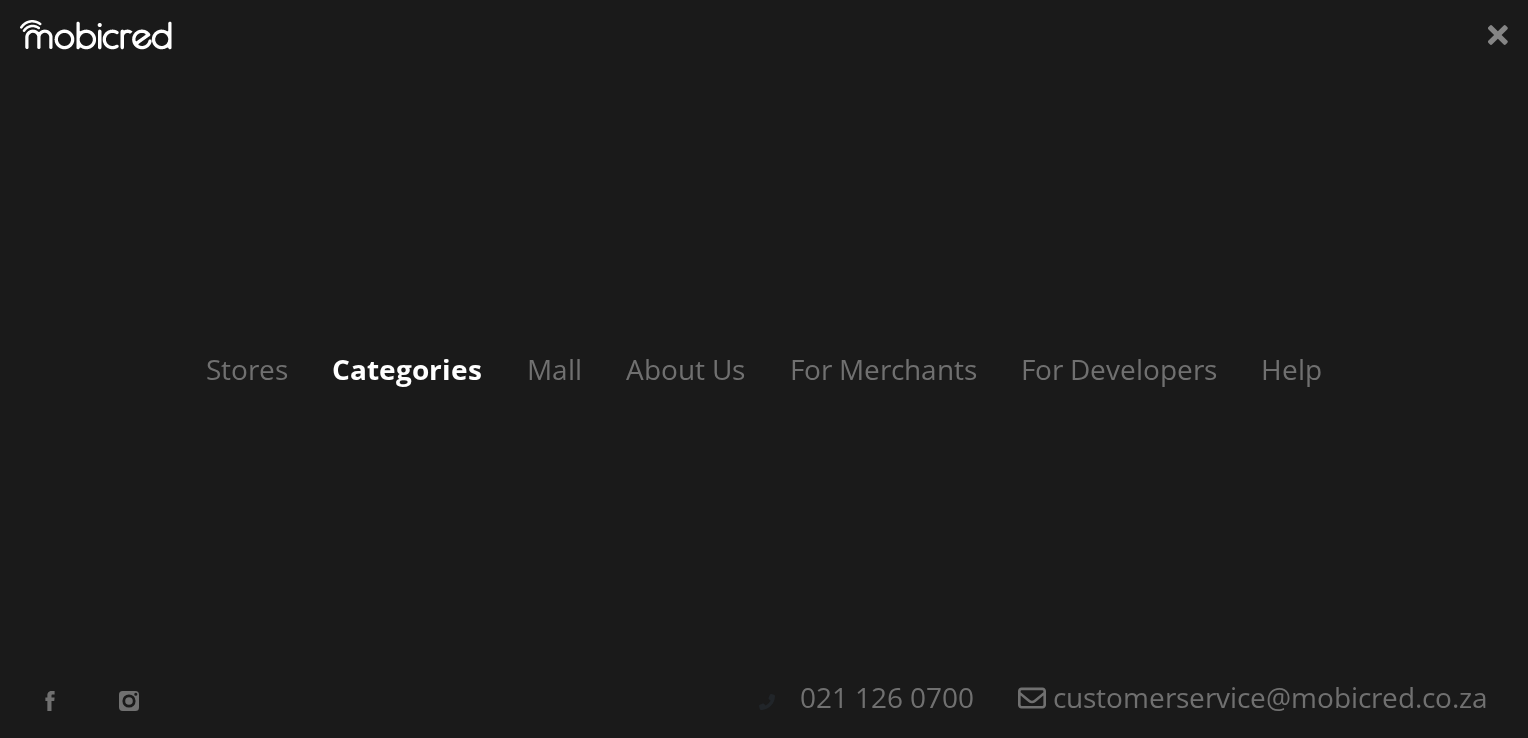 scroll, scrollTop: 0, scrollLeft: 2564, axis: horizontal 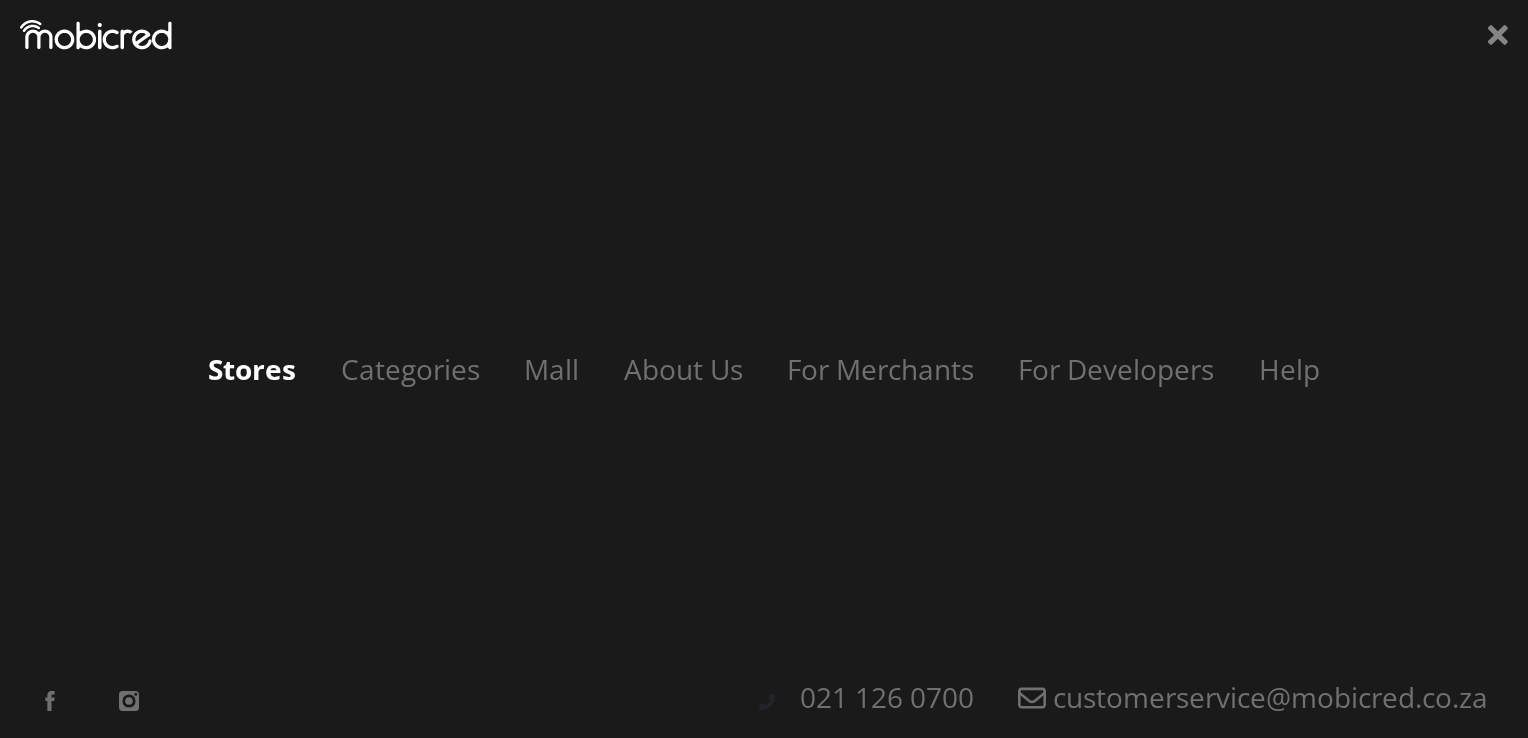 click on "Stores" at bounding box center (252, 369) 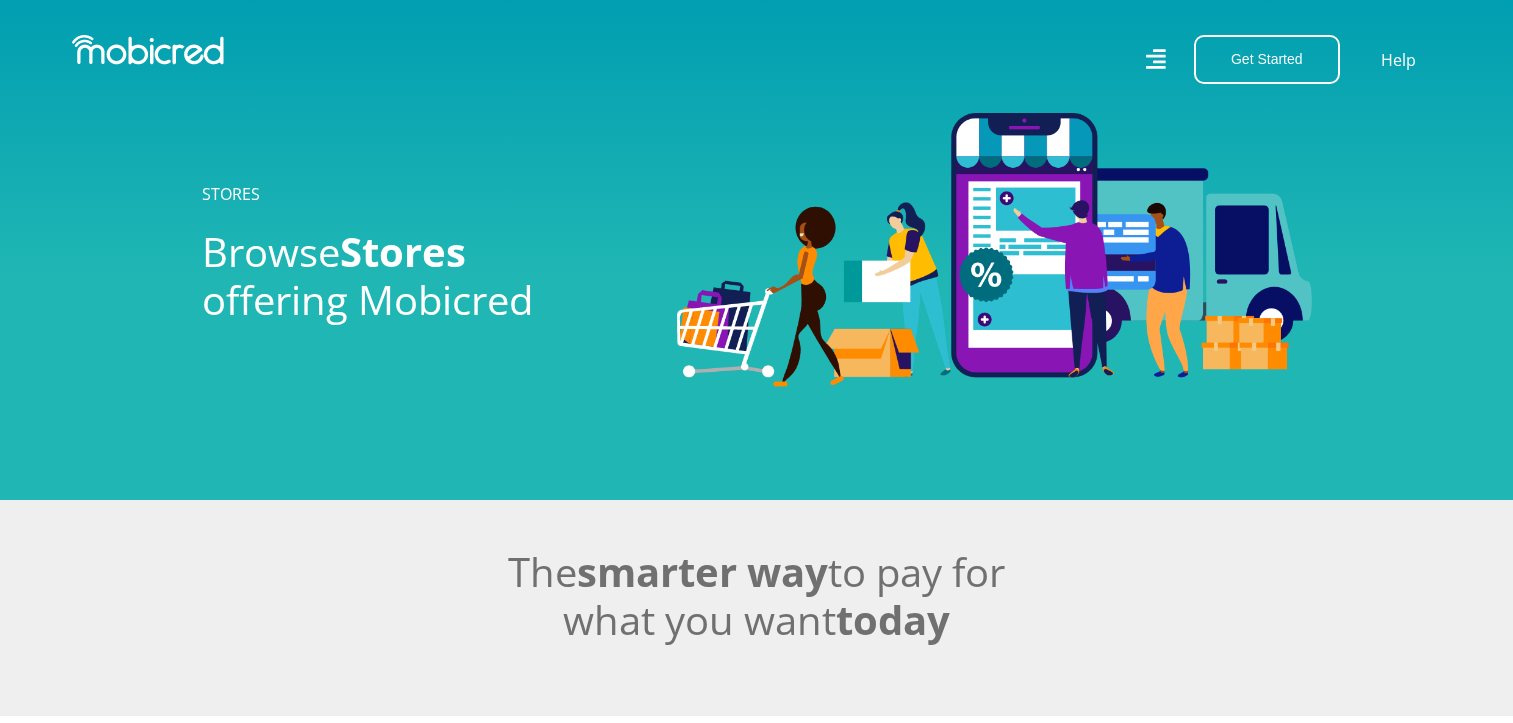 scroll, scrollTop: 0, scrollLeft: 0, axis: both 